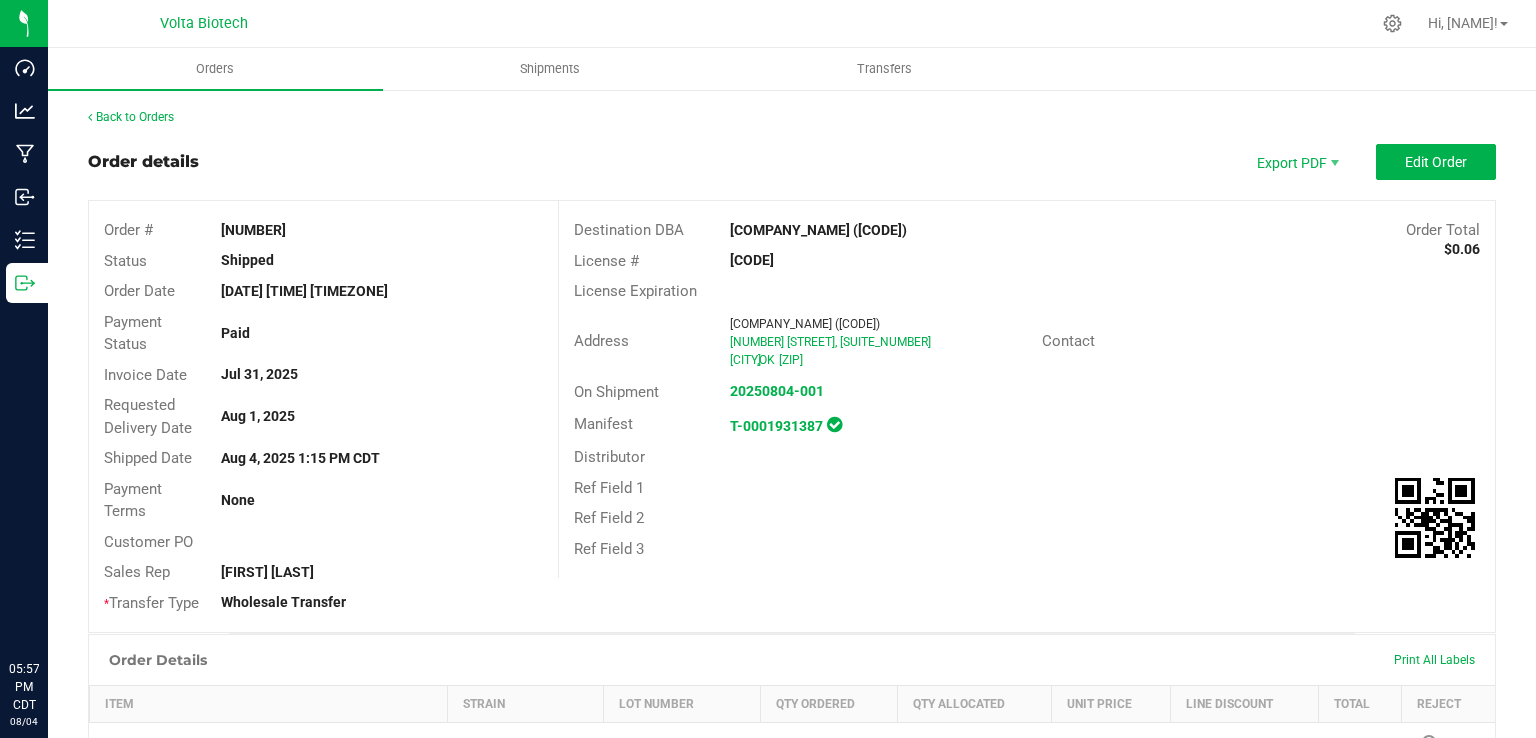 scroll, scrollTop: 0, scrollLeft: 0, axis: both 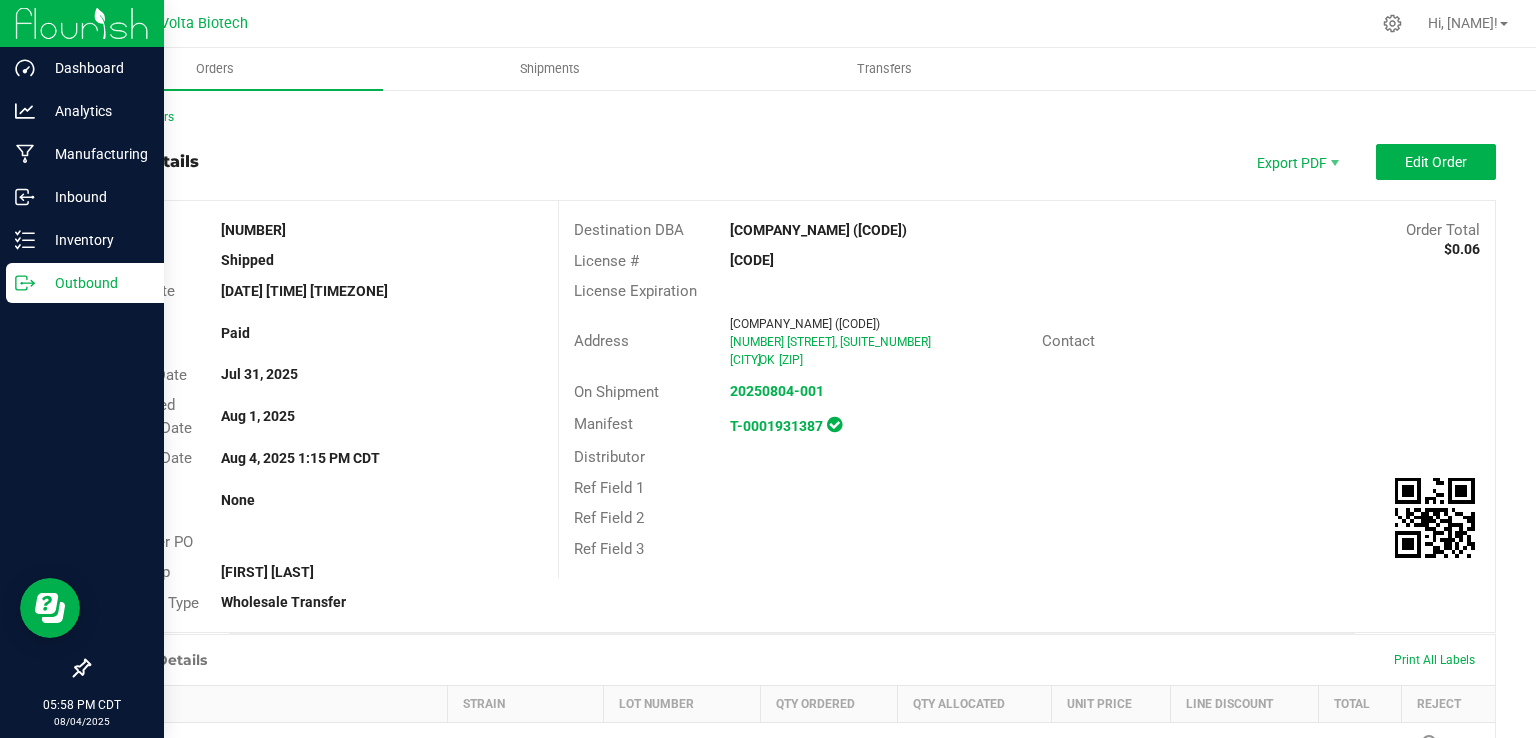 click on "Outbound" at bounding box center [95, 283] 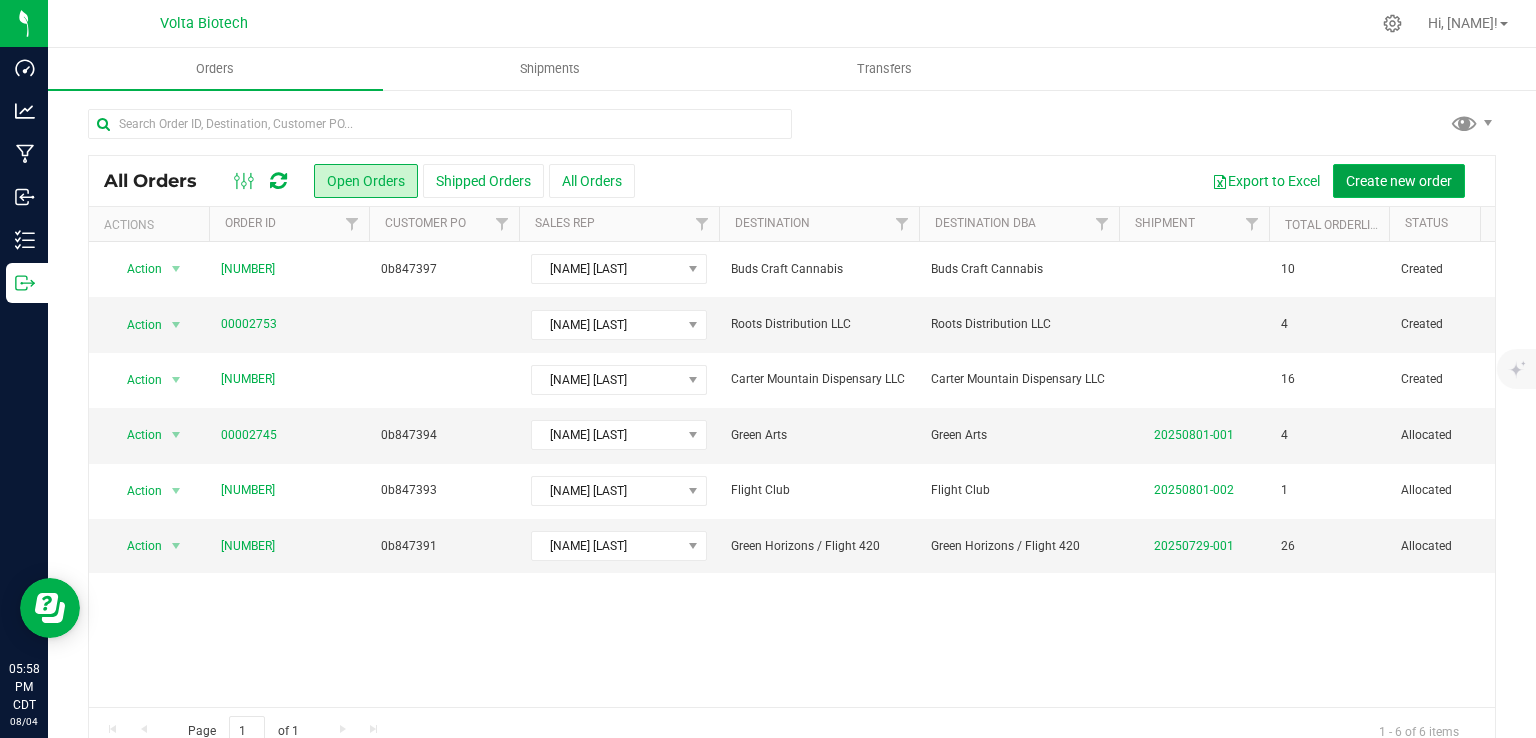 click on "Create new order" at bounding box center (1399, 181) 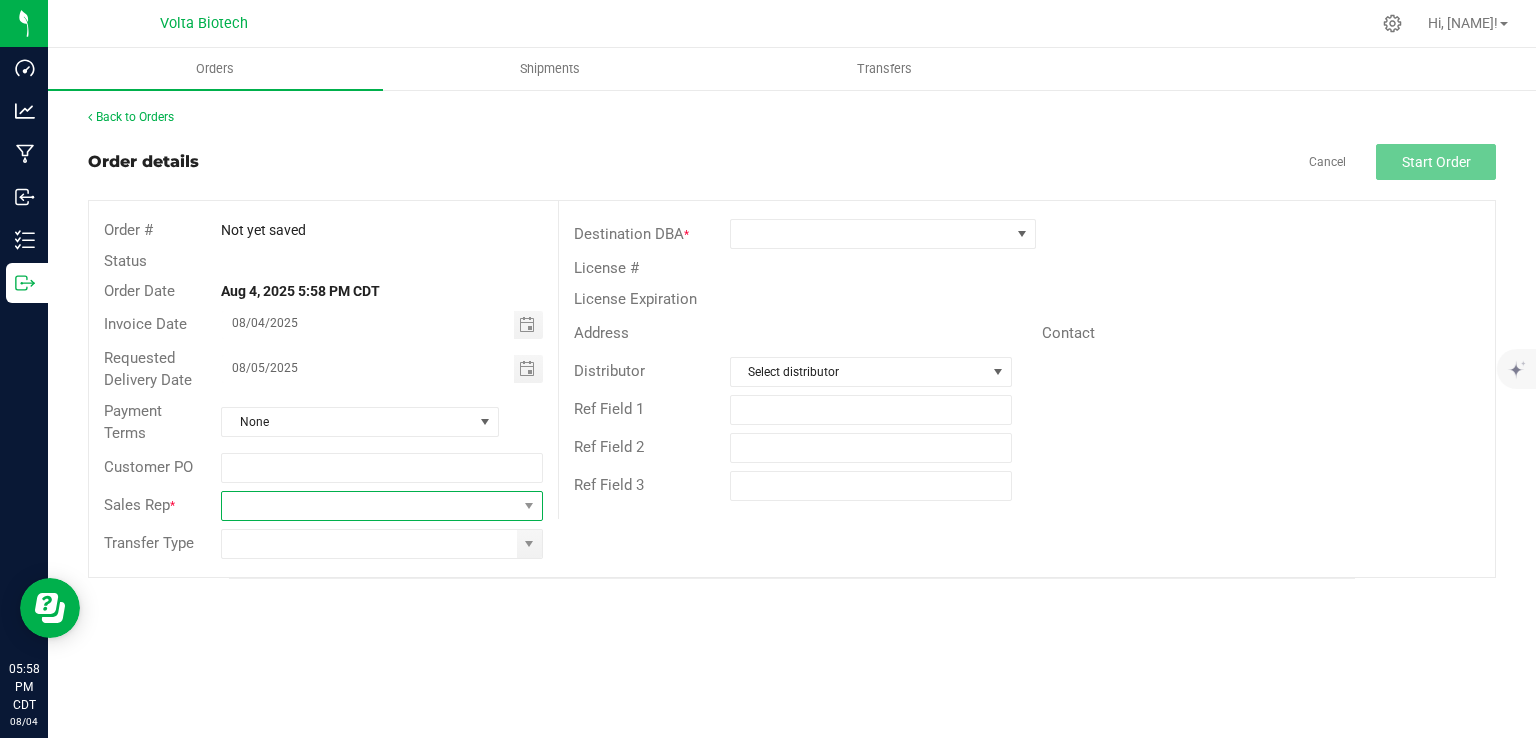 click at bounding box center [369, 506] 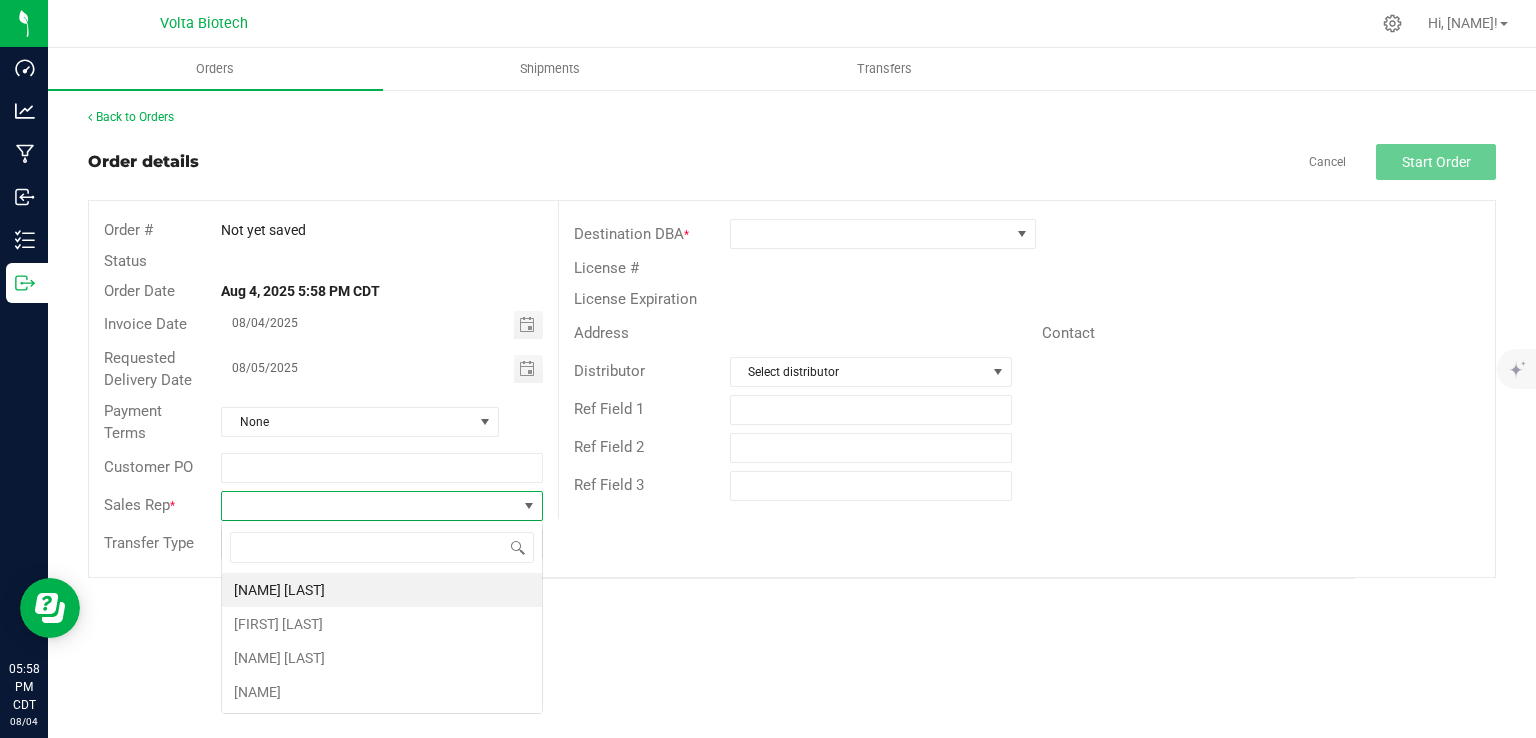 scroll, scrollTop: 99970, scrollLeft: 99678, axis: both 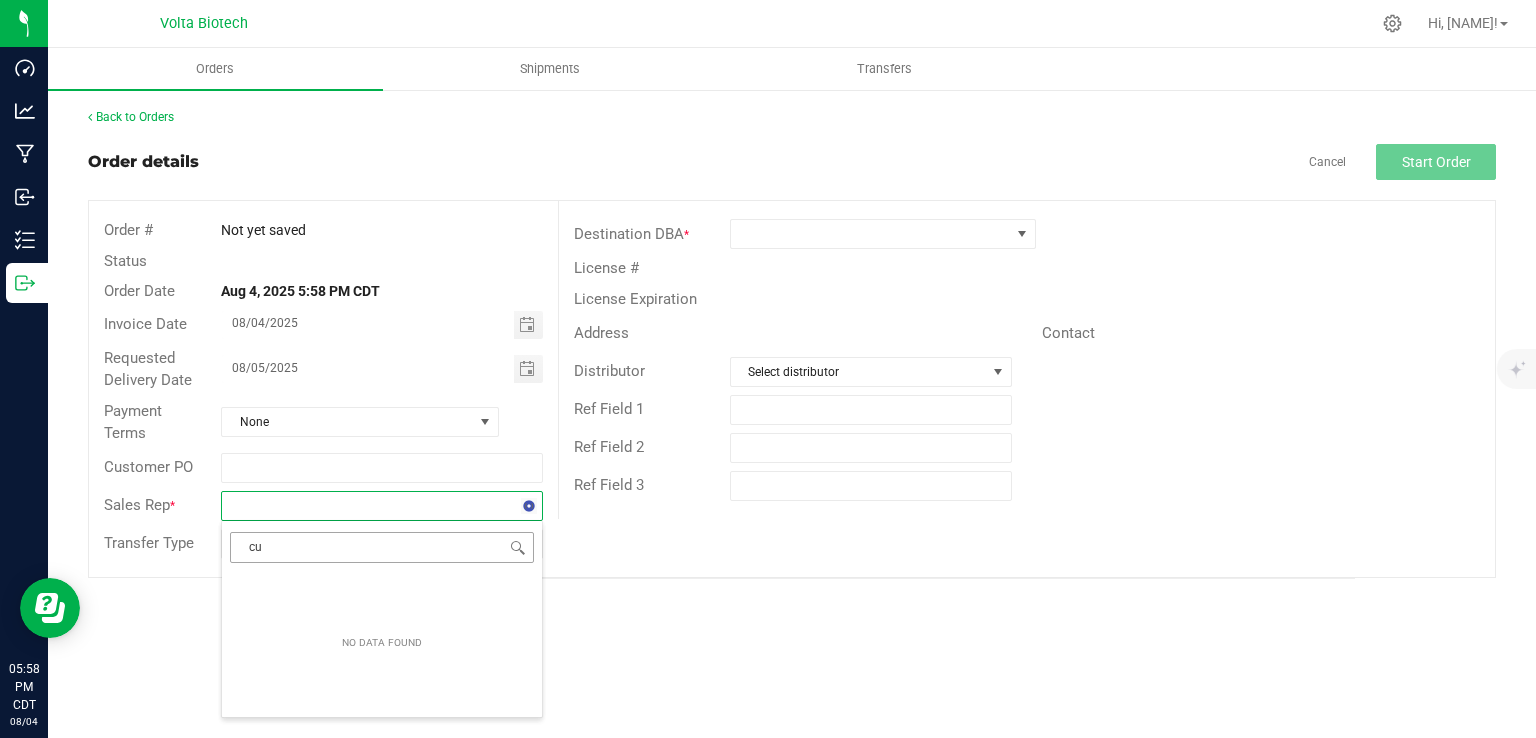 type on "c" 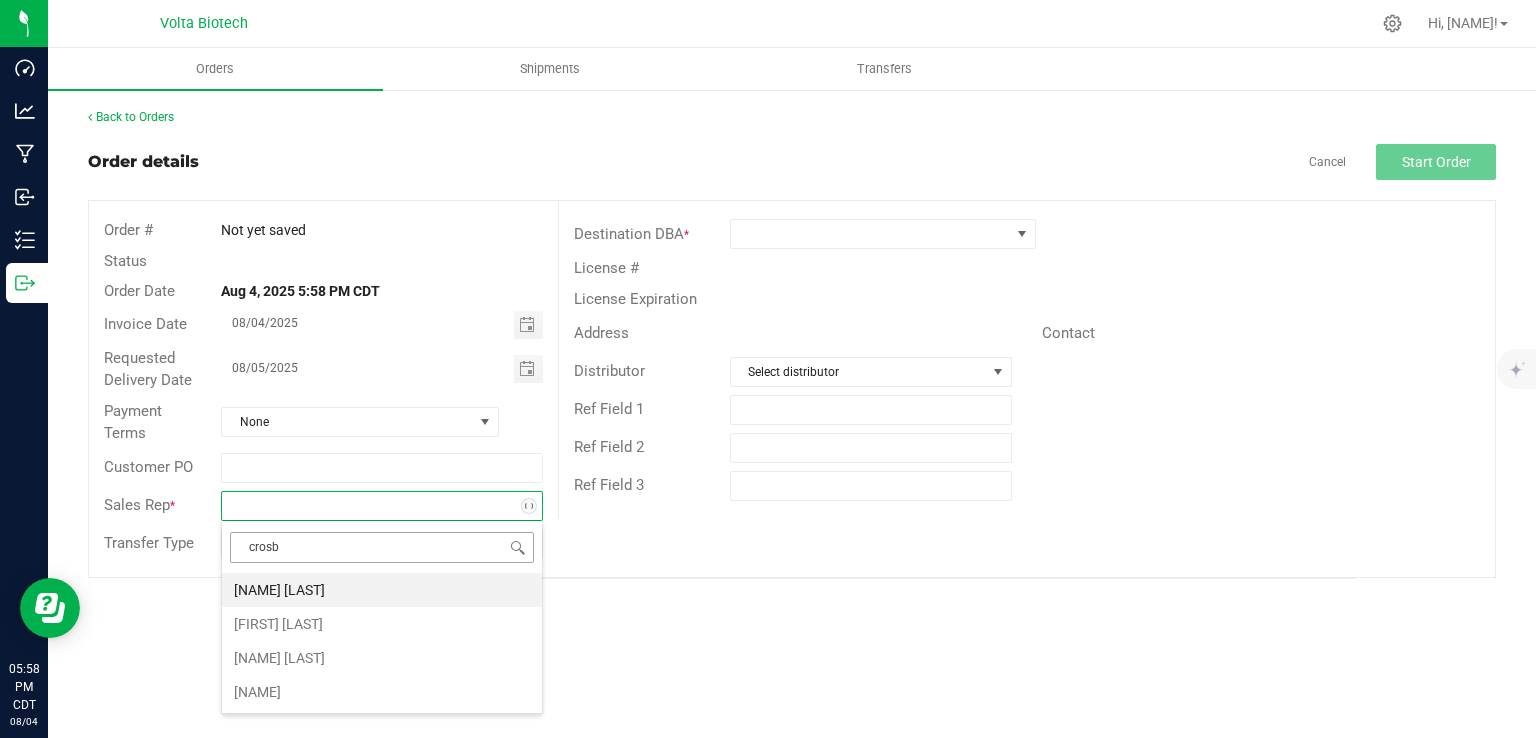 type on "crosby" 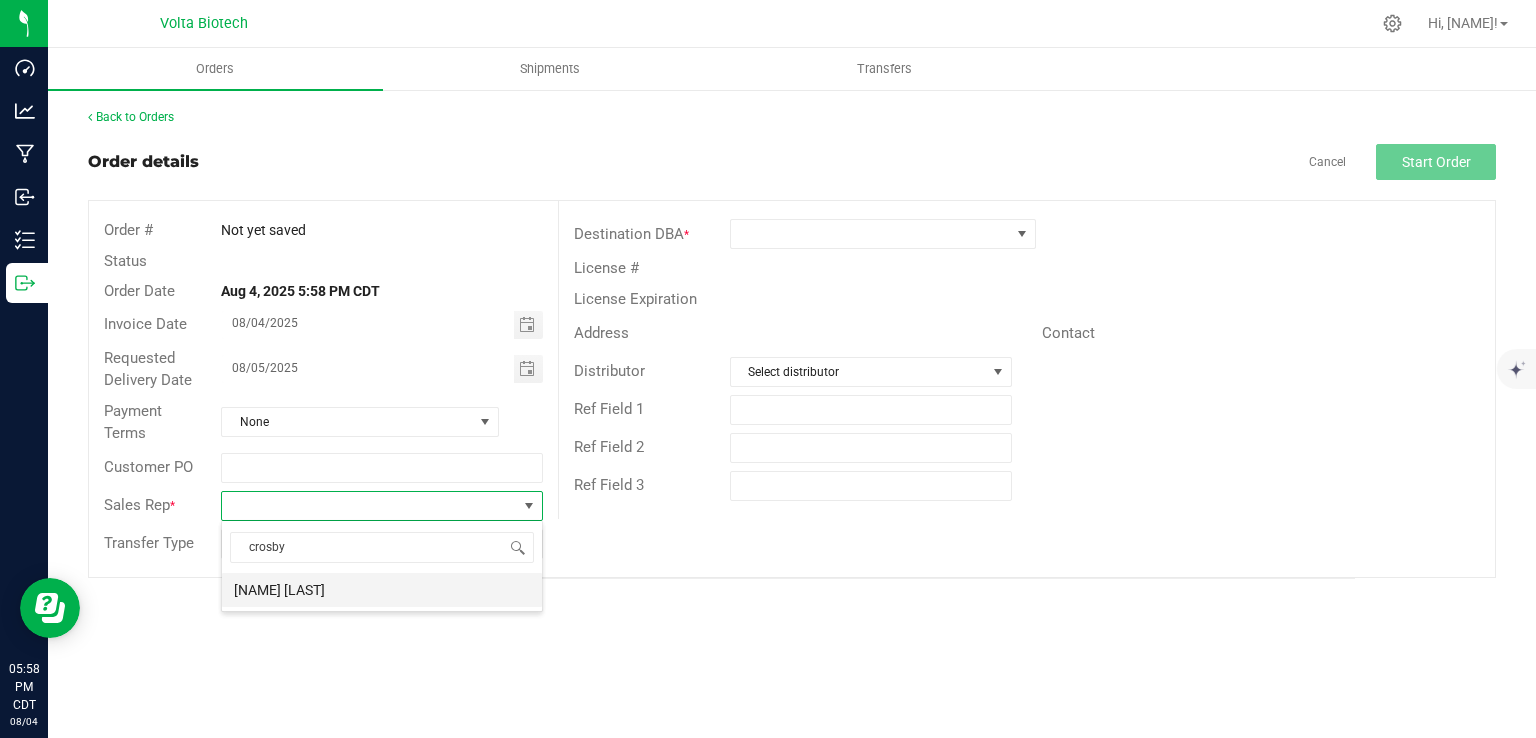click on "[NAME] [LAST]" at bounding box center [382, 590] 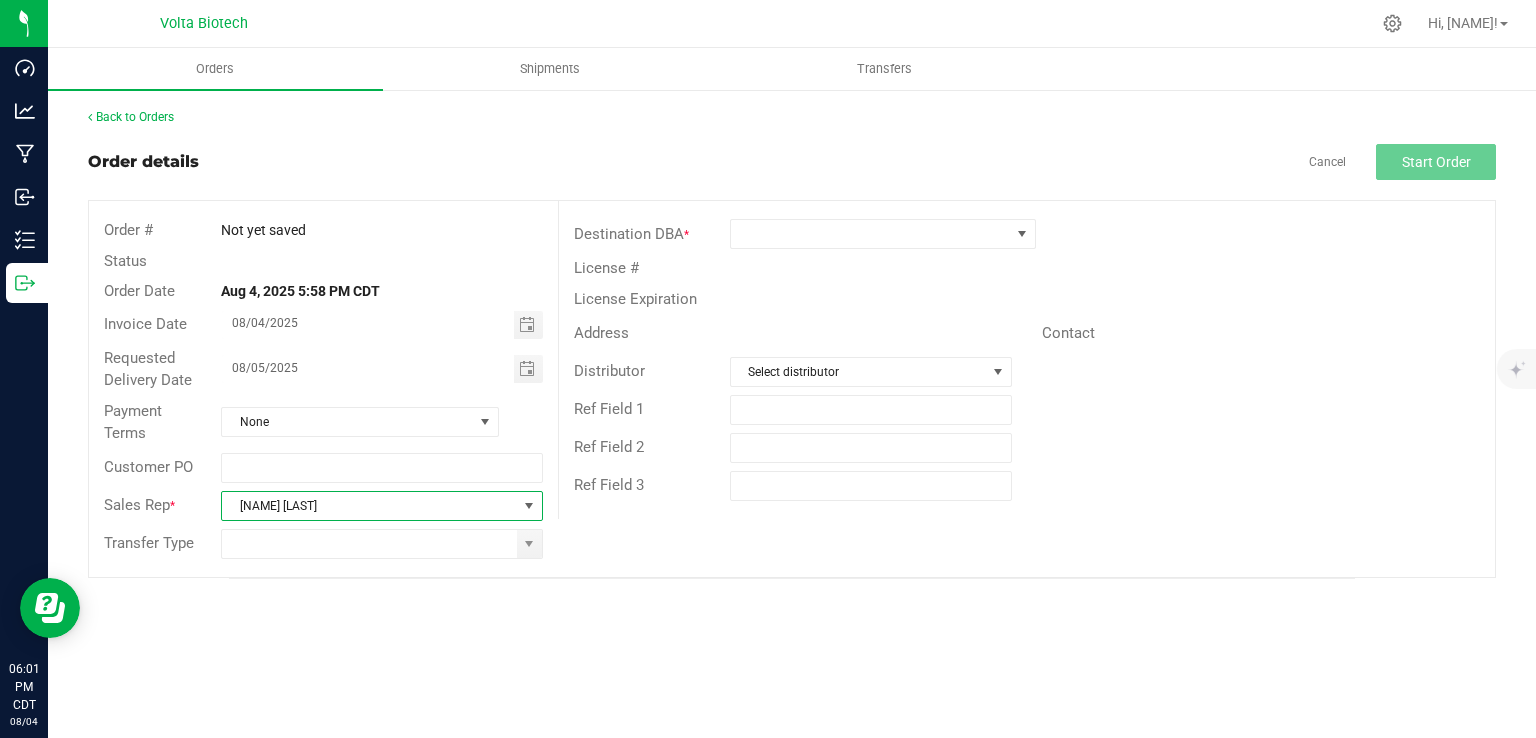 click on "Transfer Type" at bounding box center (323, 544) 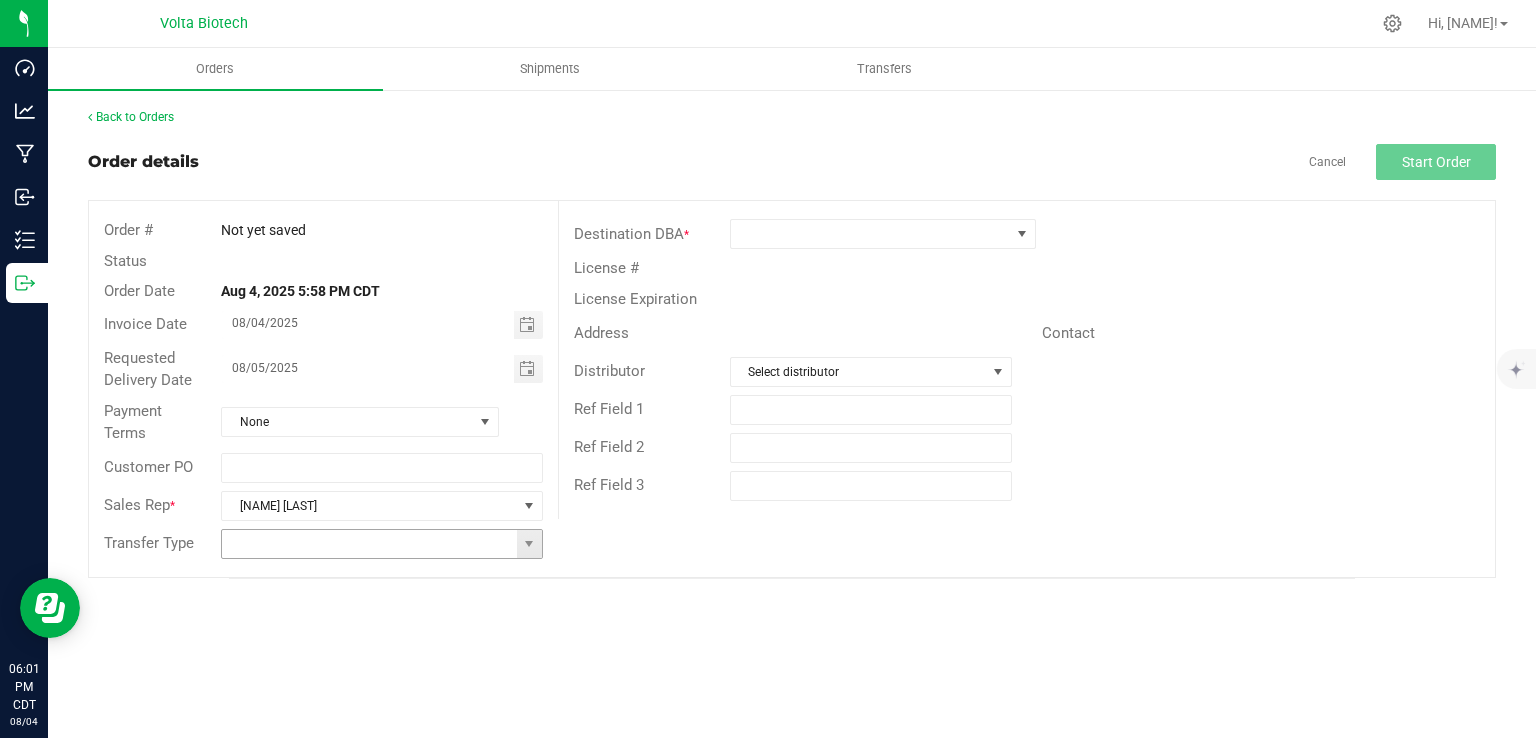 click at bounding box center (369, 544) 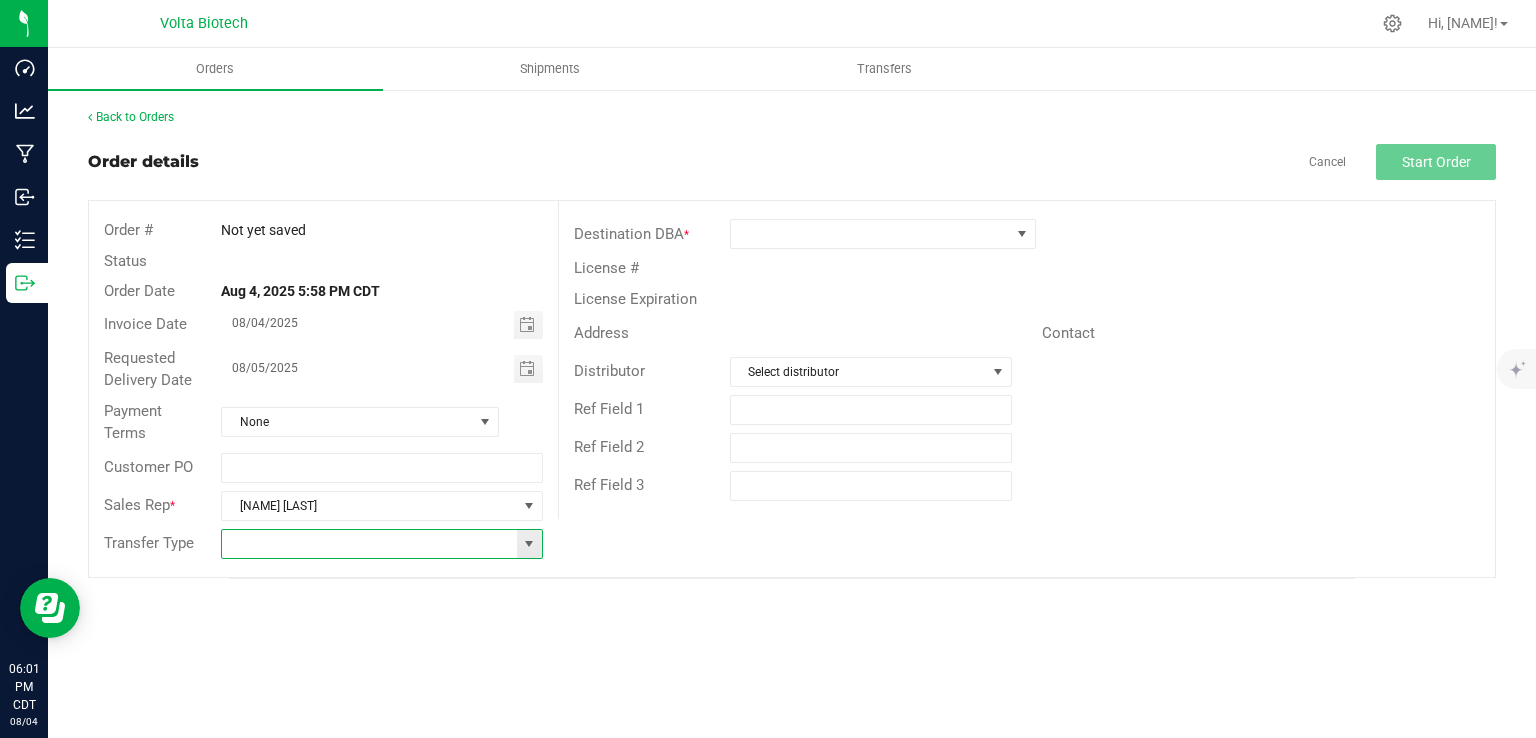 click at bounding box center (369, 544) 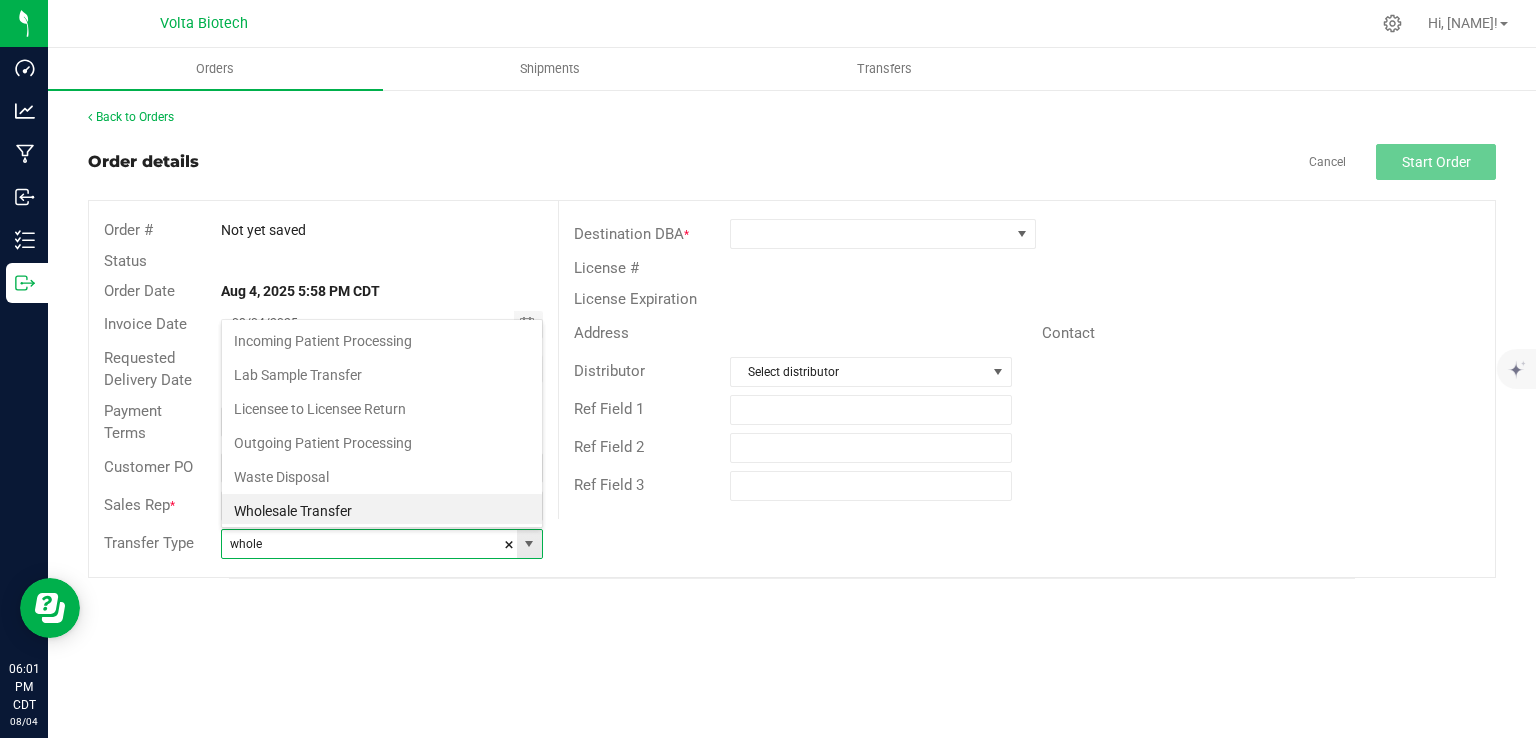 scroll, scrollTop: 2, scrollLeft: 0, axis: vertical 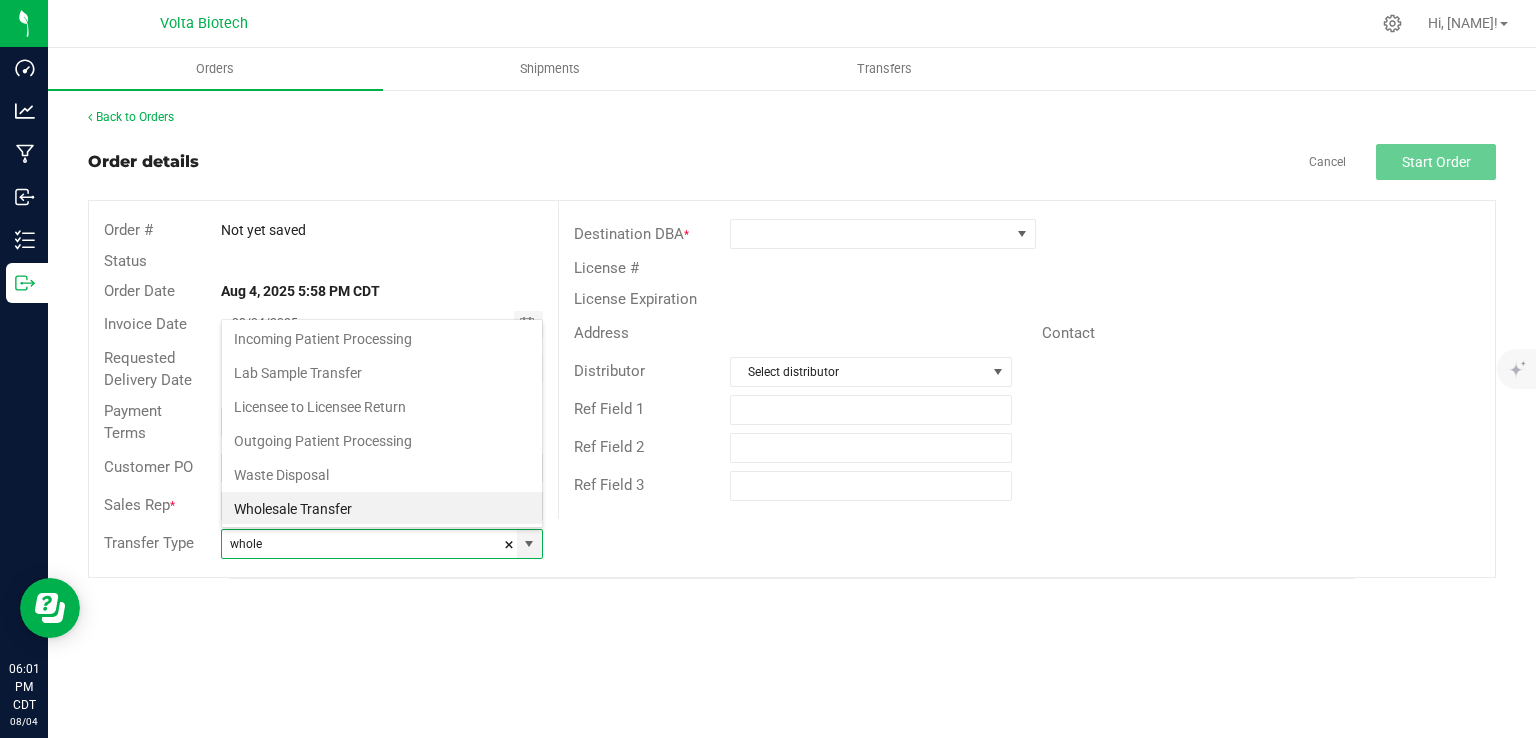 type on "whole" 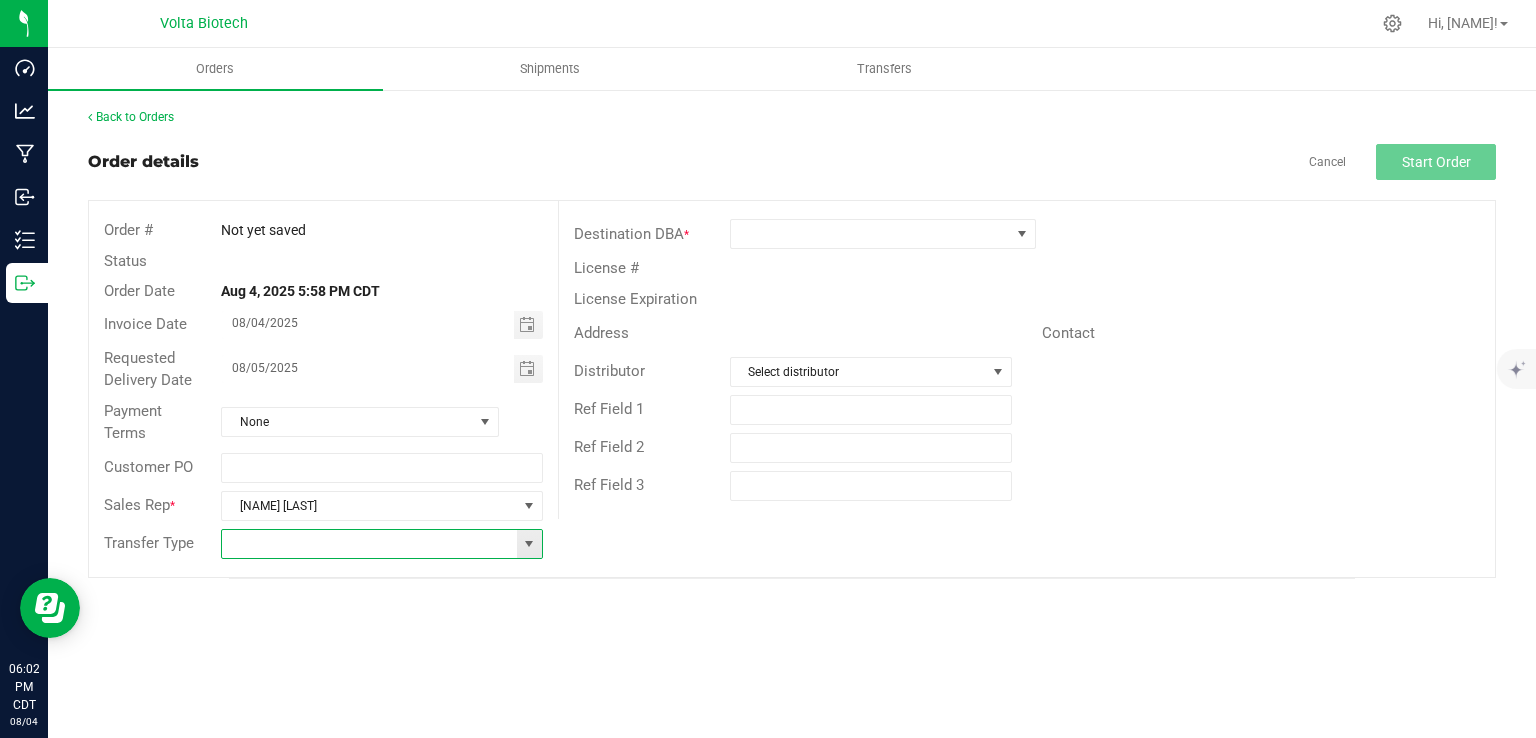 click at bounding box center (369, 544) 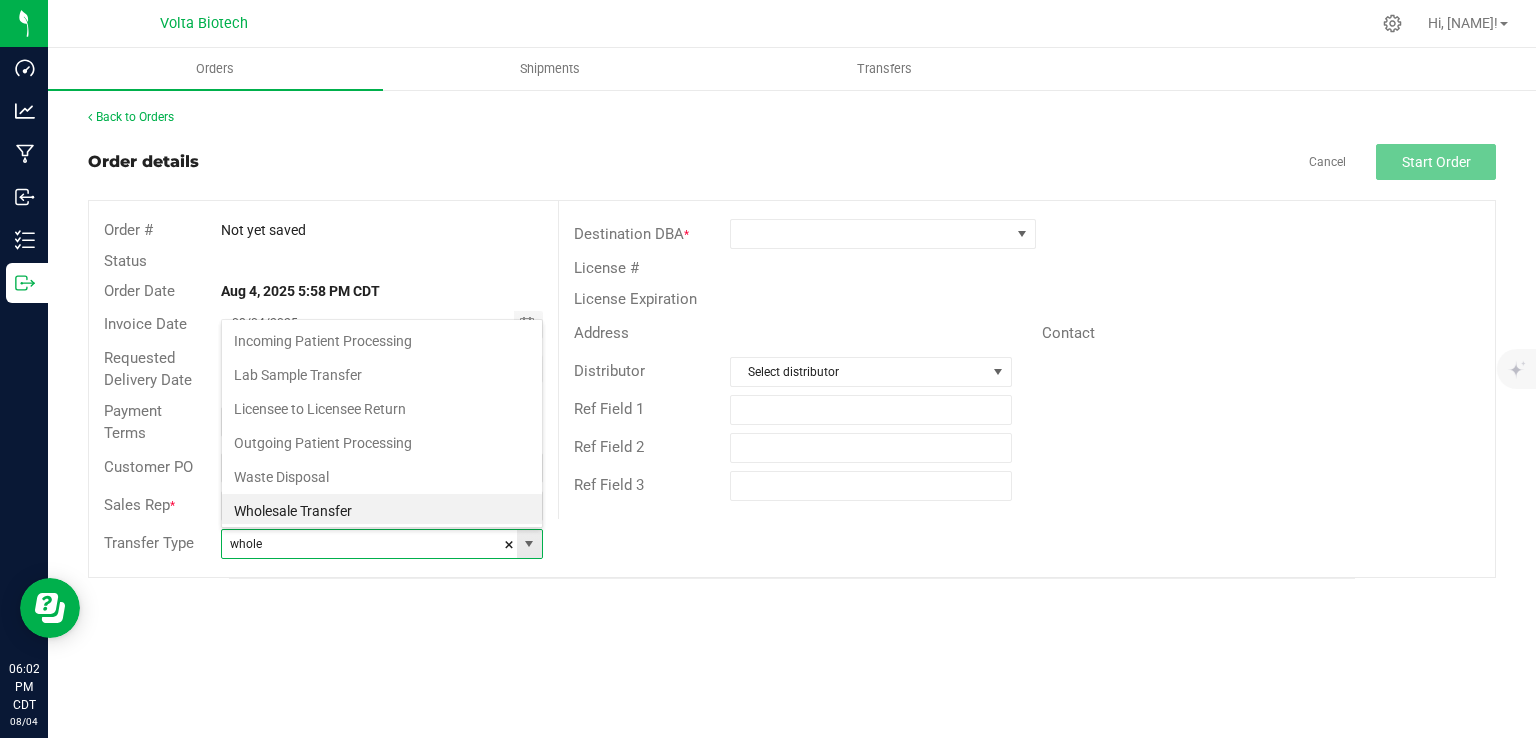 scroll, scrollTop: 2, scrollLeft: 0, axis: vertical 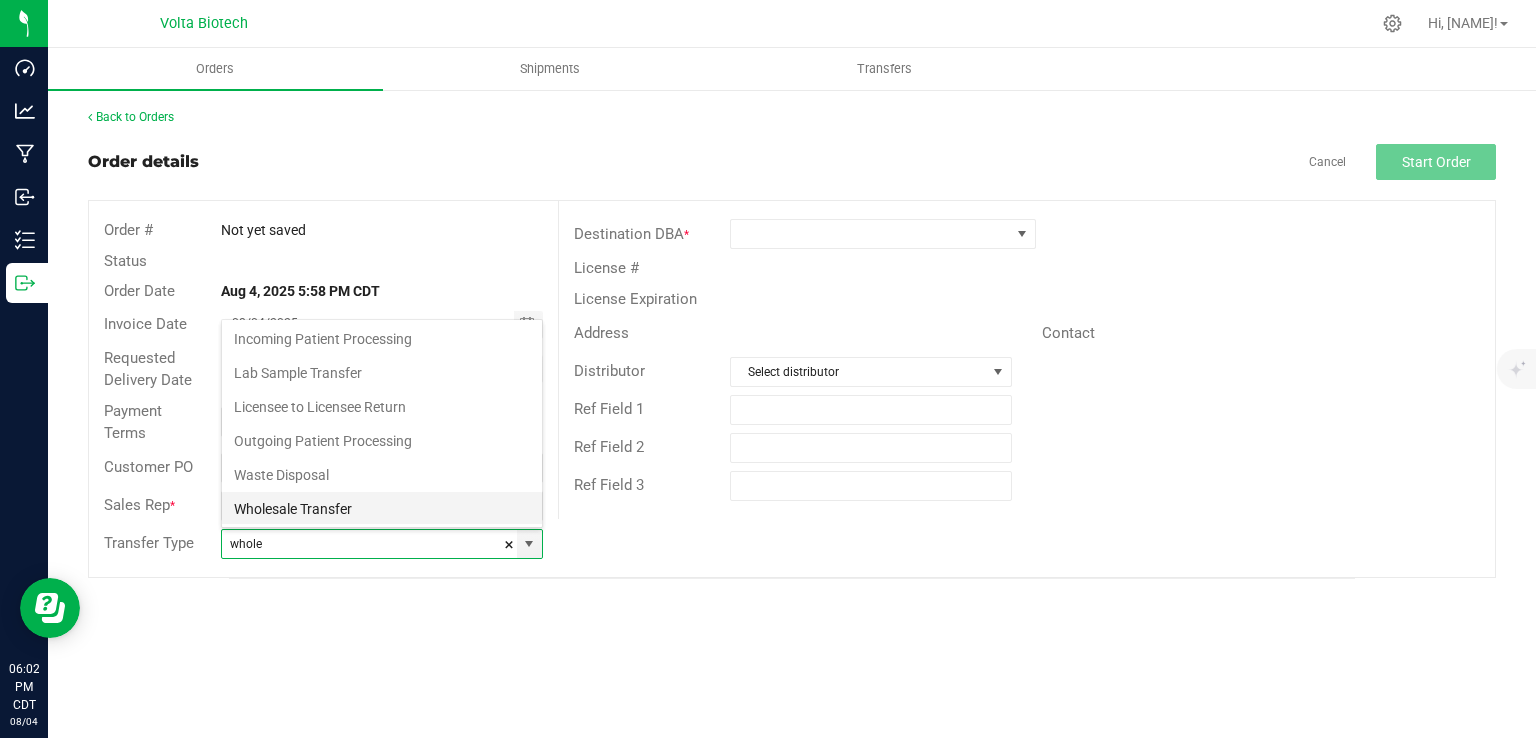 click on "Wholesale Transfer" at bounding box center [382, 509] 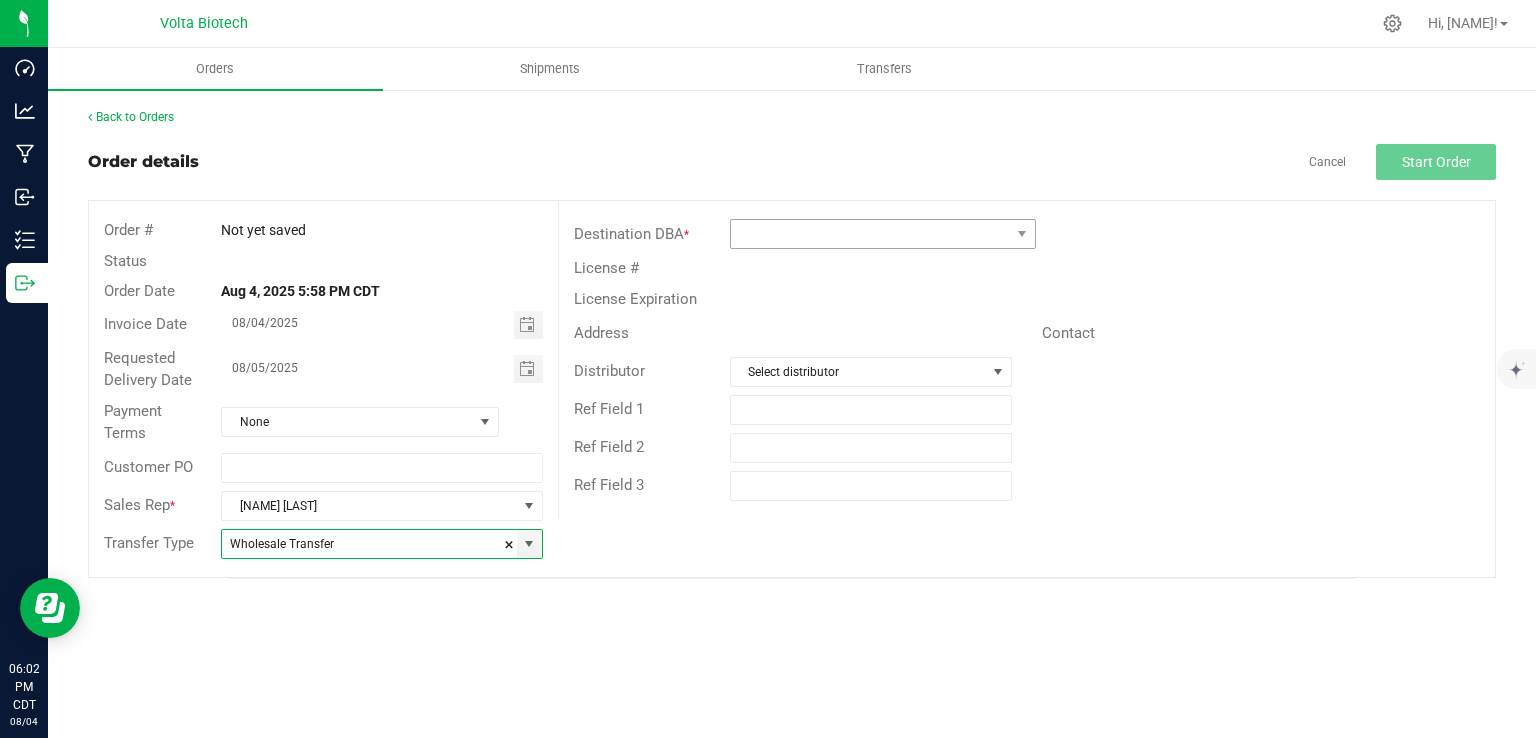 type on "Wholesale Transfer" 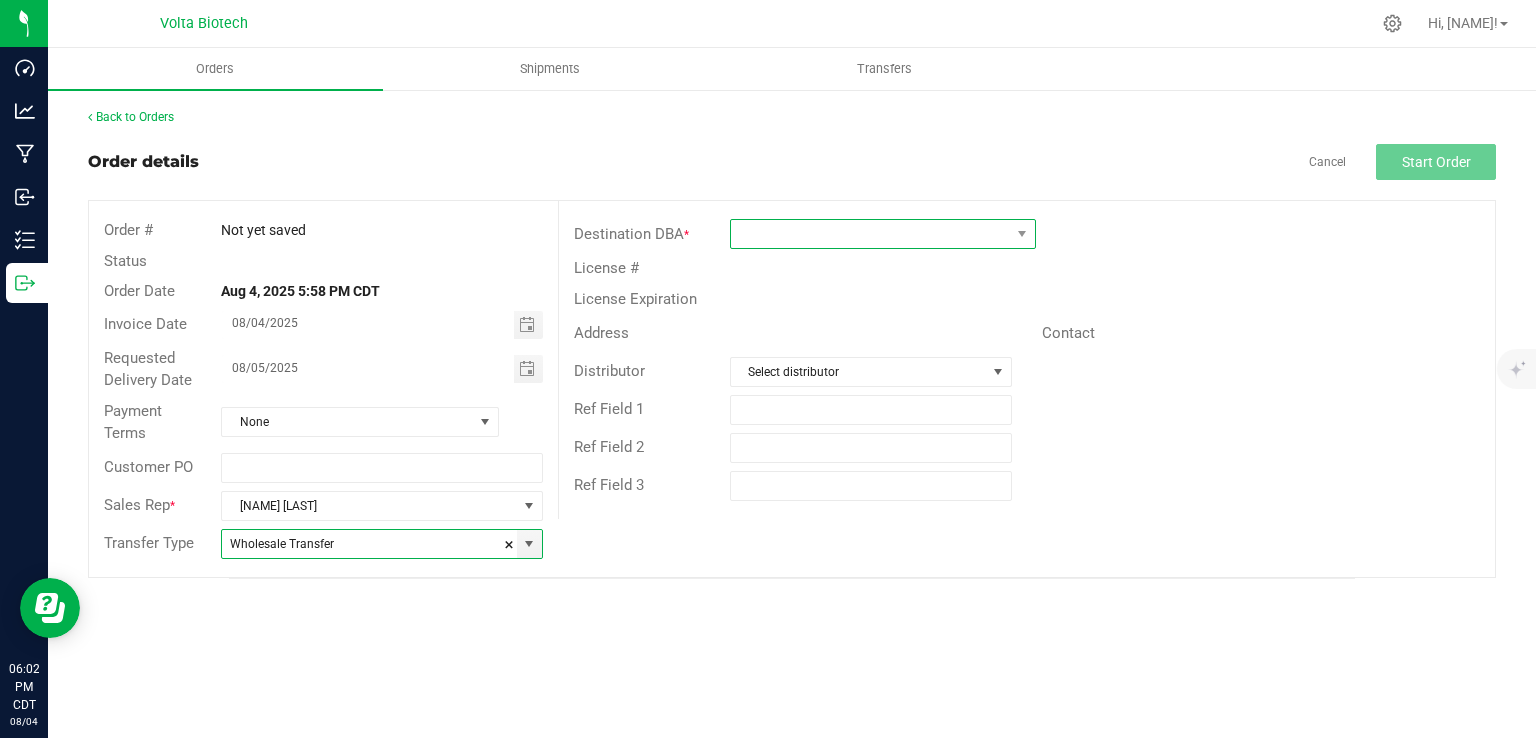 click at bounding box center (870, 234) 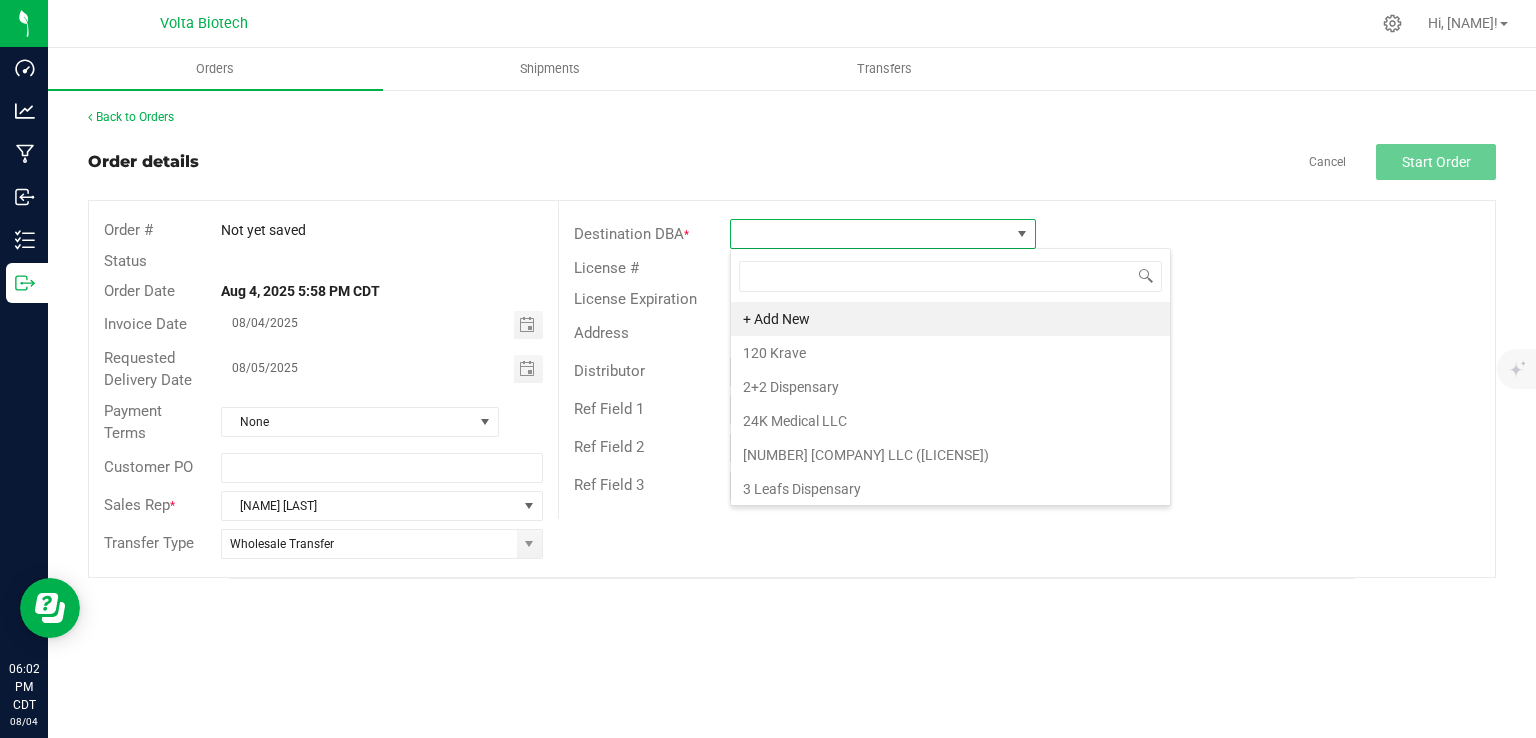 scroll, scrollTop: 99970, scrollLeft: 99693, axis: both 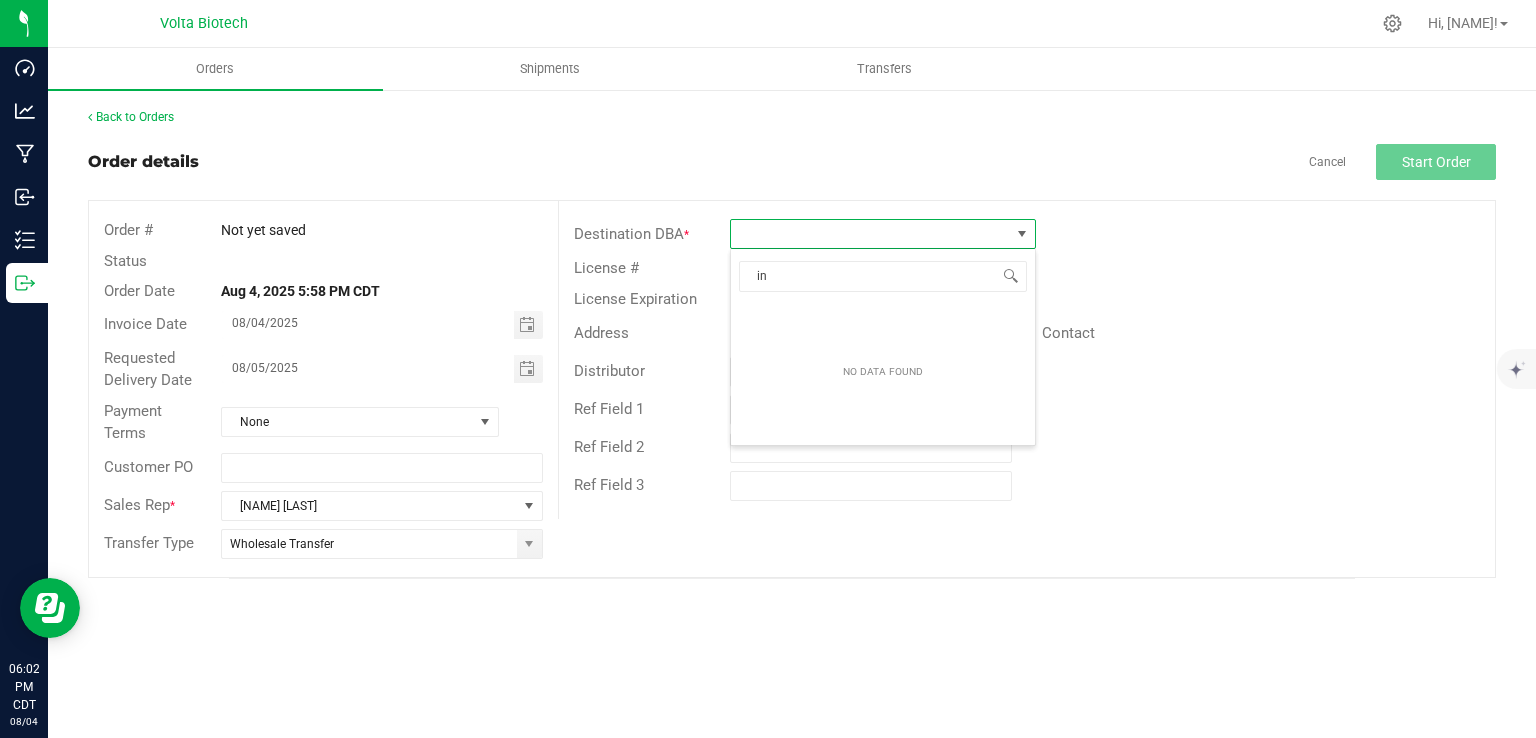type on "i" 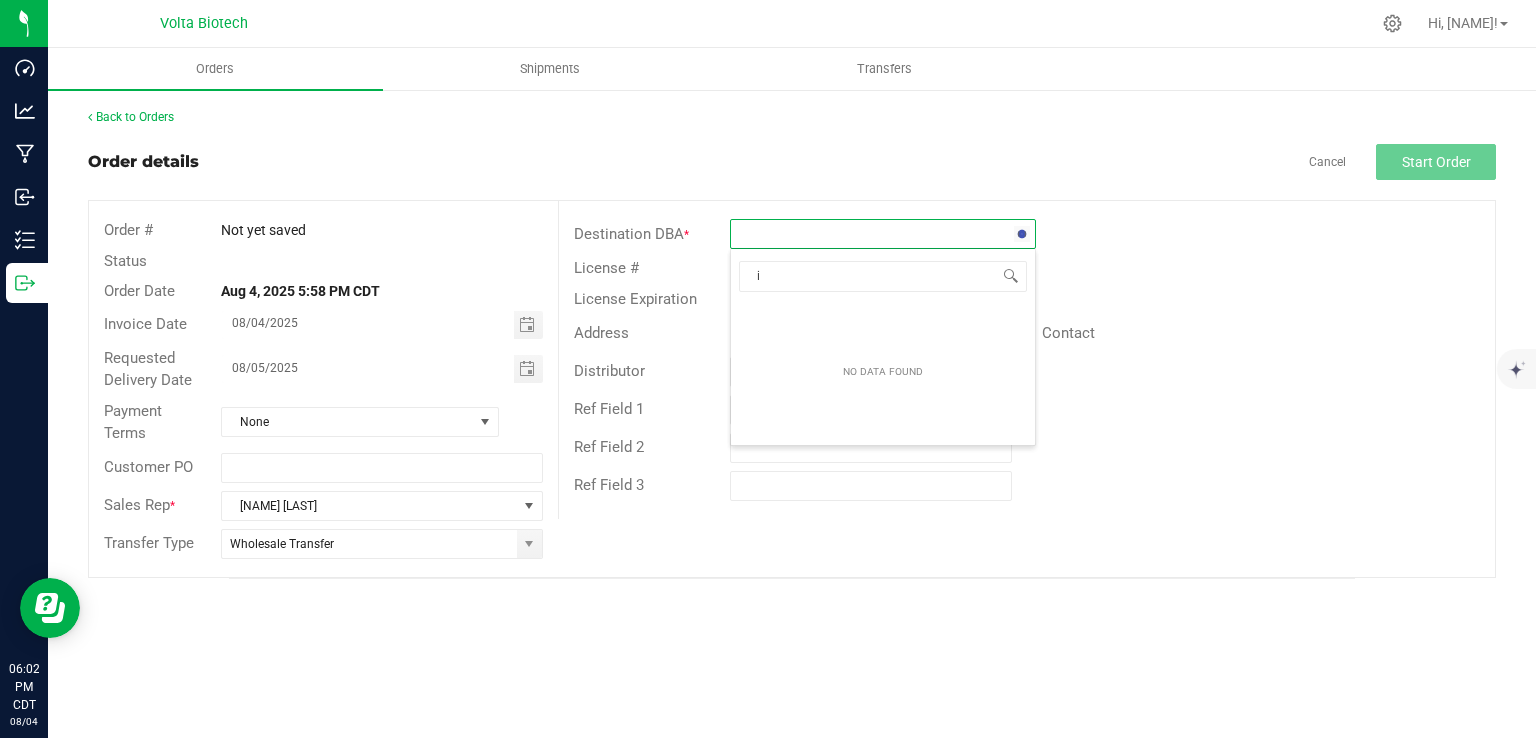 type 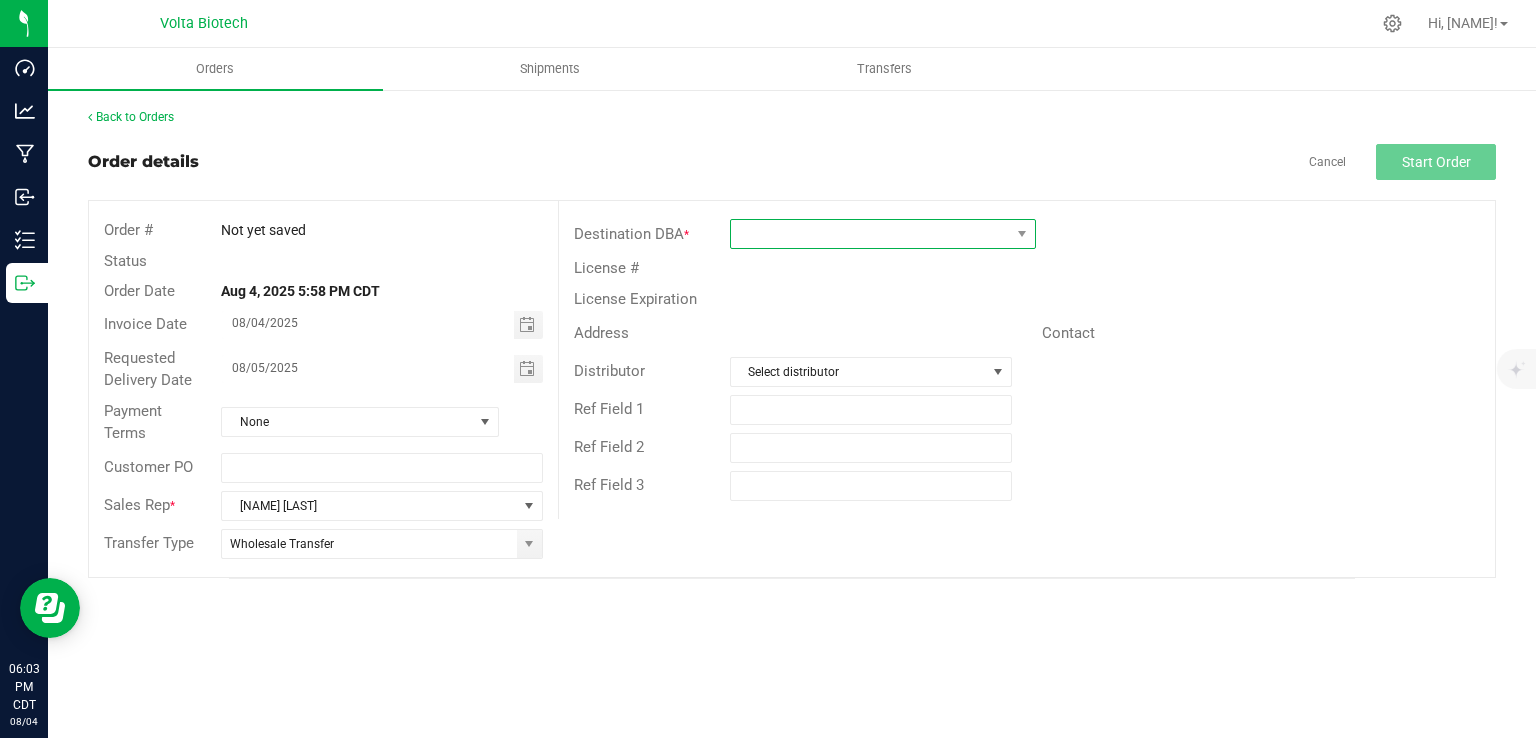 click at bounding box center [870, 234] 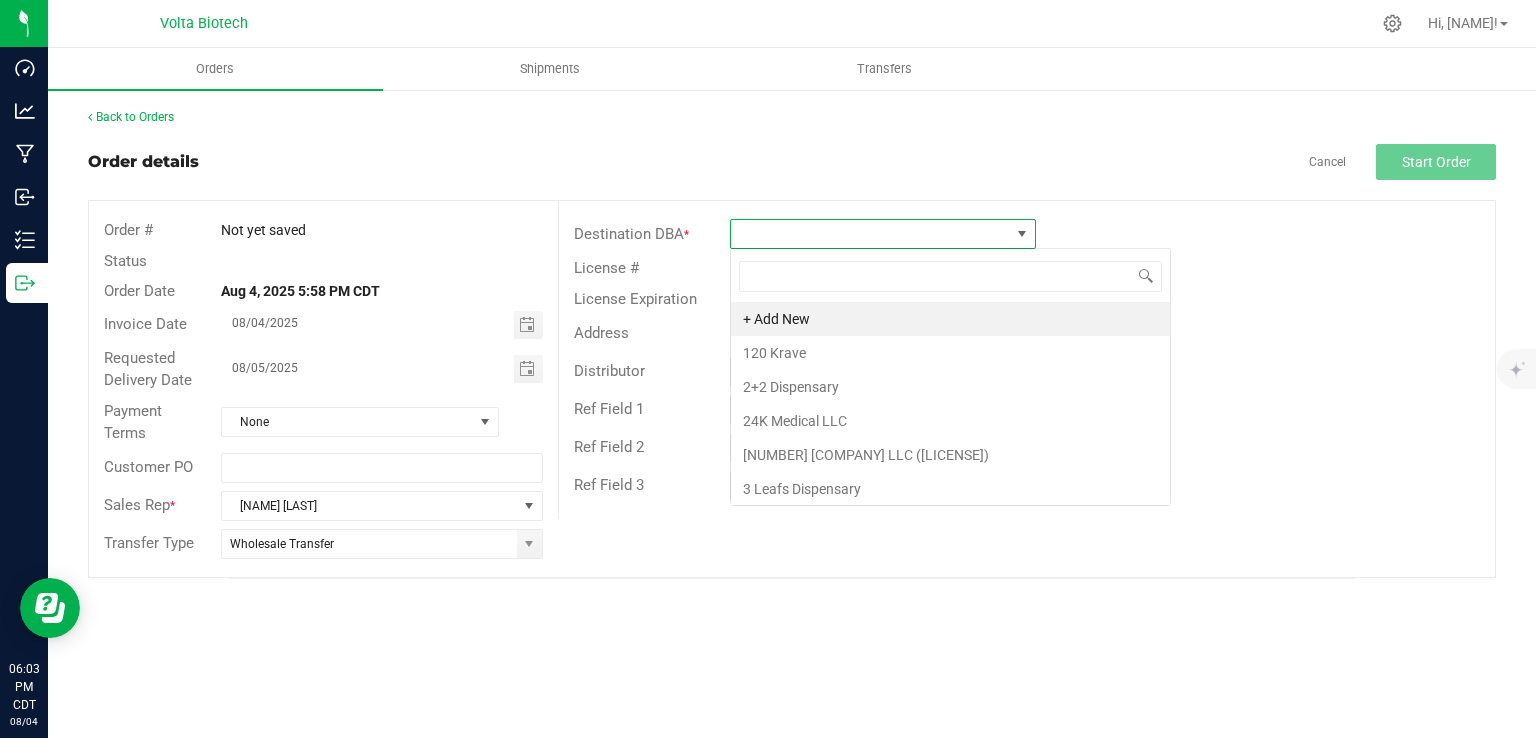 scroll, scrollTop: 99970, scrollLeft: 99693, axis: both 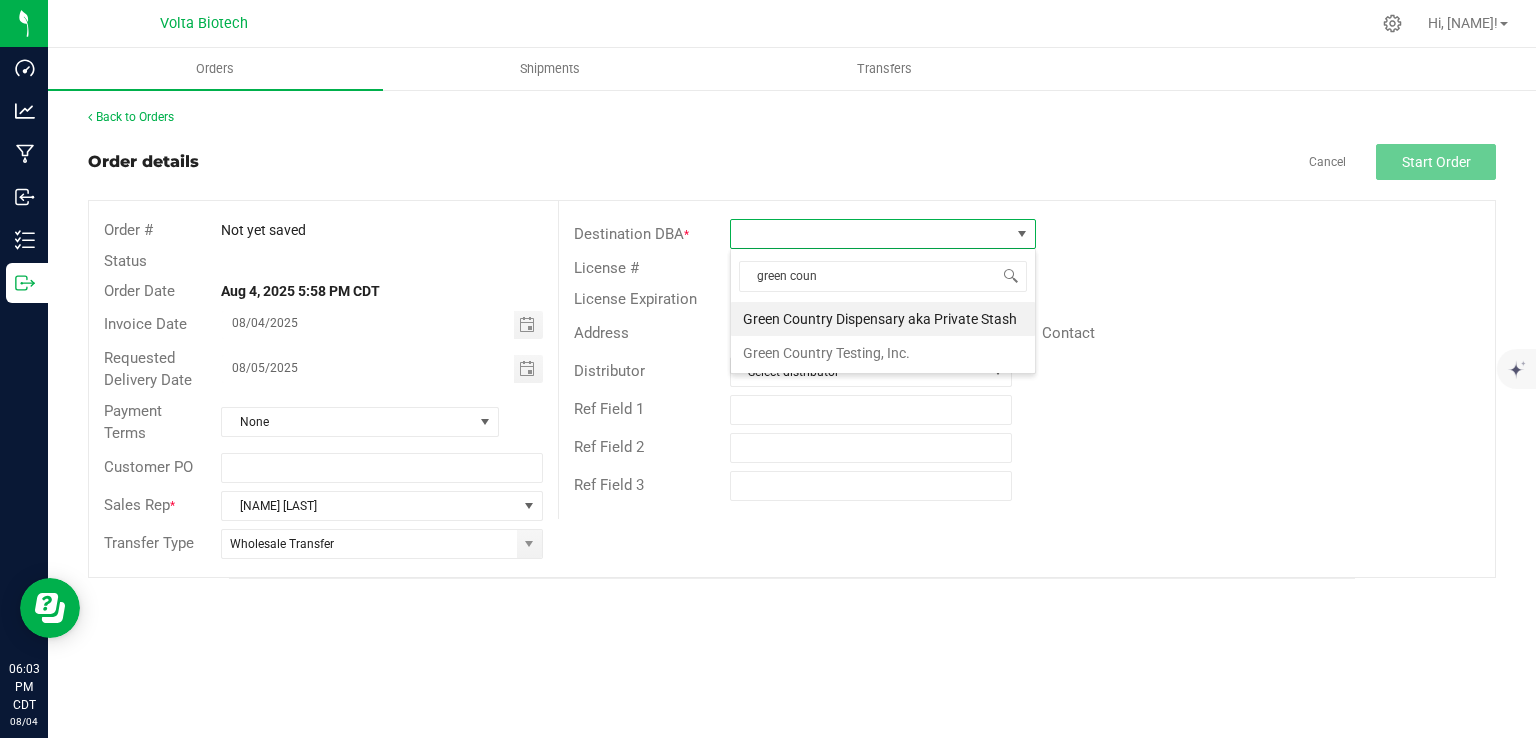 type on "green coun" 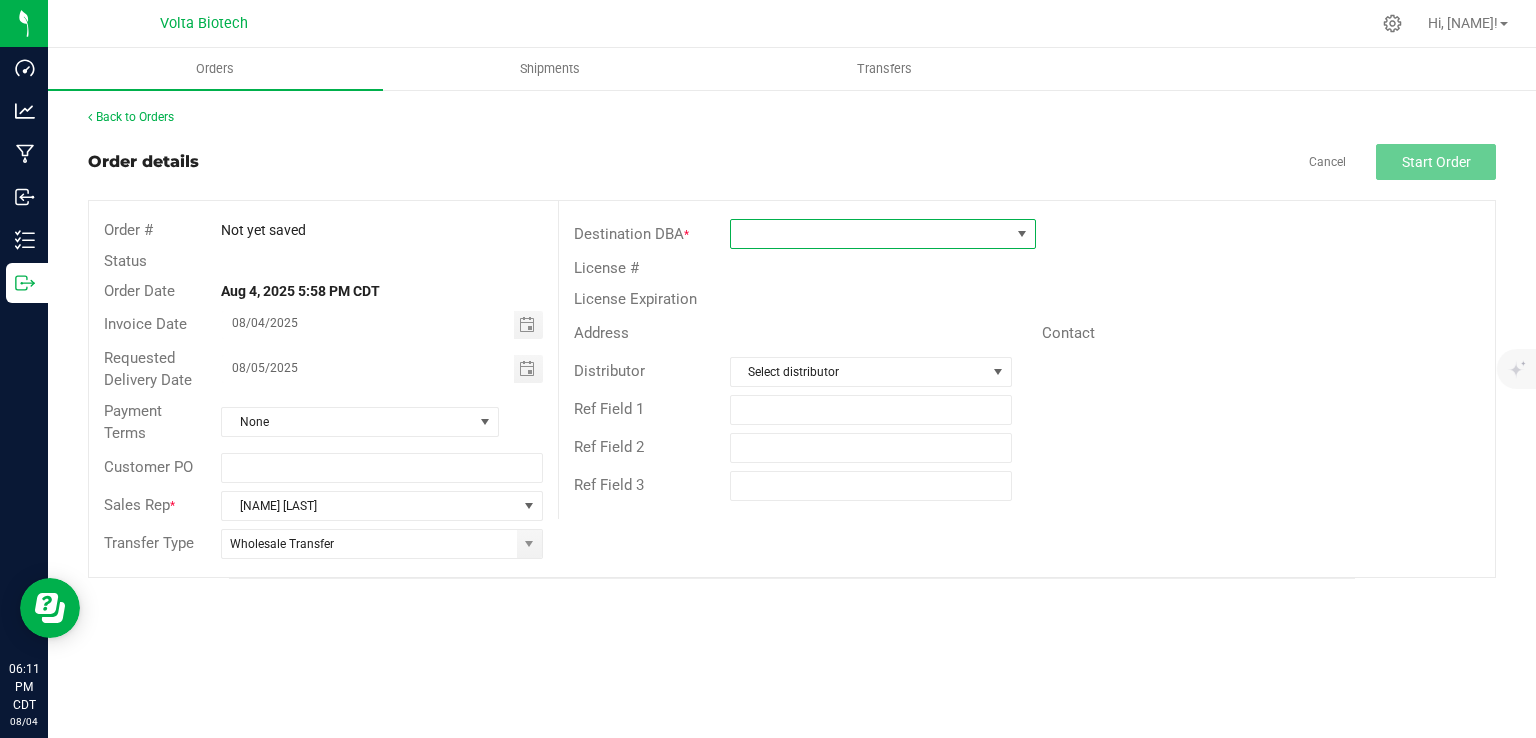 click at bounding box center [870, 234] 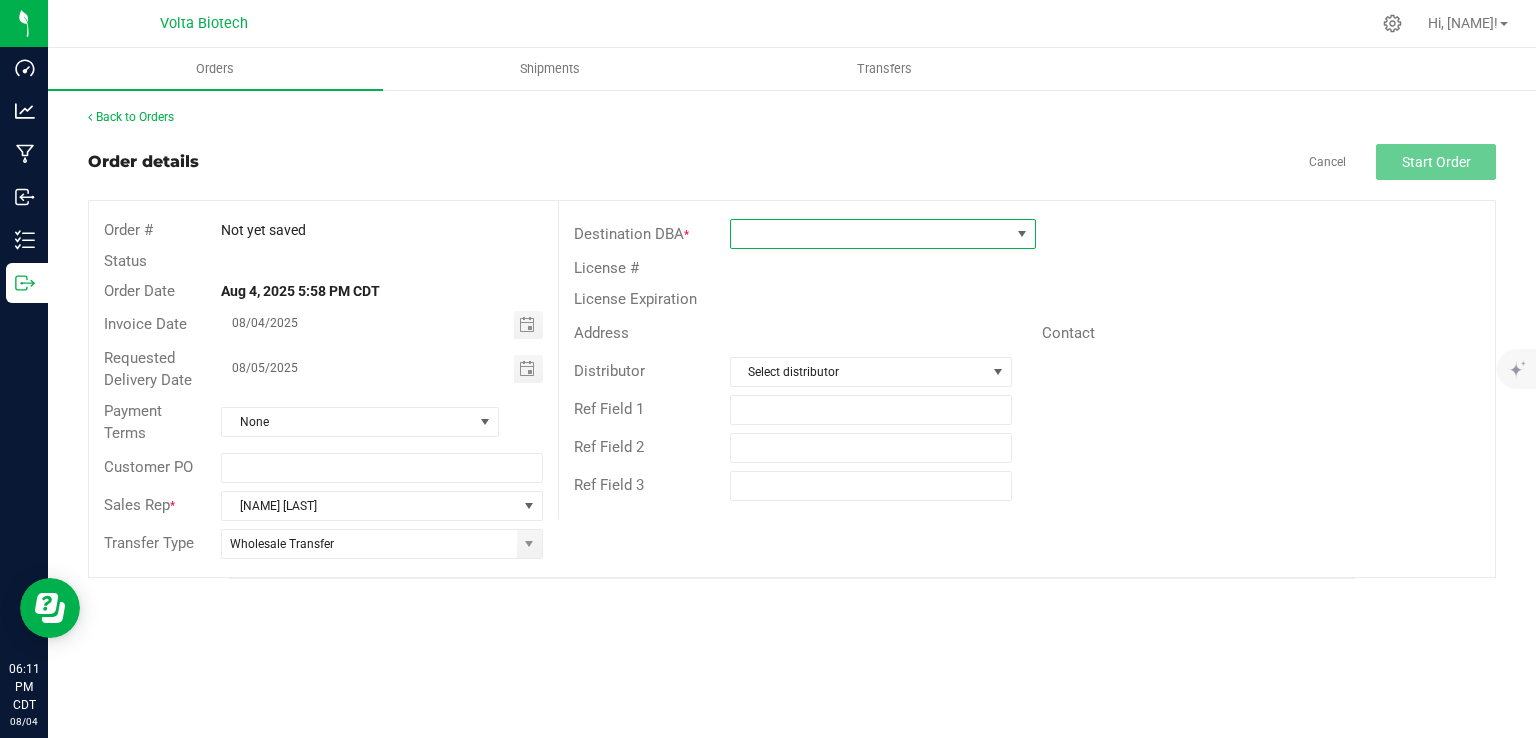 drag, startPoint x: 751, startPoint y: 241, endPoint x: 974, endPoint y: 228, distance: 223.3786 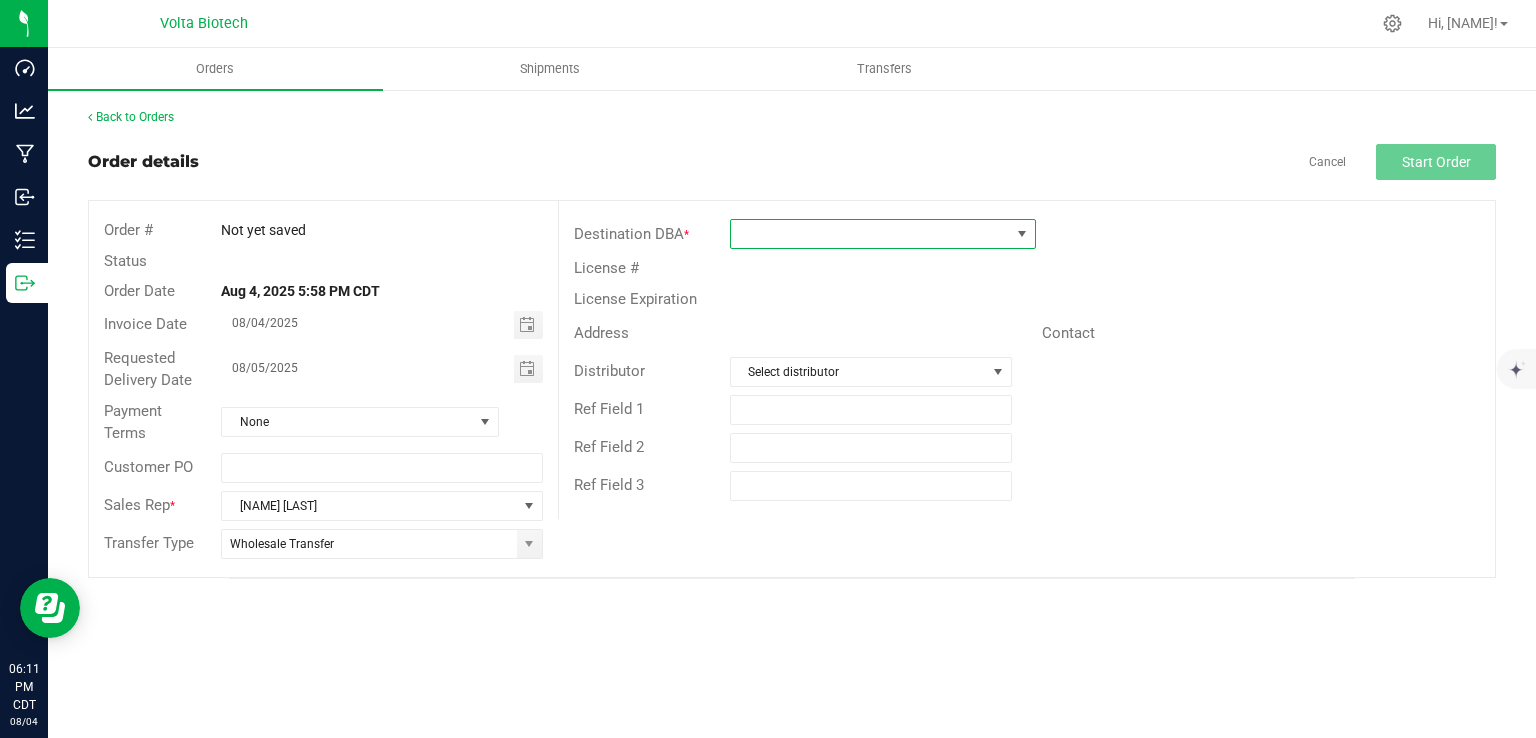click at bounding box center (870, 234) 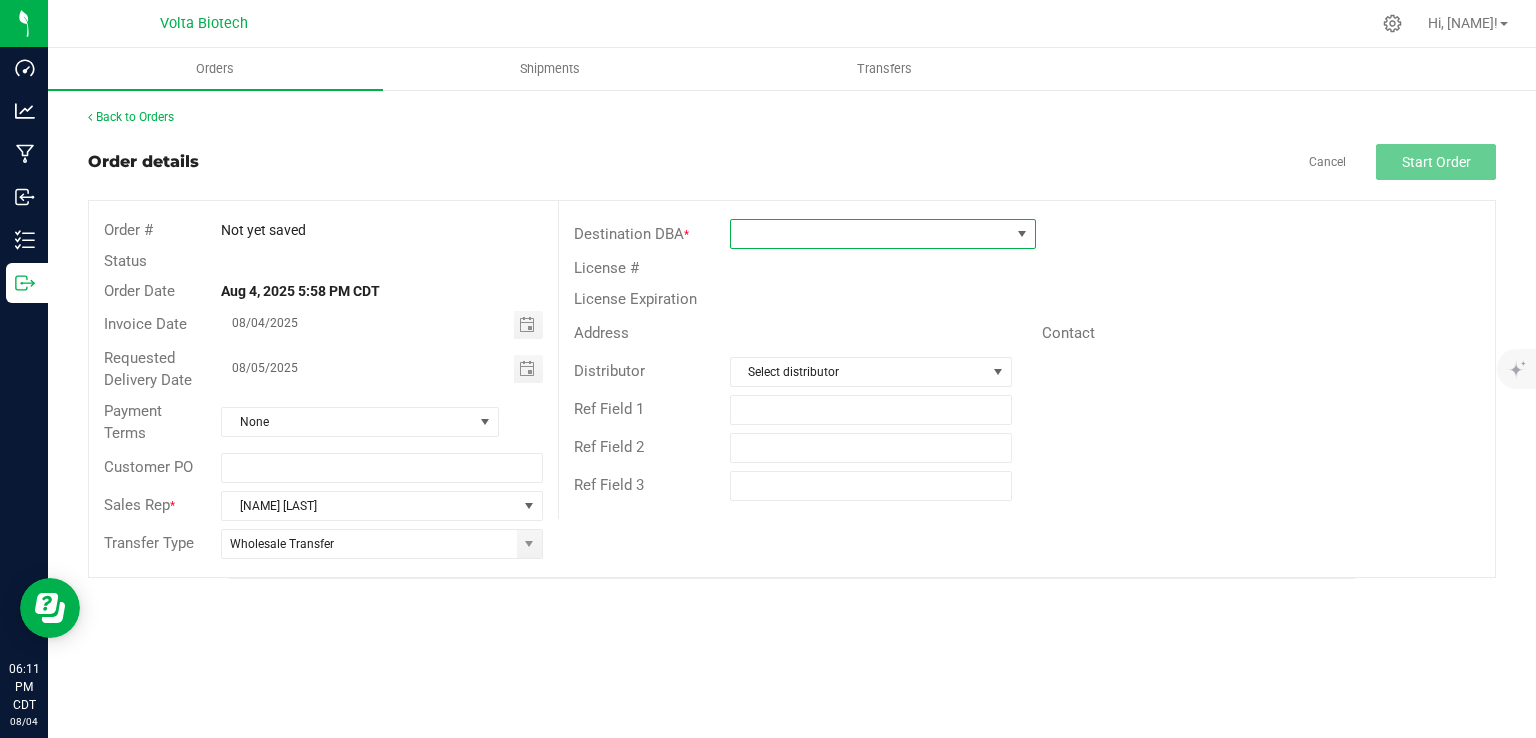 click at bounding box center [870, 234] 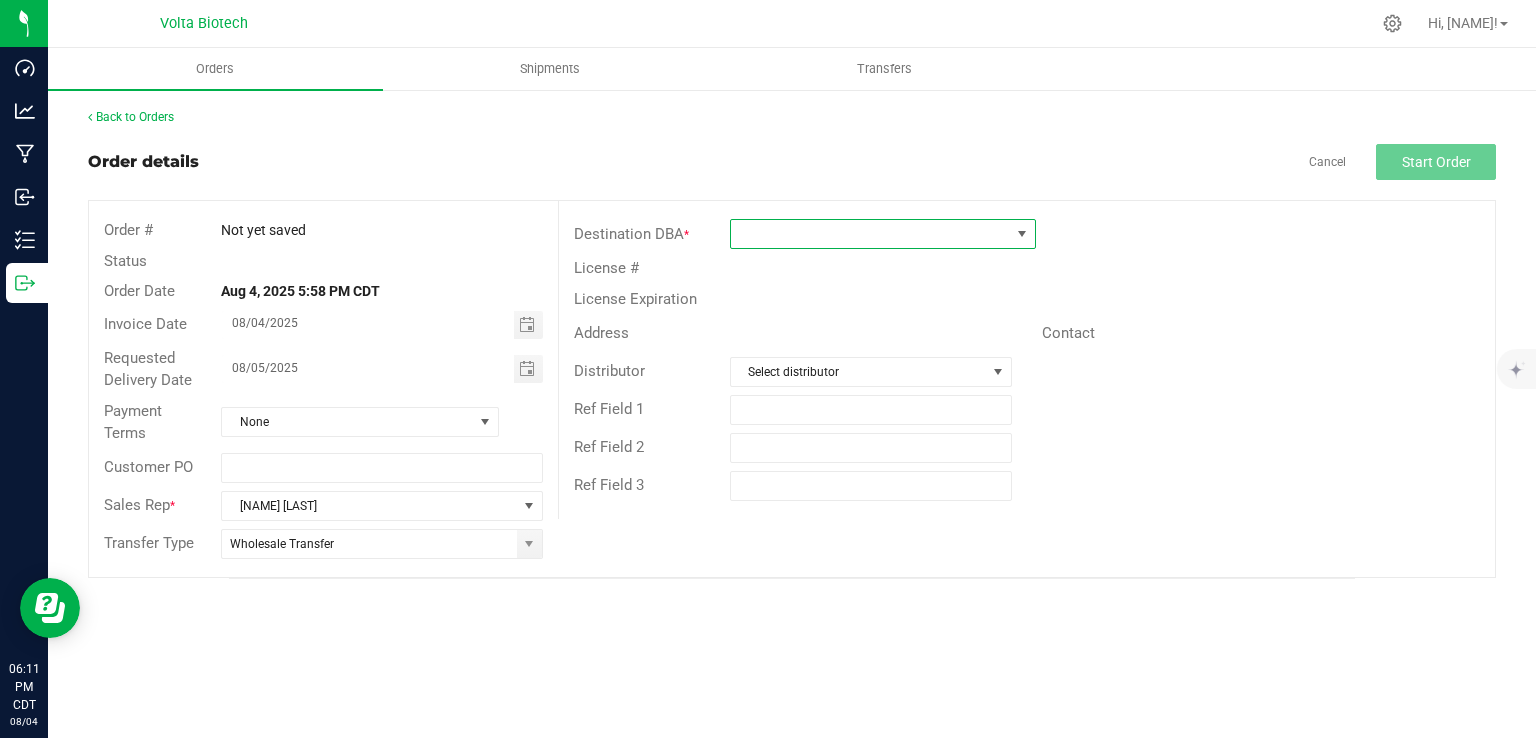 click at bounding box center (870, 234) 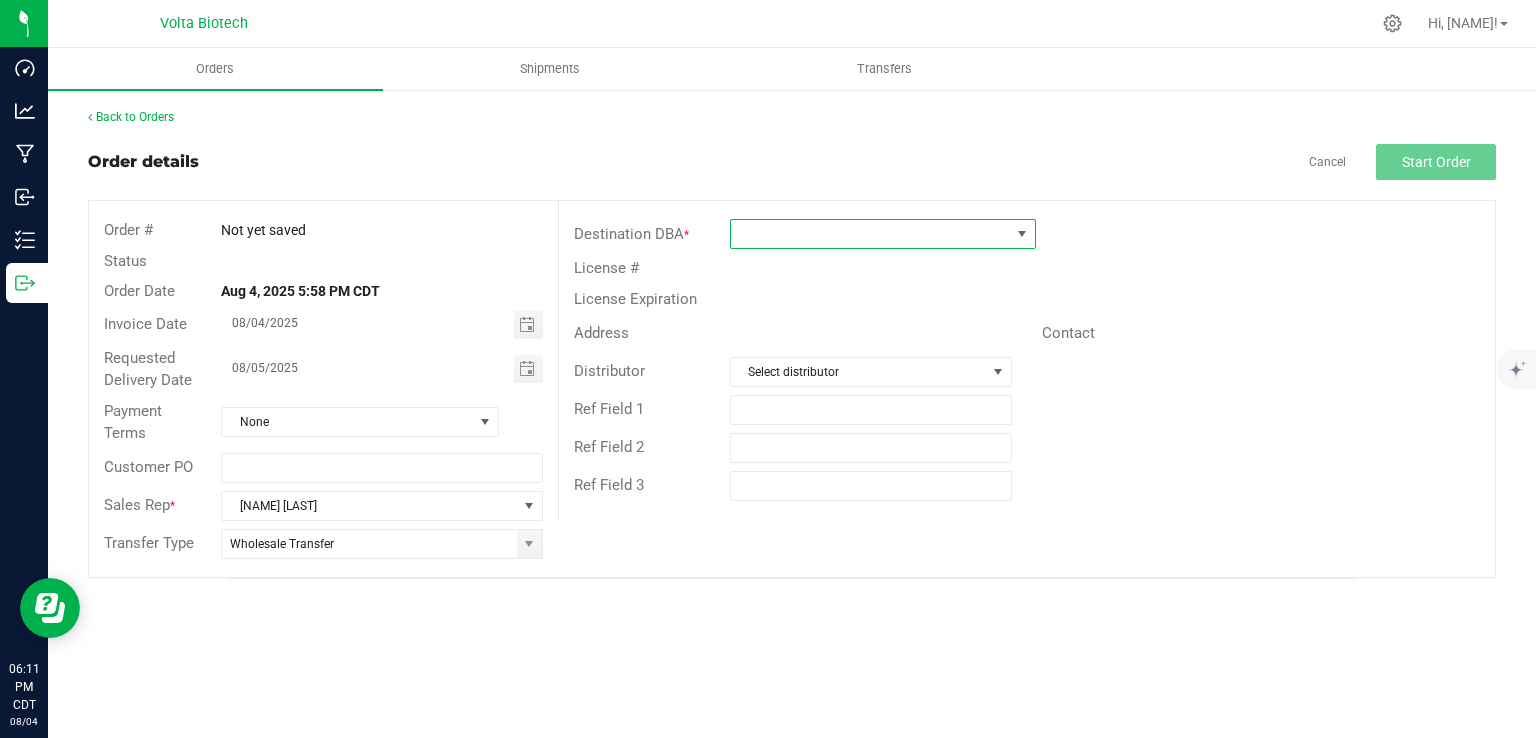 click at bounding box center [1022, 234] 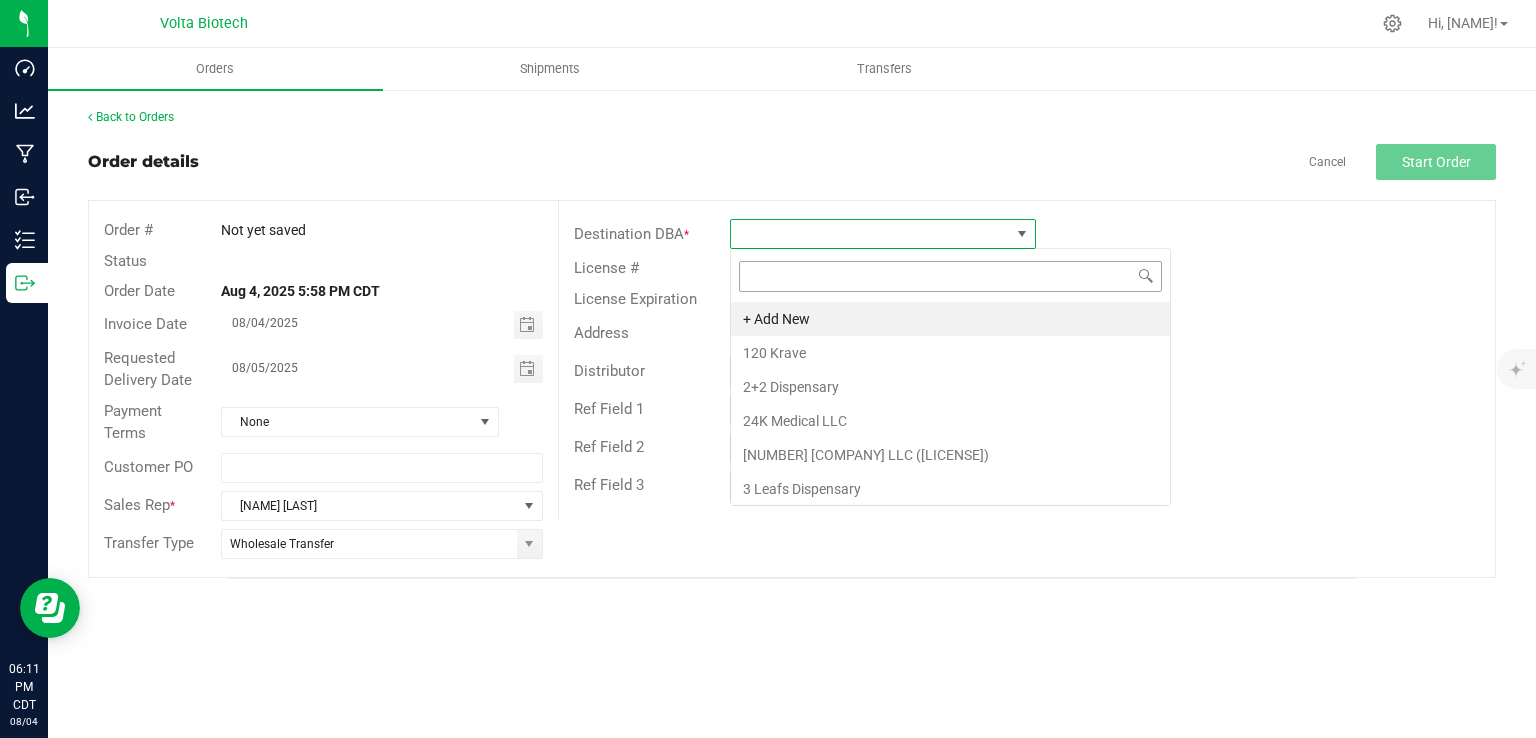 scroll, scrollTop: 99970, scrollLeft: 99693, axis: both 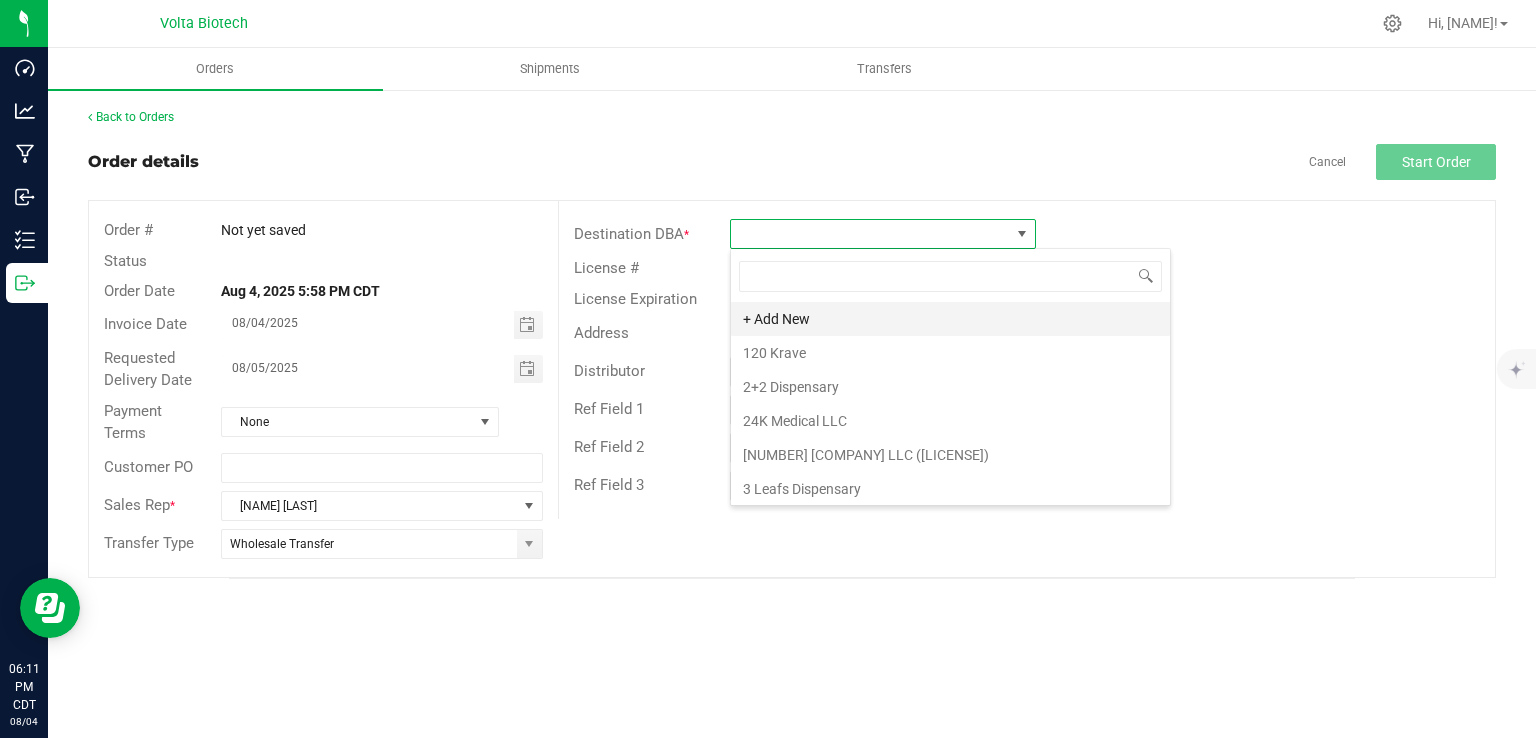 click on "+ Add New" at bounding box center (950, 319) 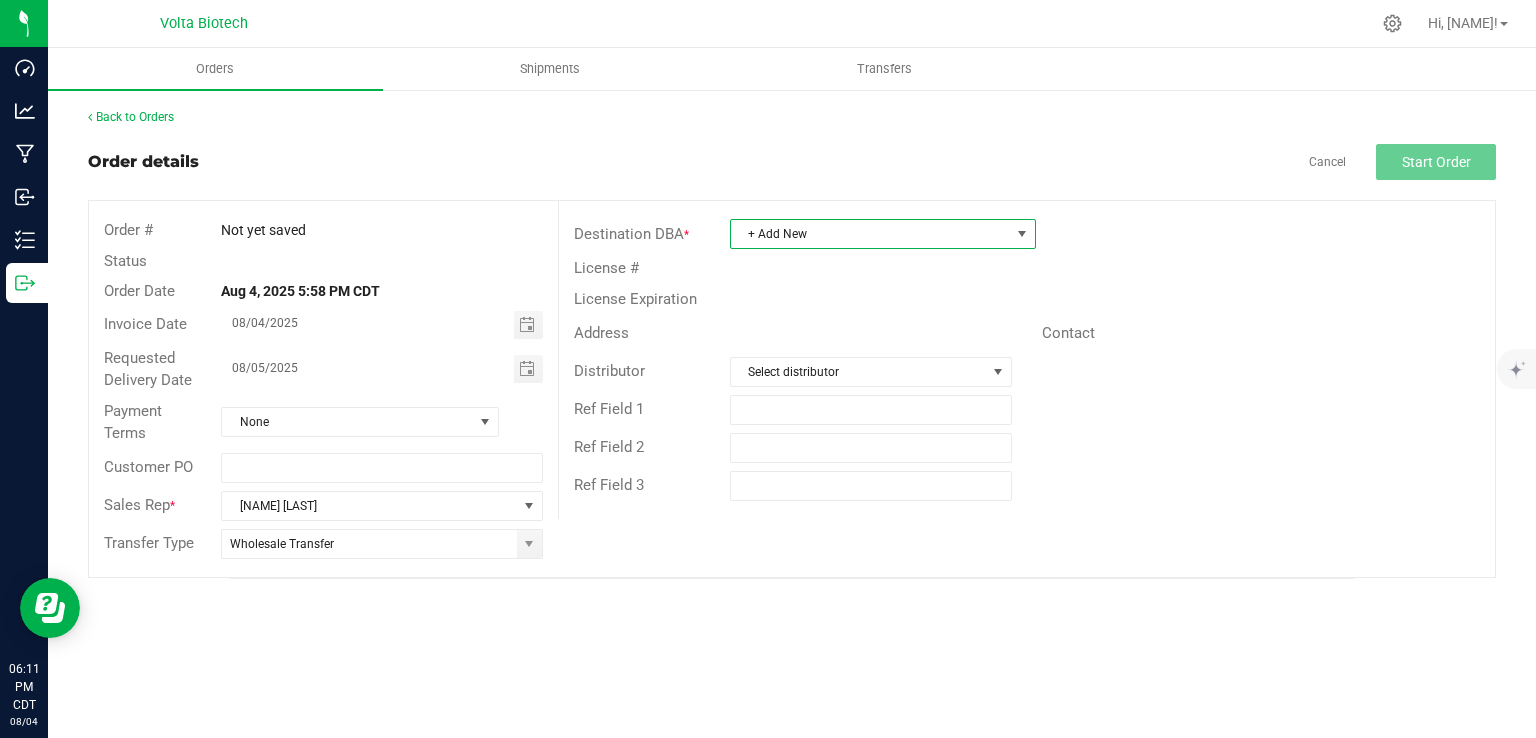 click on "Dashboard Analytics Manufacturing Inbound Inventory Outbound 06:11 PM CDT 08/04/2025  08/04   Volta Biotech   Hi, [NAME]!
Orders
Shipments
Transfers
Back to Orders
Order details   Cancel   Start Order   Order #   Not yet saved   Status      Order Date   Aug 4, 2025 5:58 PM CDT   Invoice Date  08/04/2025  Requested Delivery Date  08/05/2025  Payment Terms  None  Customer PO   Sales Rep   *  [NAME] [LAST]  Transfer Type  Wholesale Transfer *" at bounding box center [768, 369] 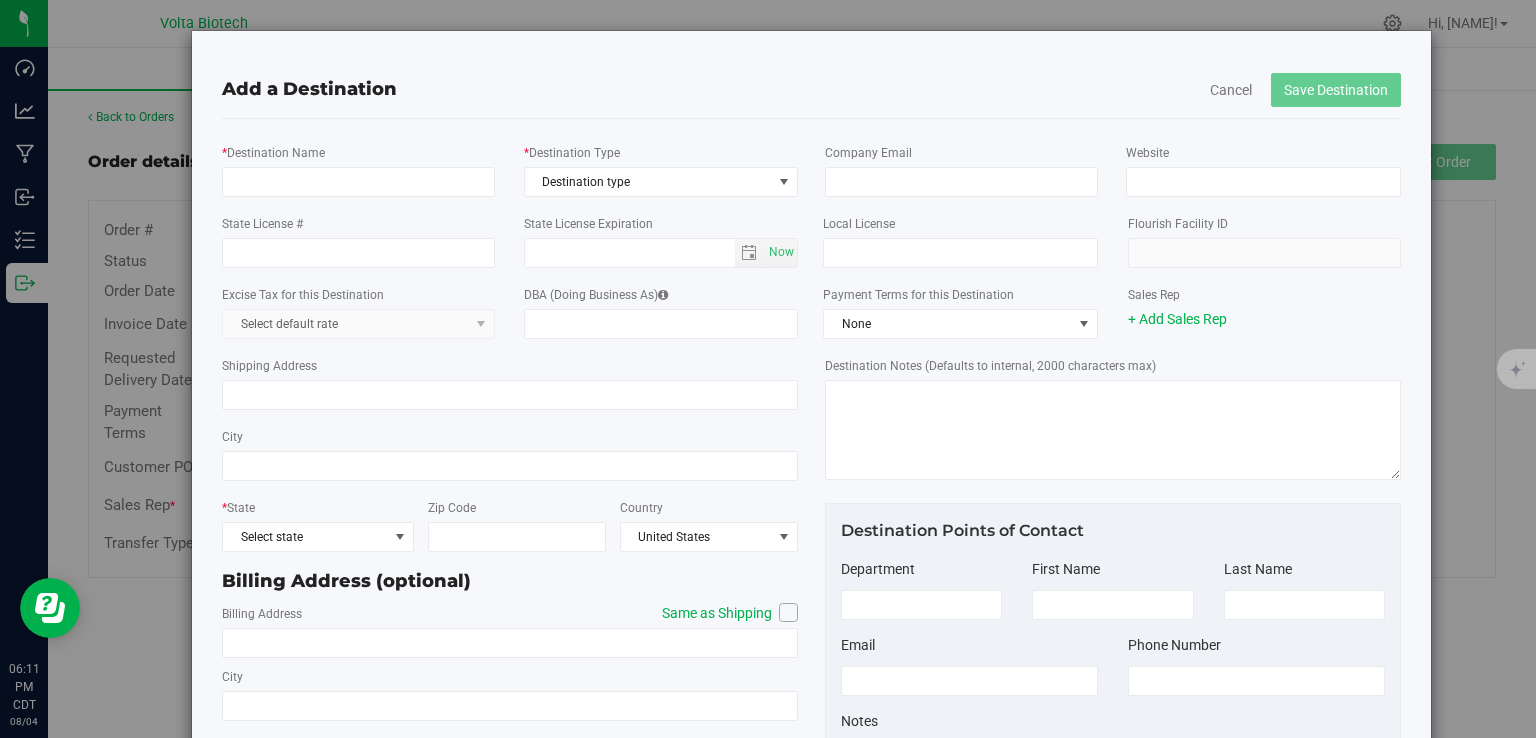 click on "*
Destination Name" at bounding box center [358, 169] 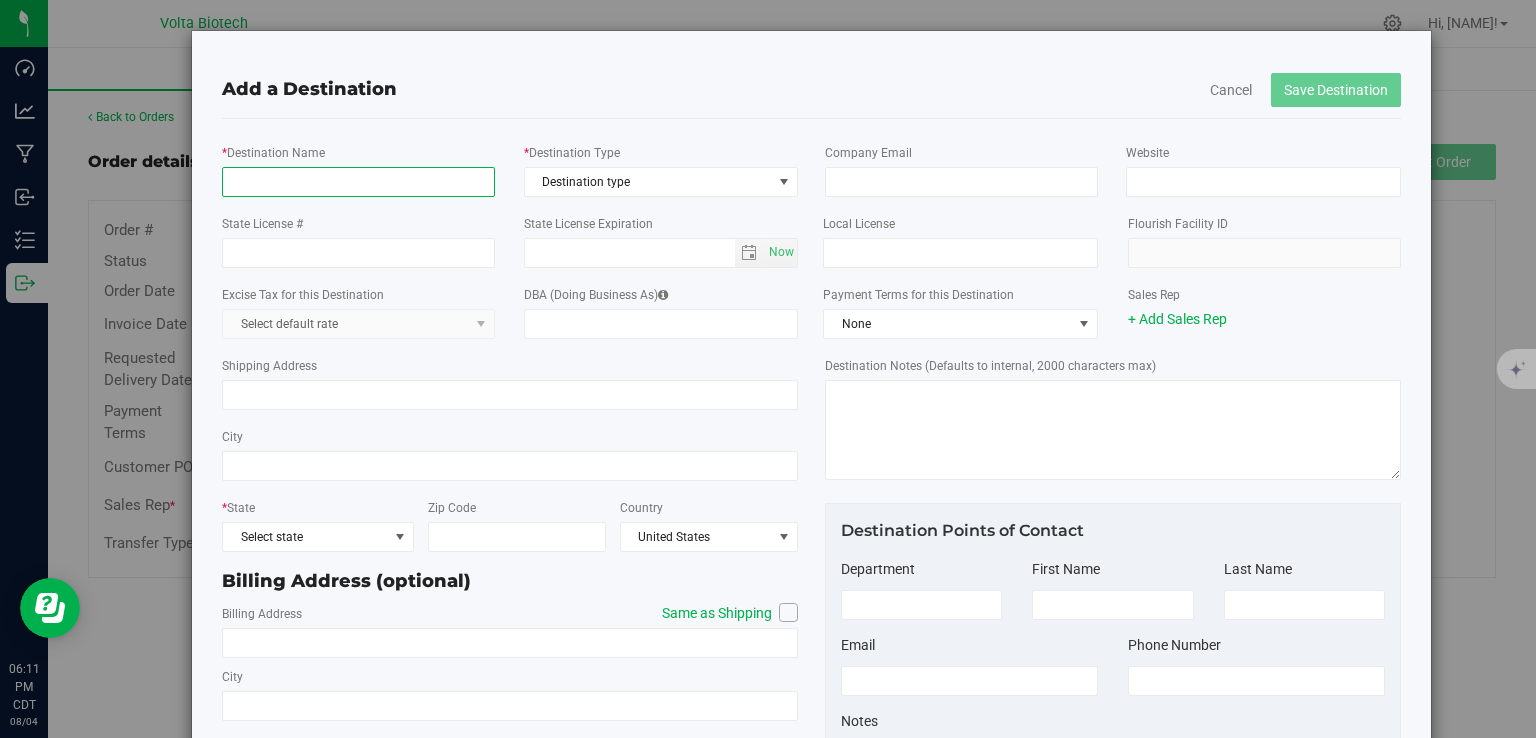 click on "*
Destination Name" at bounding box center (358, 182) 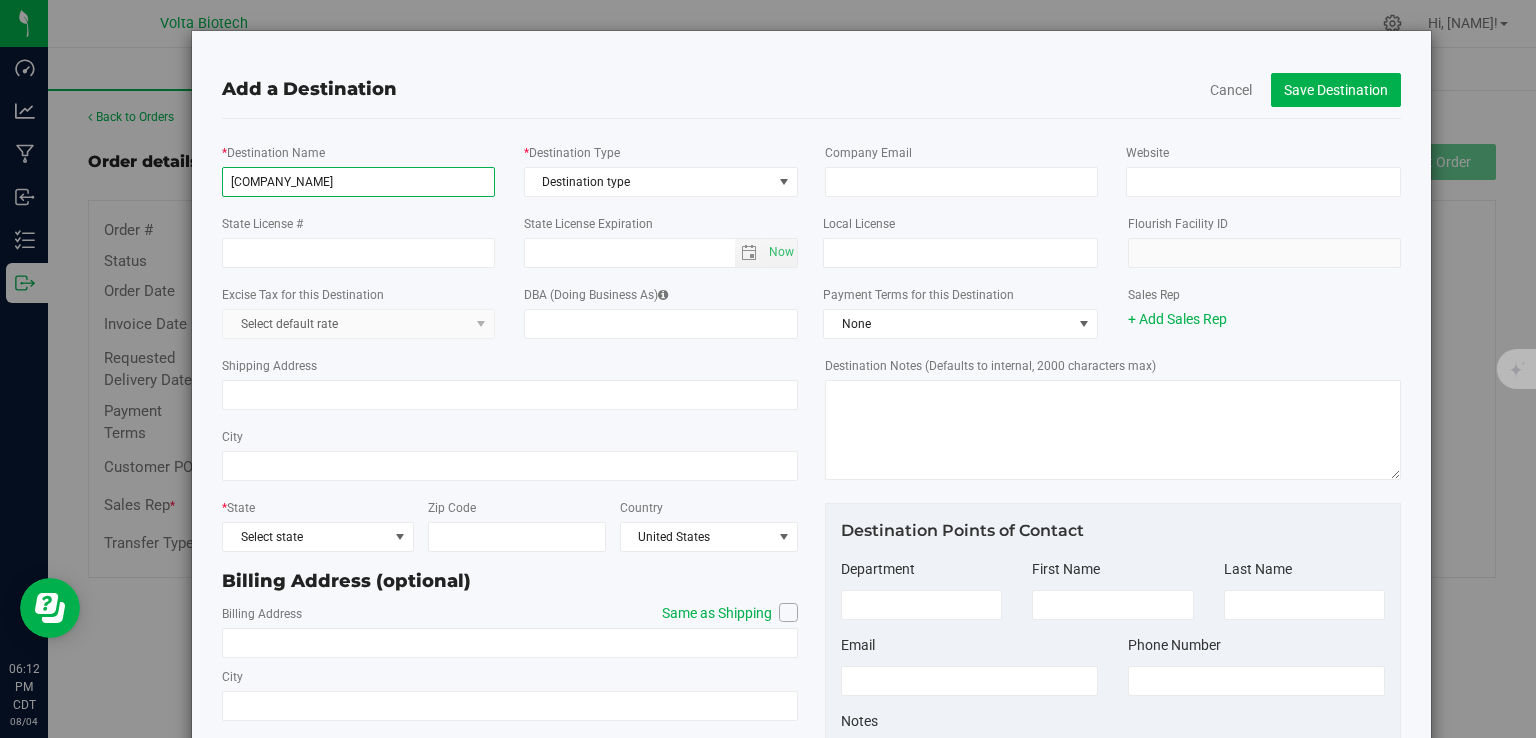 type on "[COMPANY_NAME]" 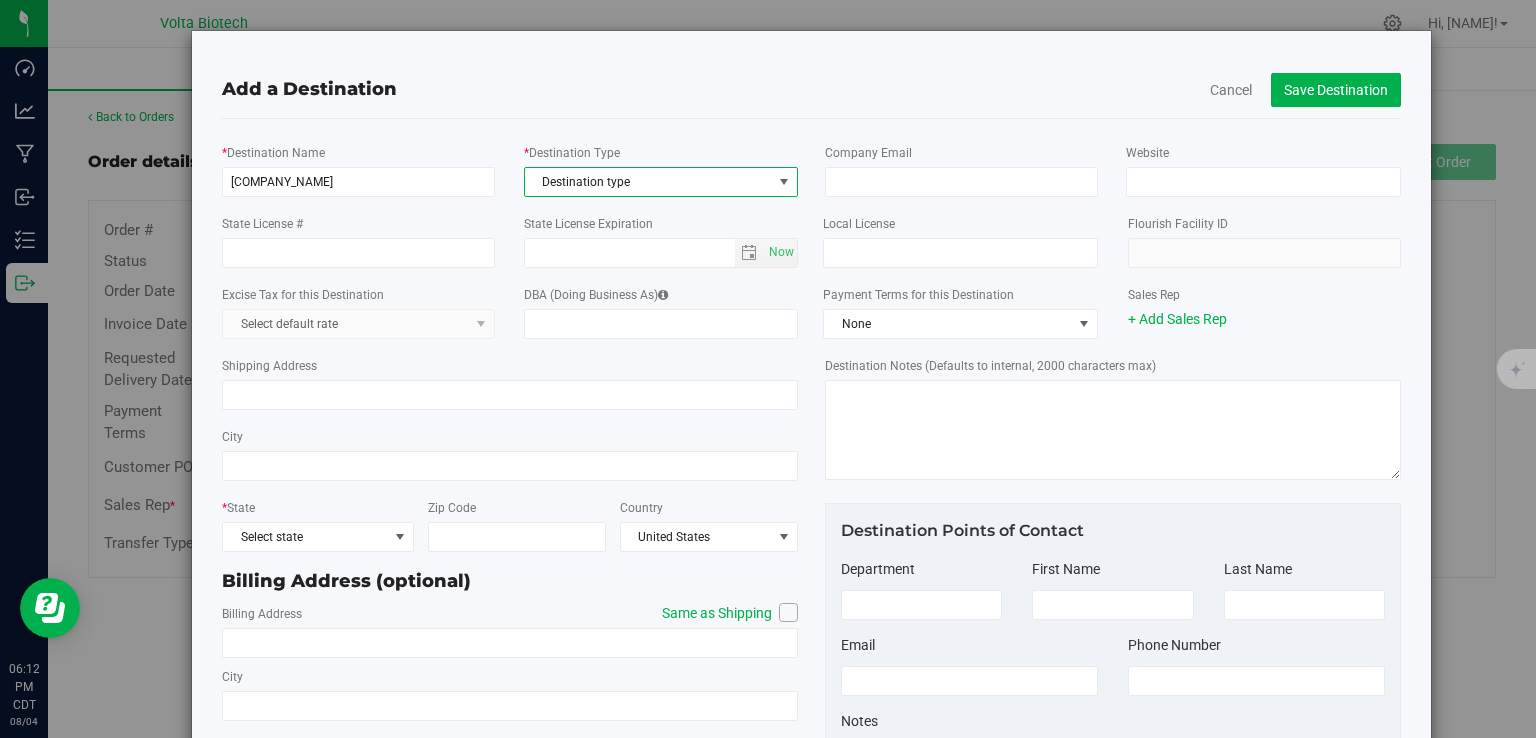click on "Destination type" at bounding box center [648, 182] 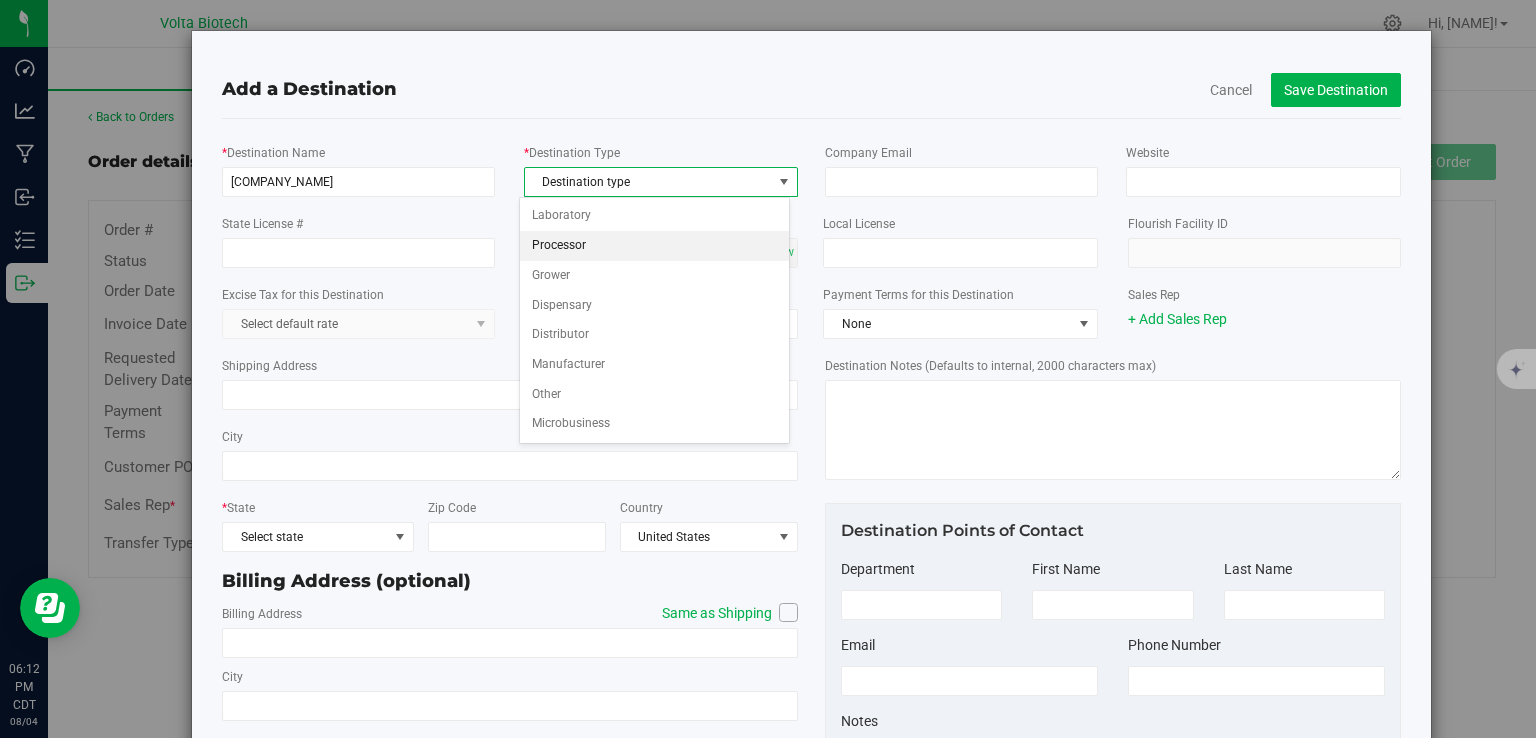 click on "Processor" at bounding box center (655, 246) 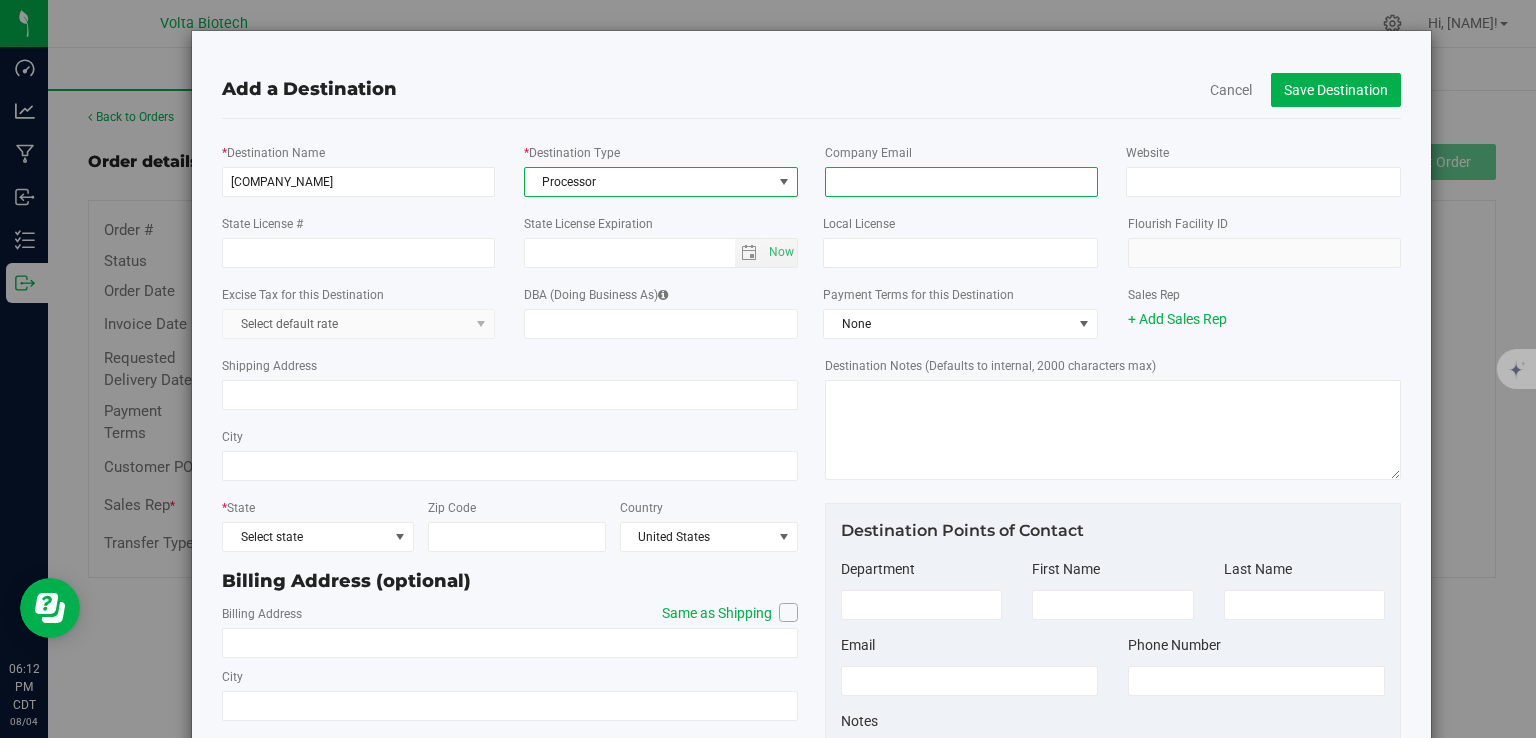 click at bounding box center (961, 182) 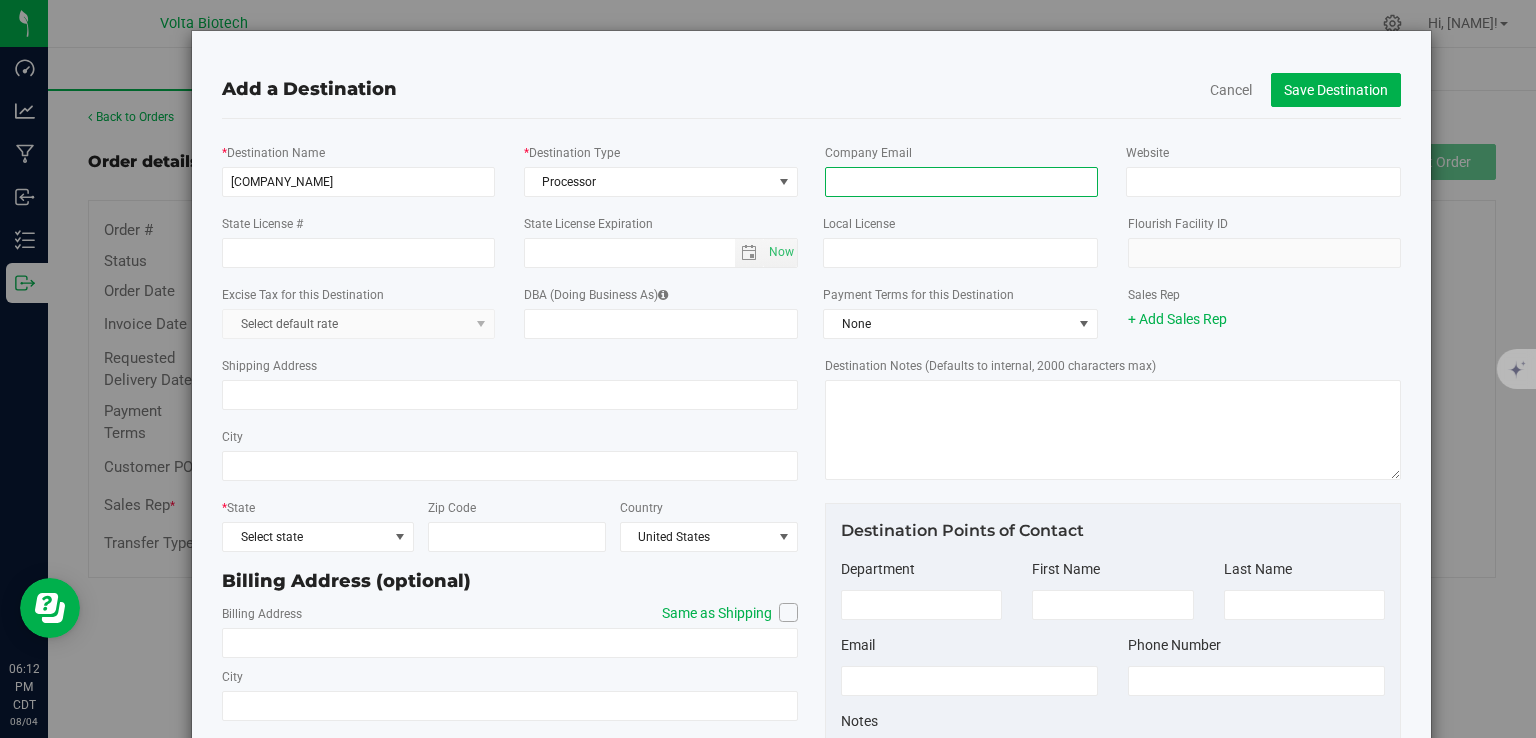 paste on "Matt@[EMAIL]" 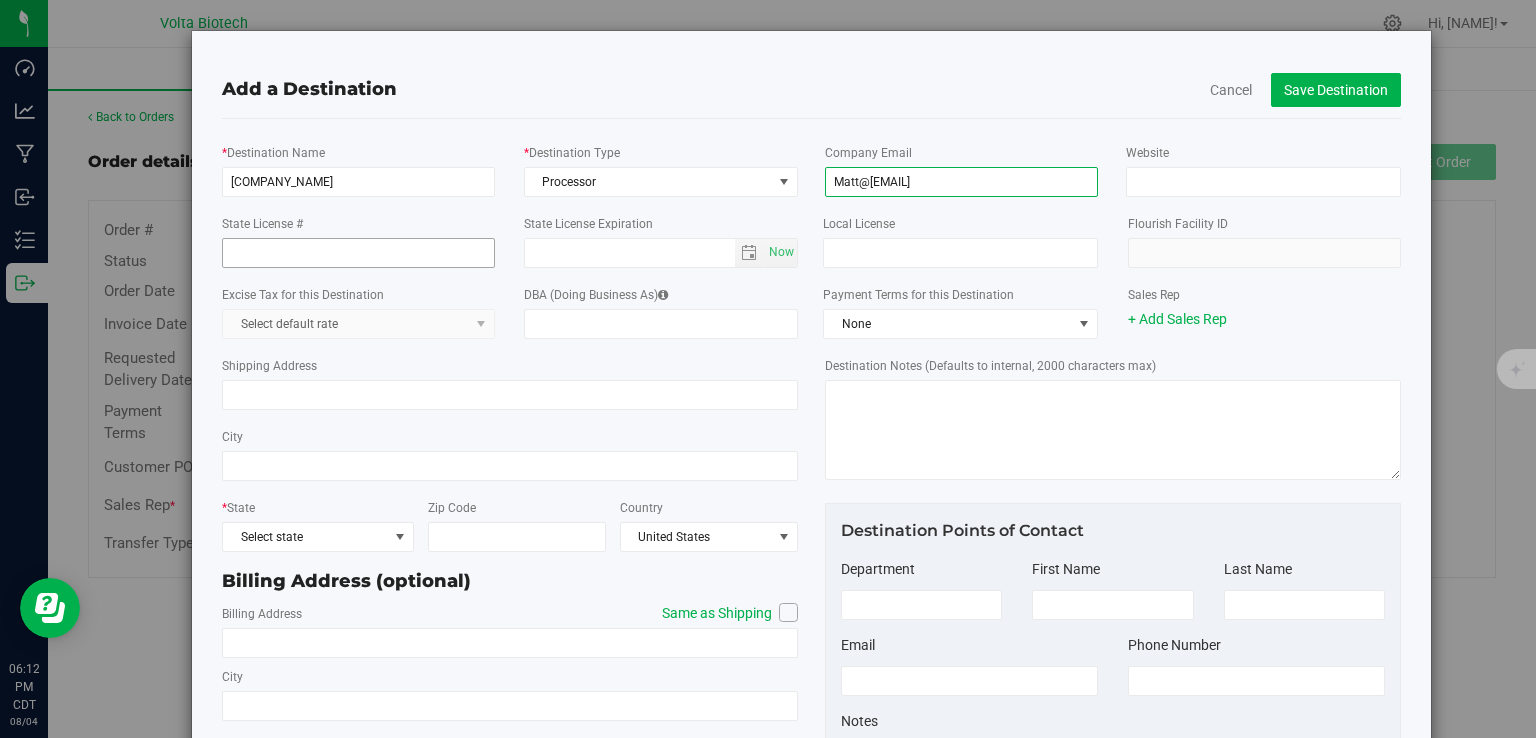 type on "Matt@[EMAIL]" 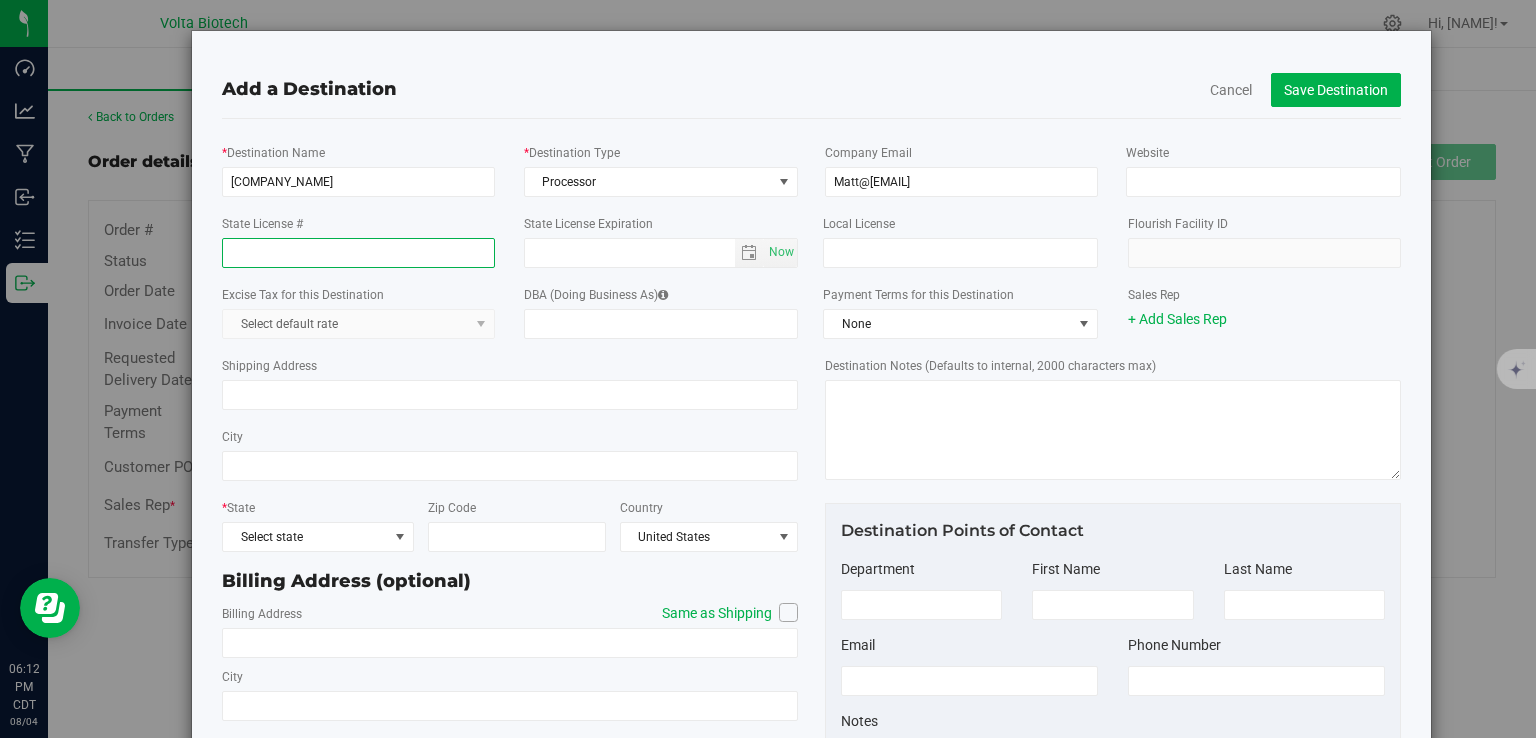 click on "State License #" at bounding box center [358, 253] 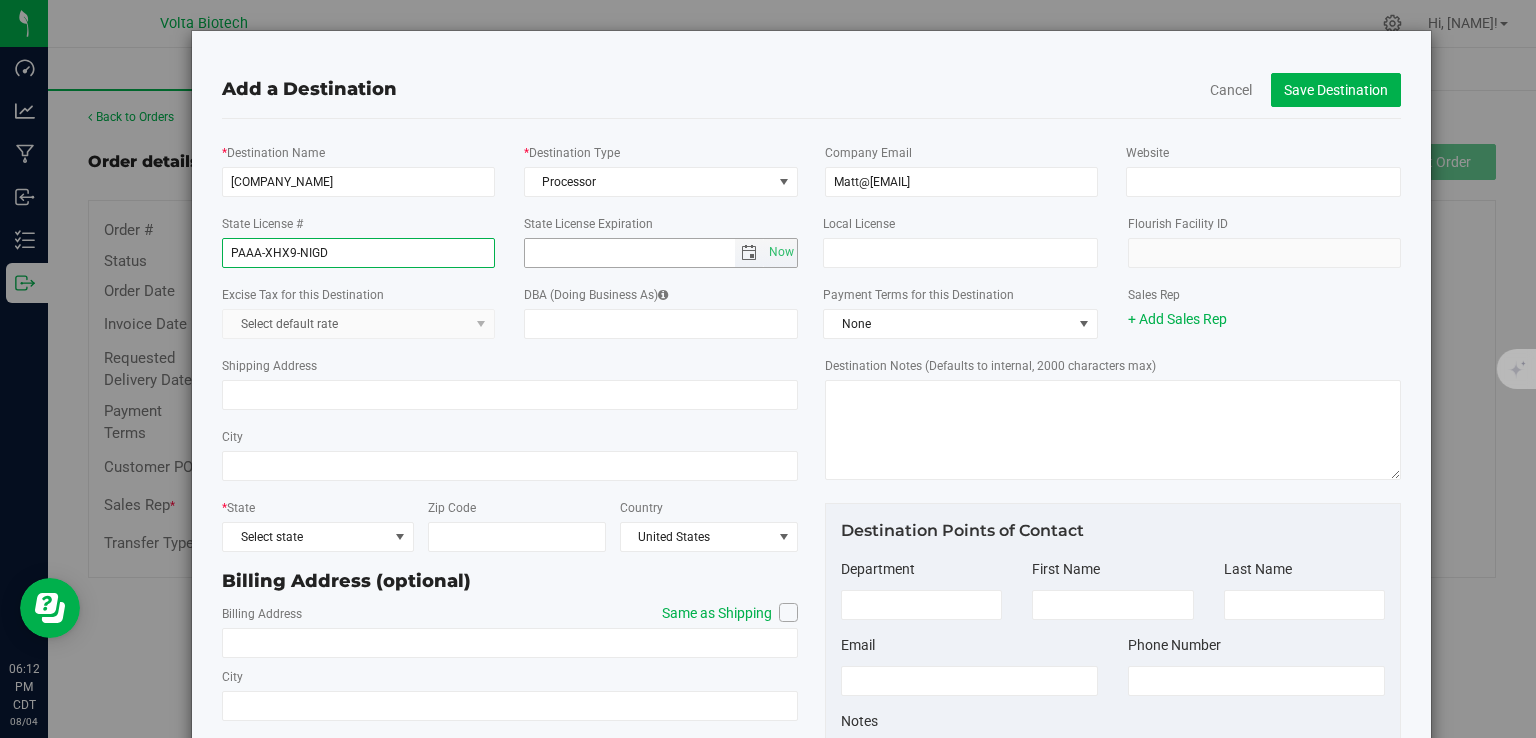 type on "PAAA-XHX9-NIGD" 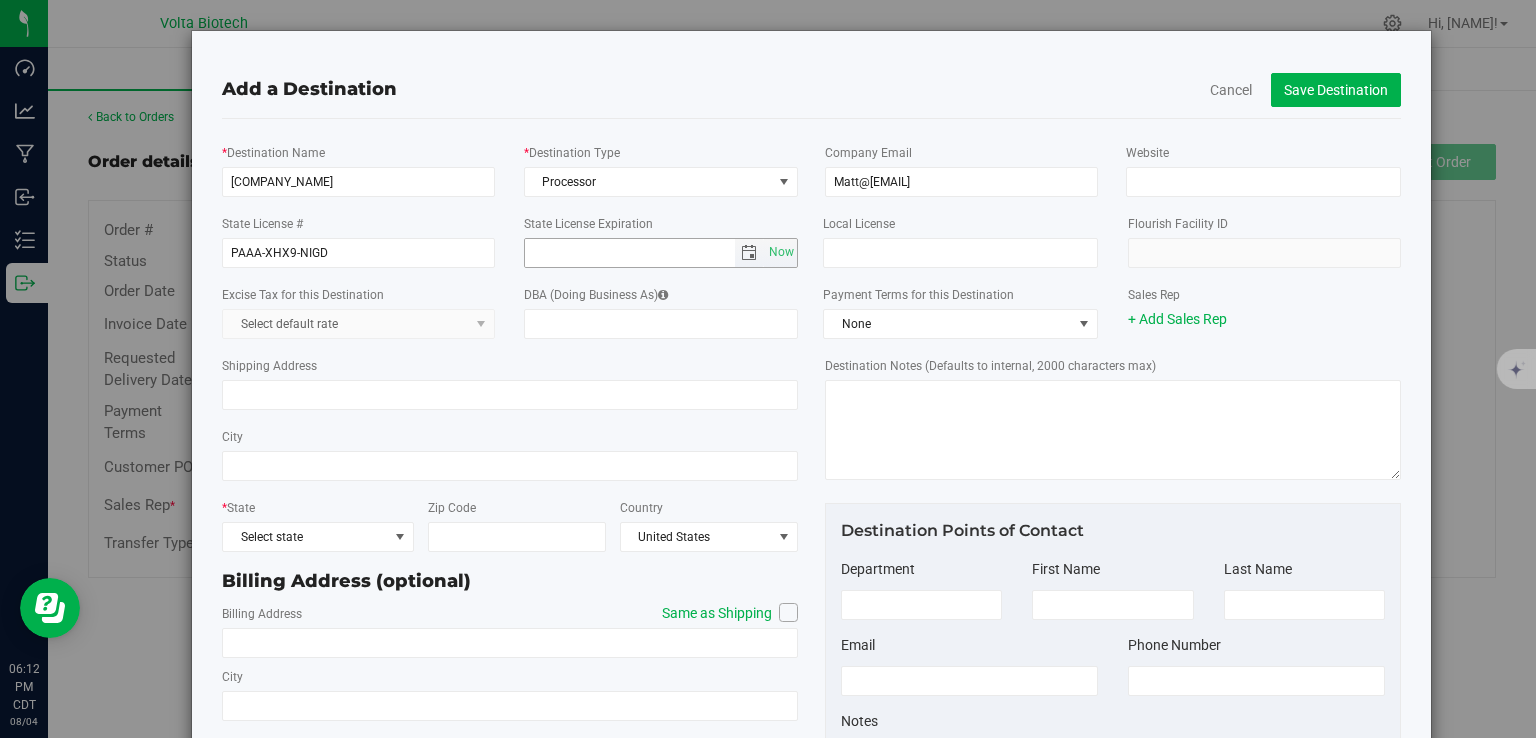 click at bounding box center [630, 253] 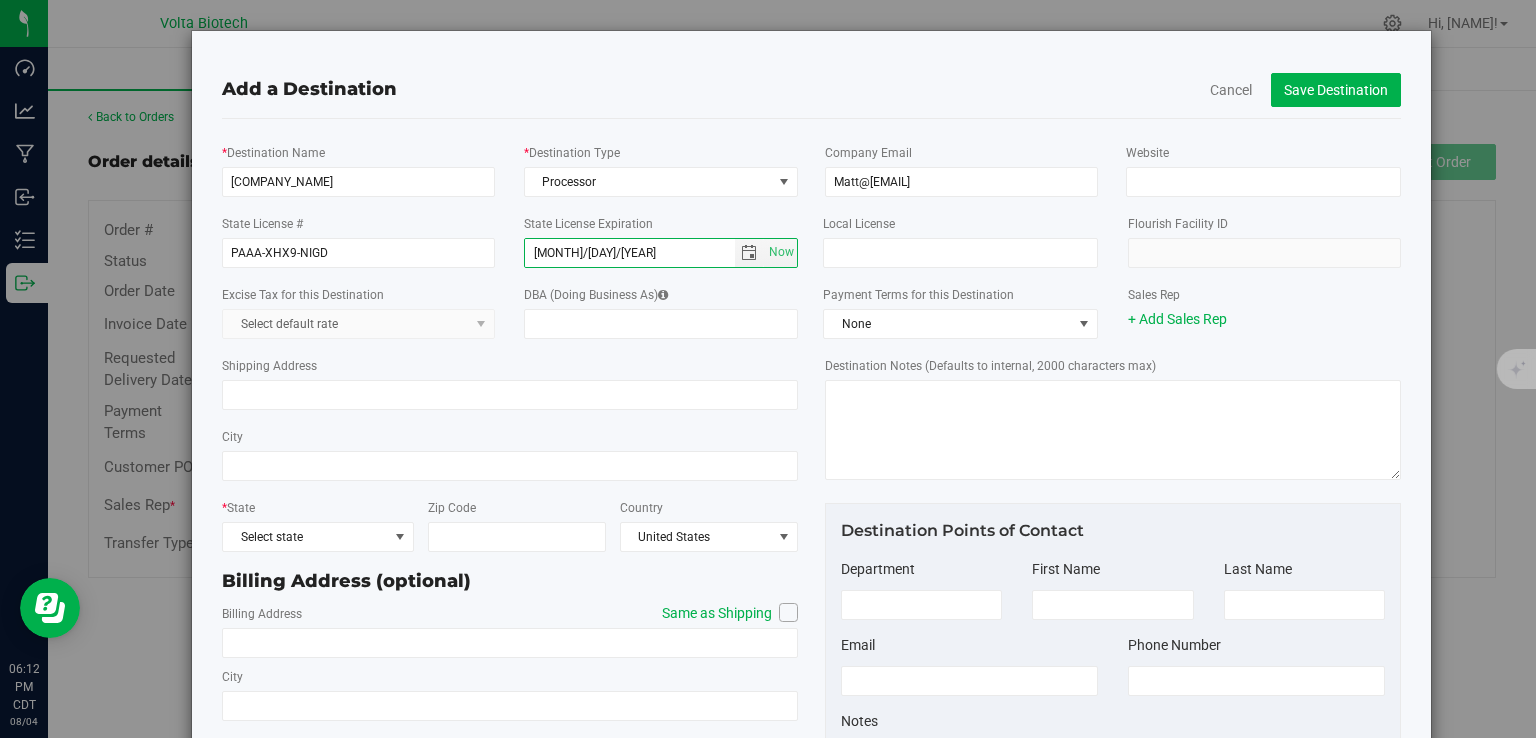 type on "[MONTH]/[DAY]/[YEAR]" 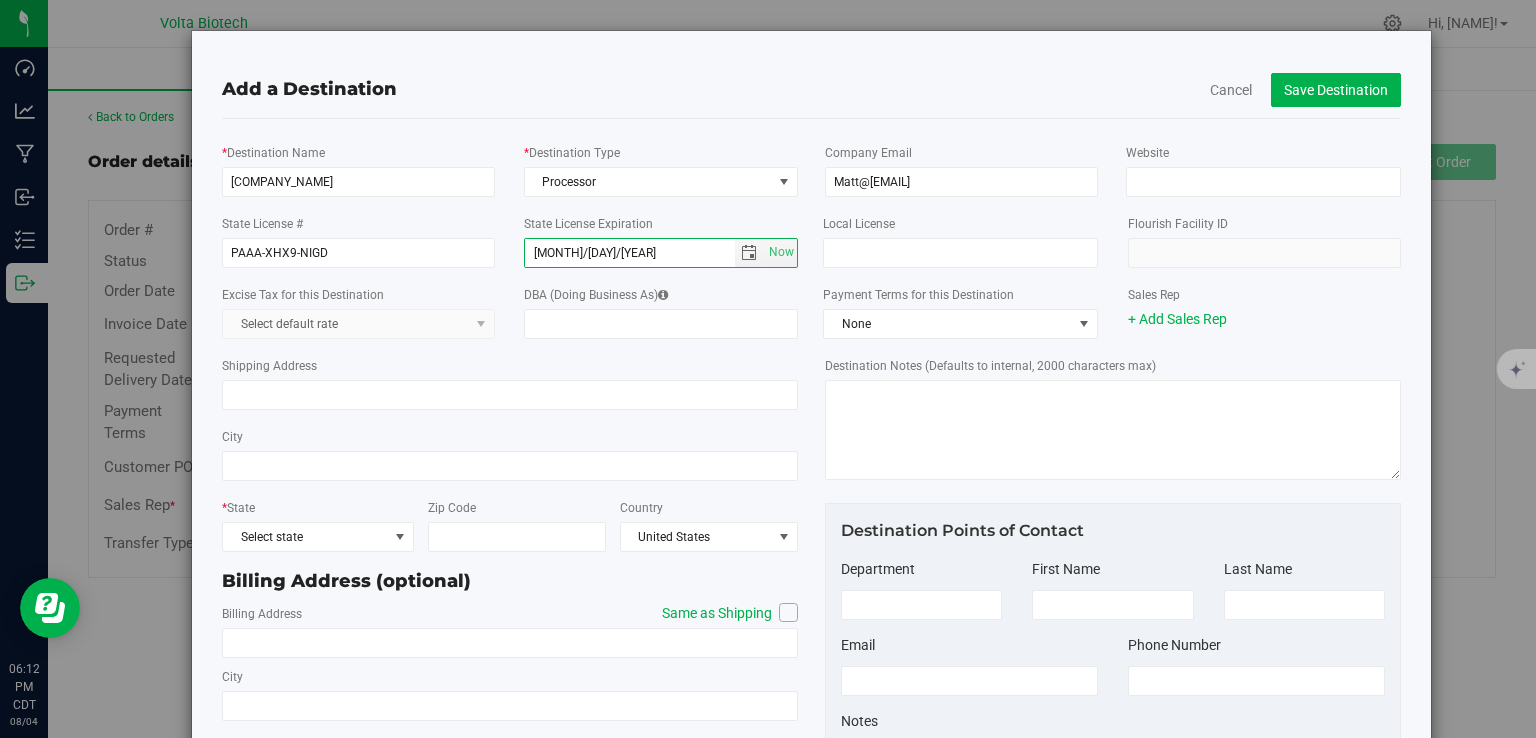 click on "DBA (Doing Business As)" at bounding box center (596, 295) 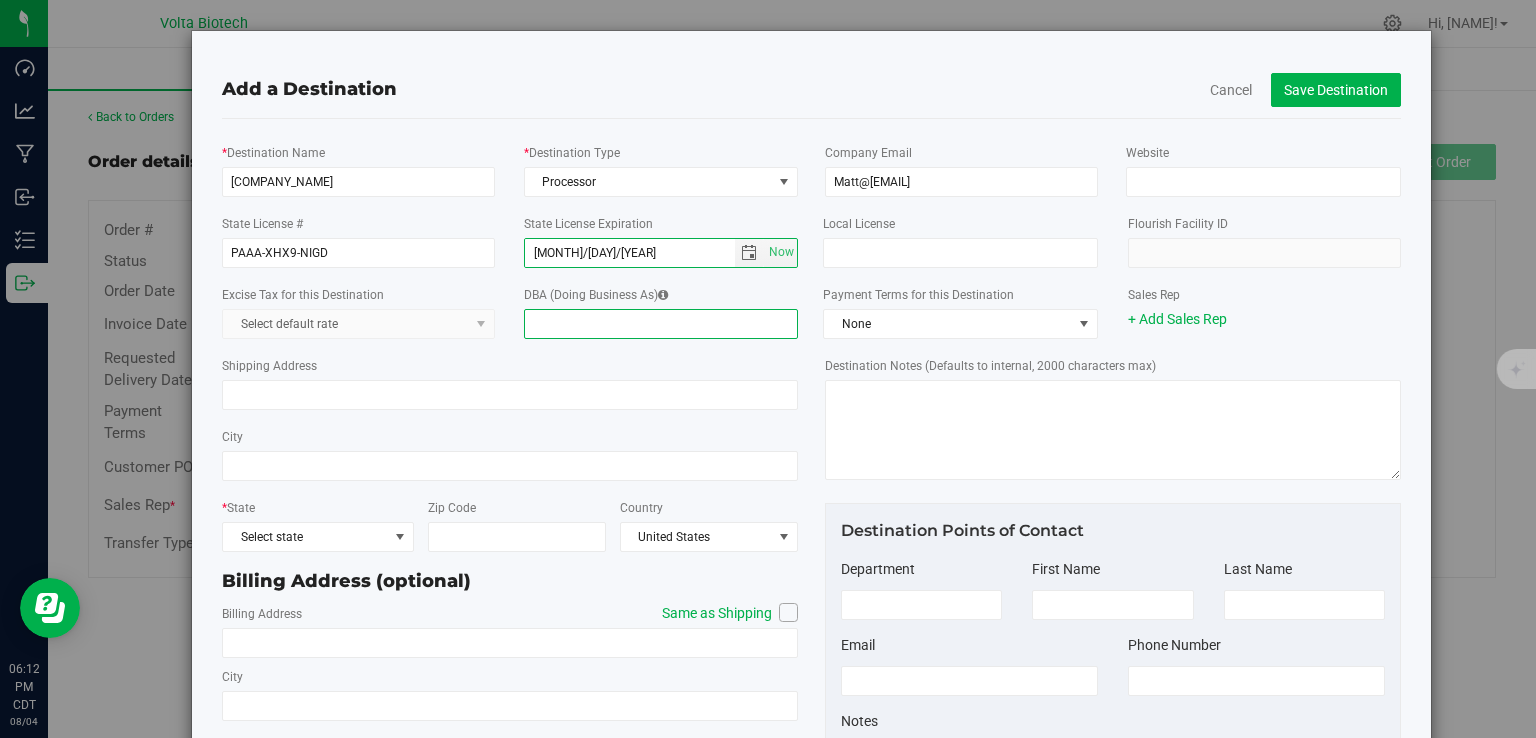 click on "DBA (Doing Business As)" at bounding box center [661, 324] 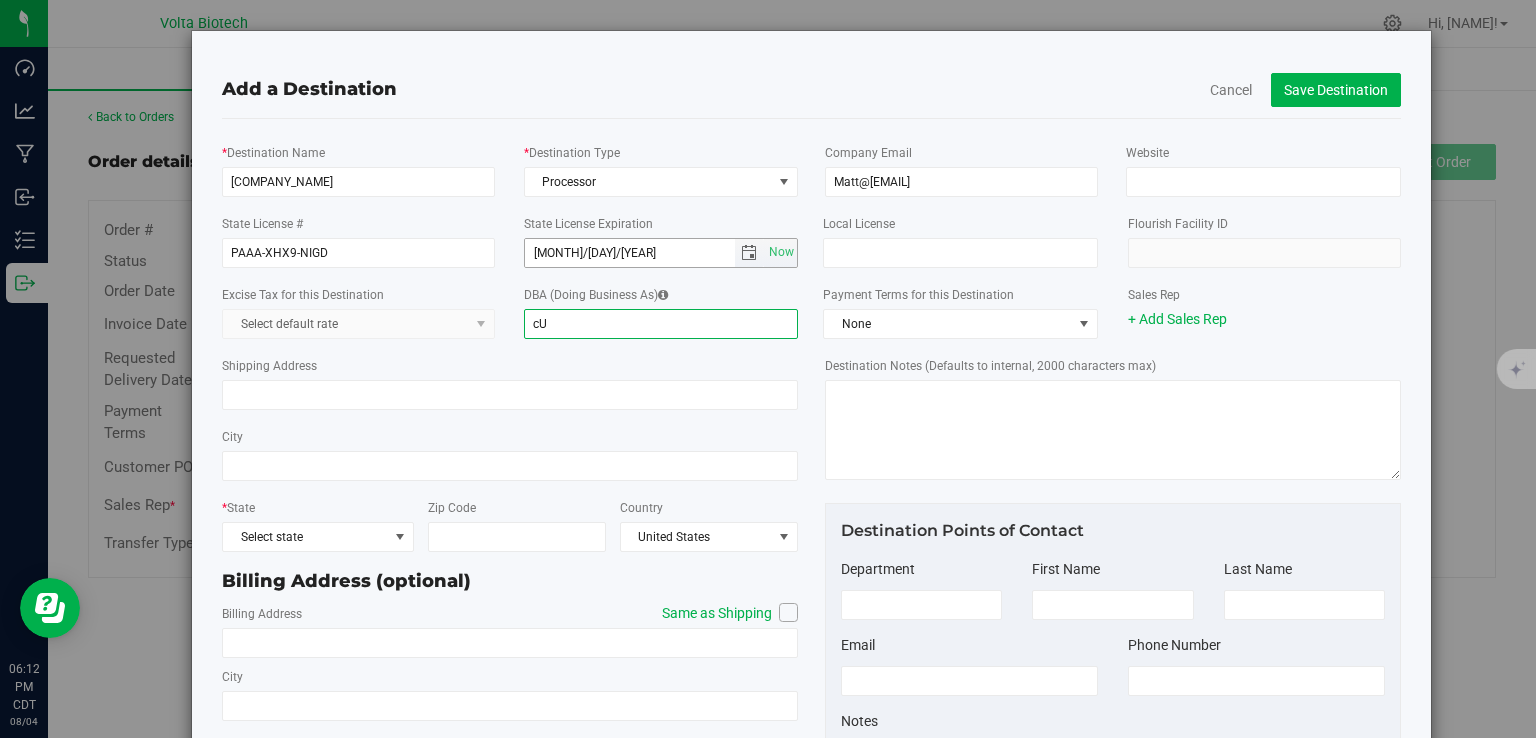 type on "c" 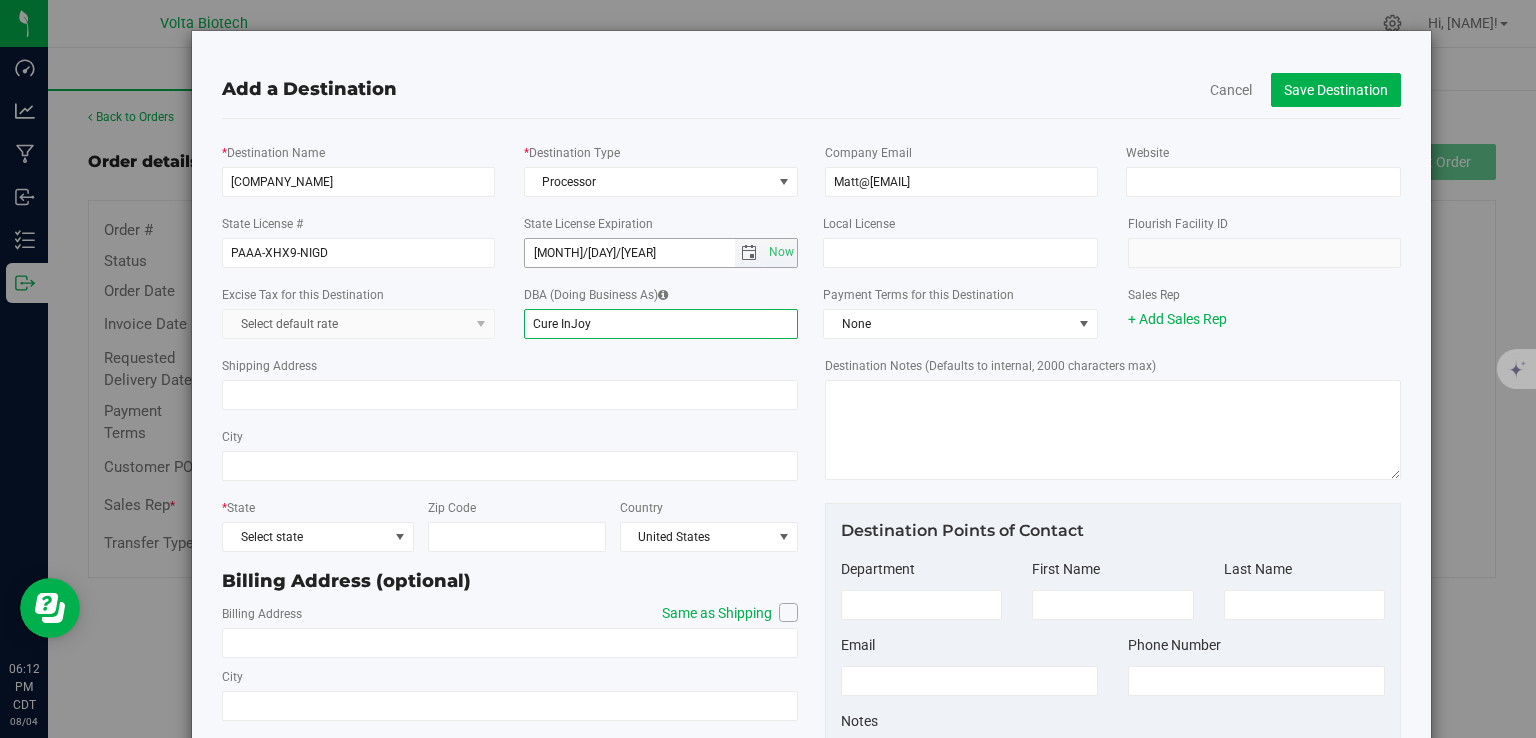 type on "Cure InJoy" 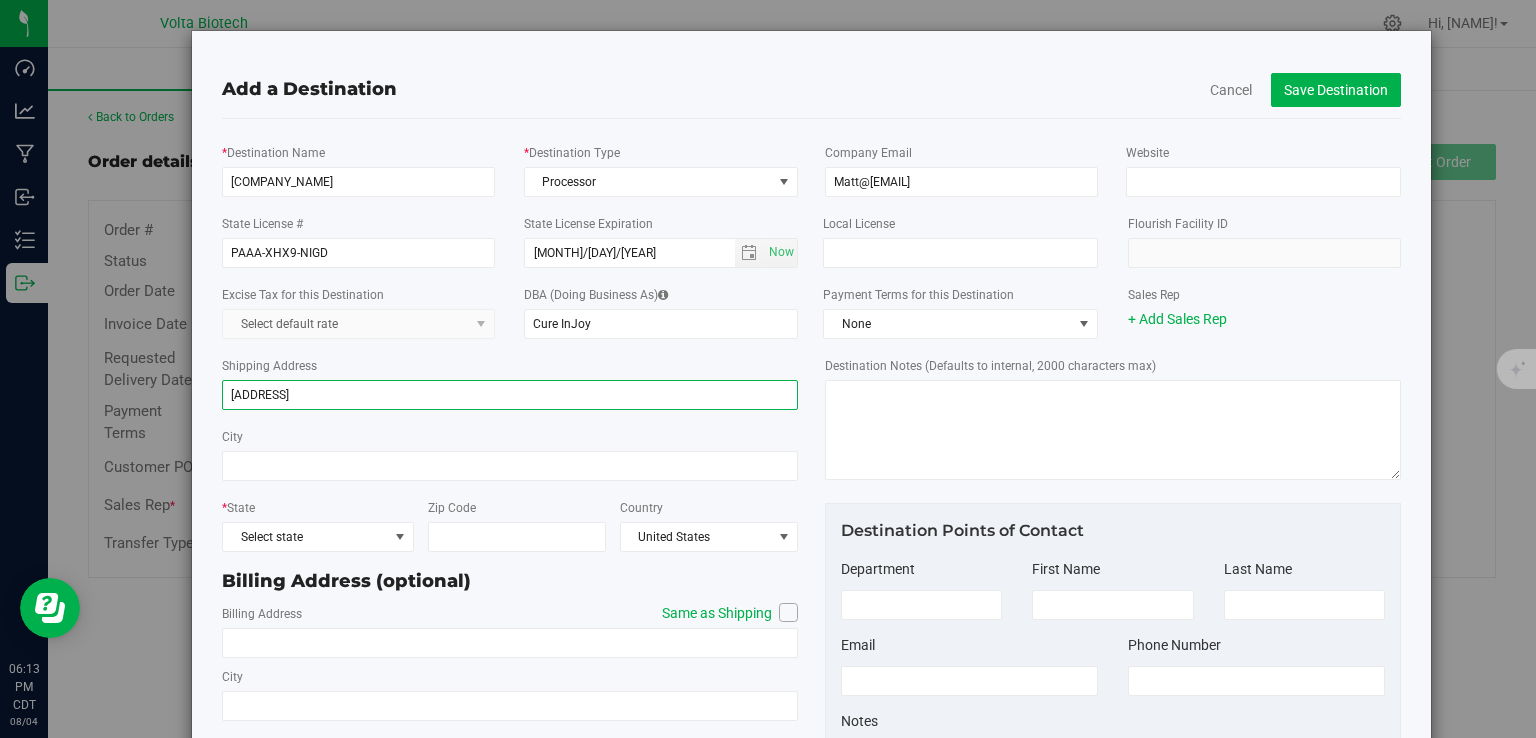 type on "[ADDRESS]" 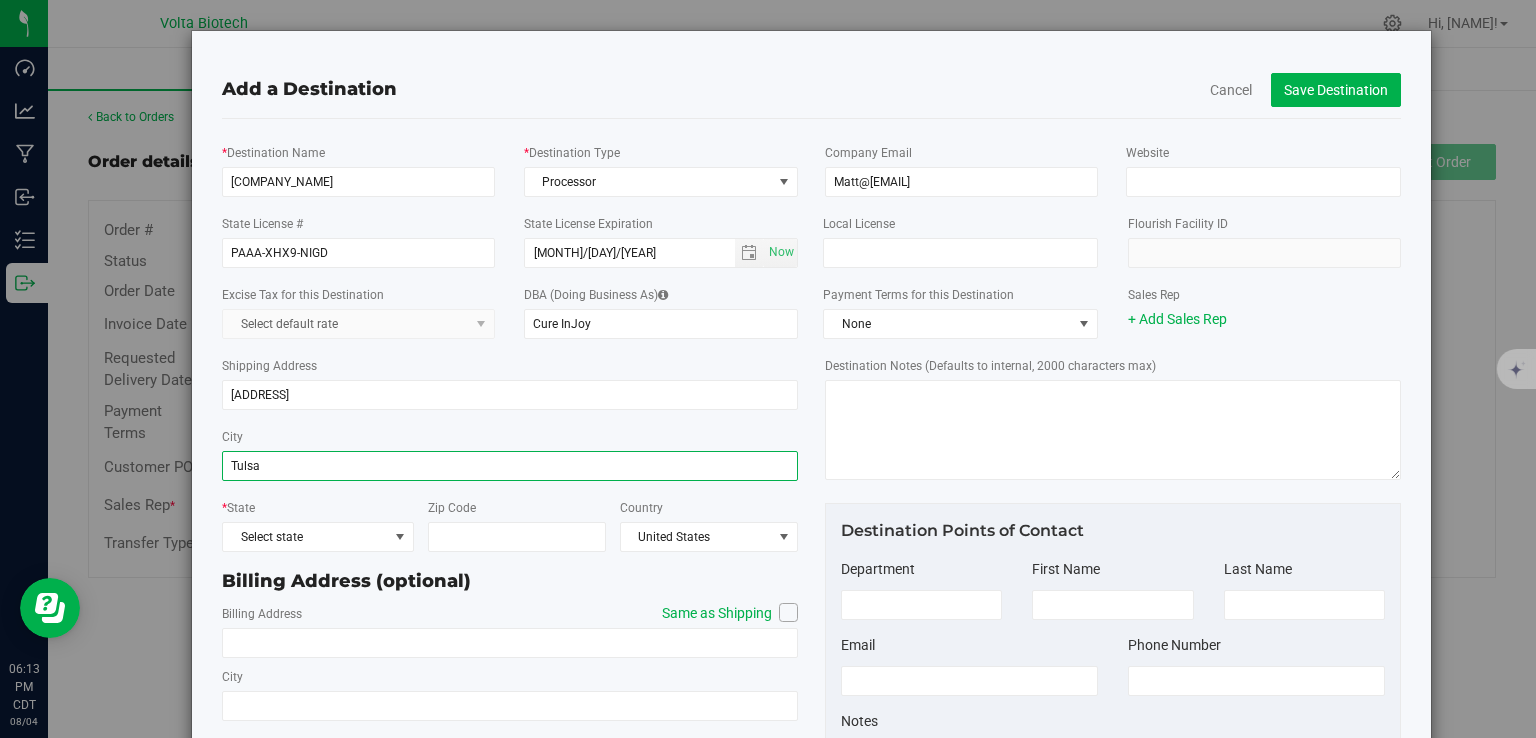 type on "Tulsa" 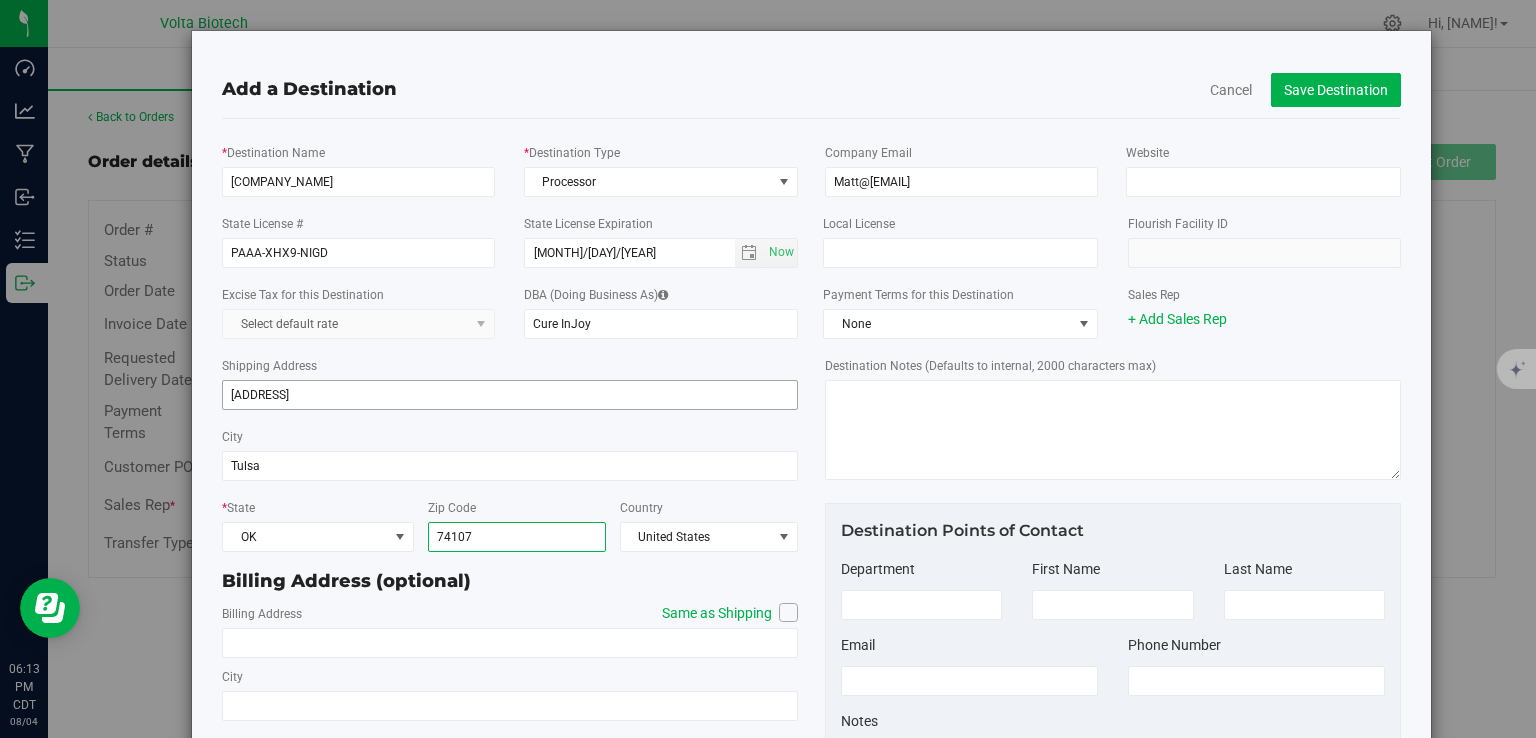 type on "74107" 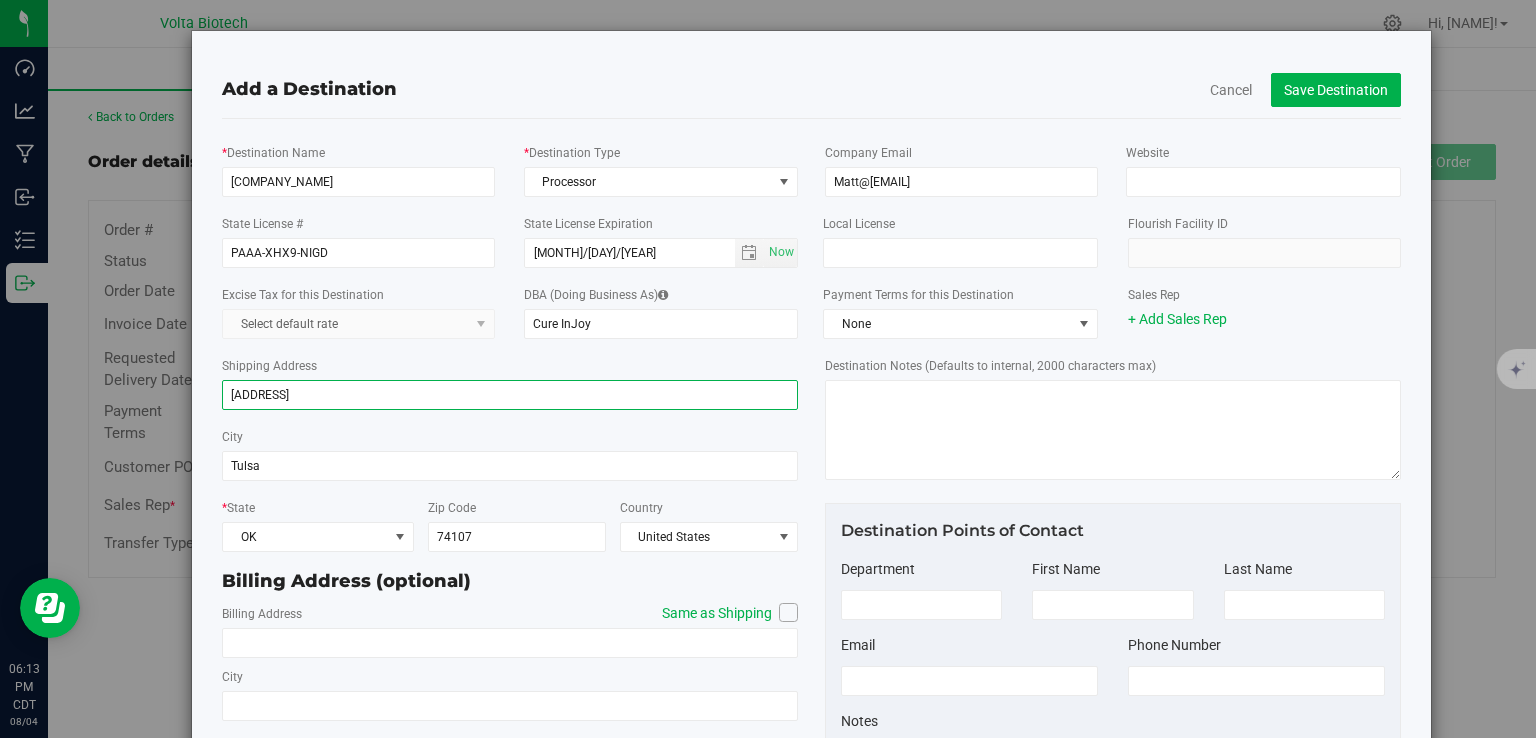 click on "[ADDRESS]" at bounding box center [510, 395] 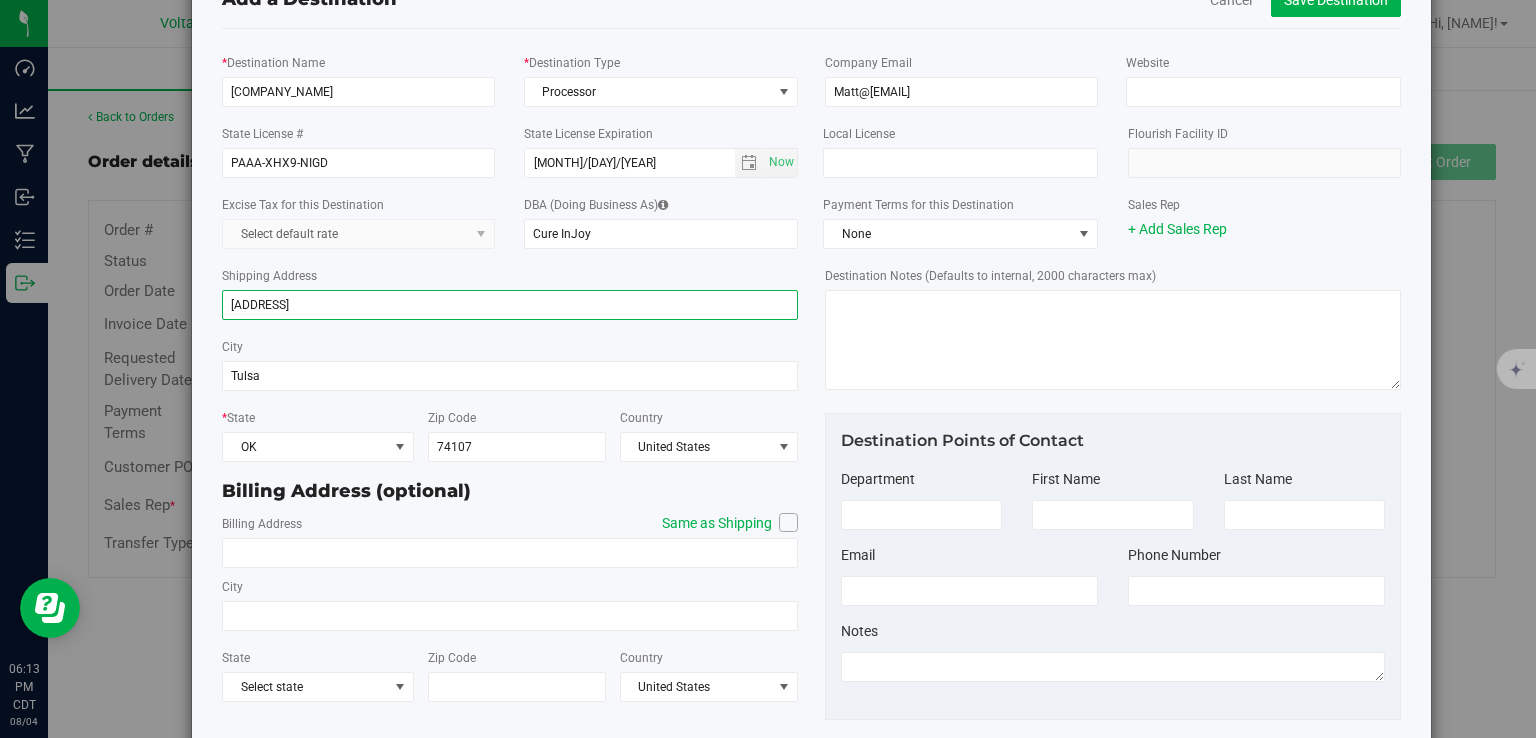 scroll, scrollTop: 91, scrollLeft: 0, axis: vertical 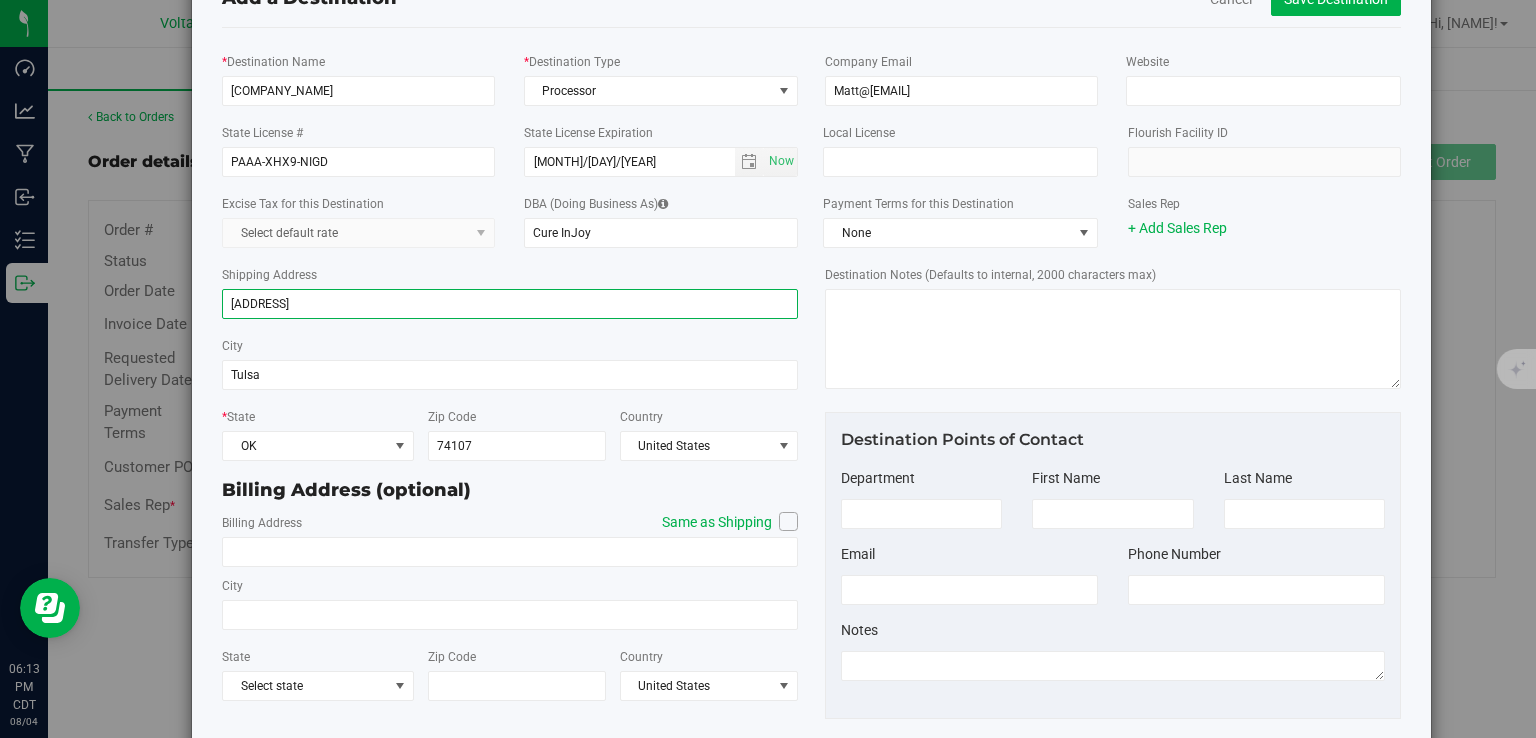 type on "[ADDRESS]" 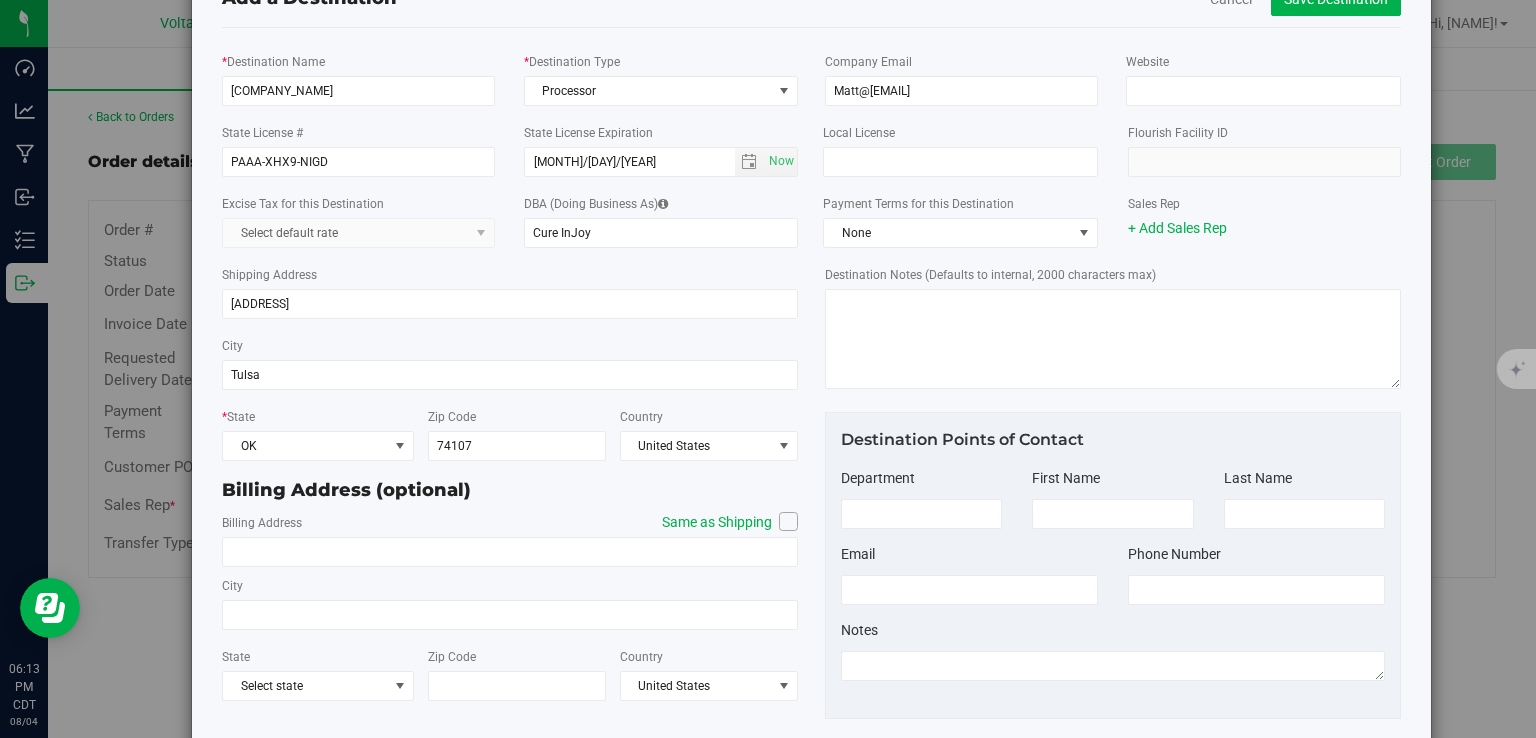 click at bounding box center (789, 521) 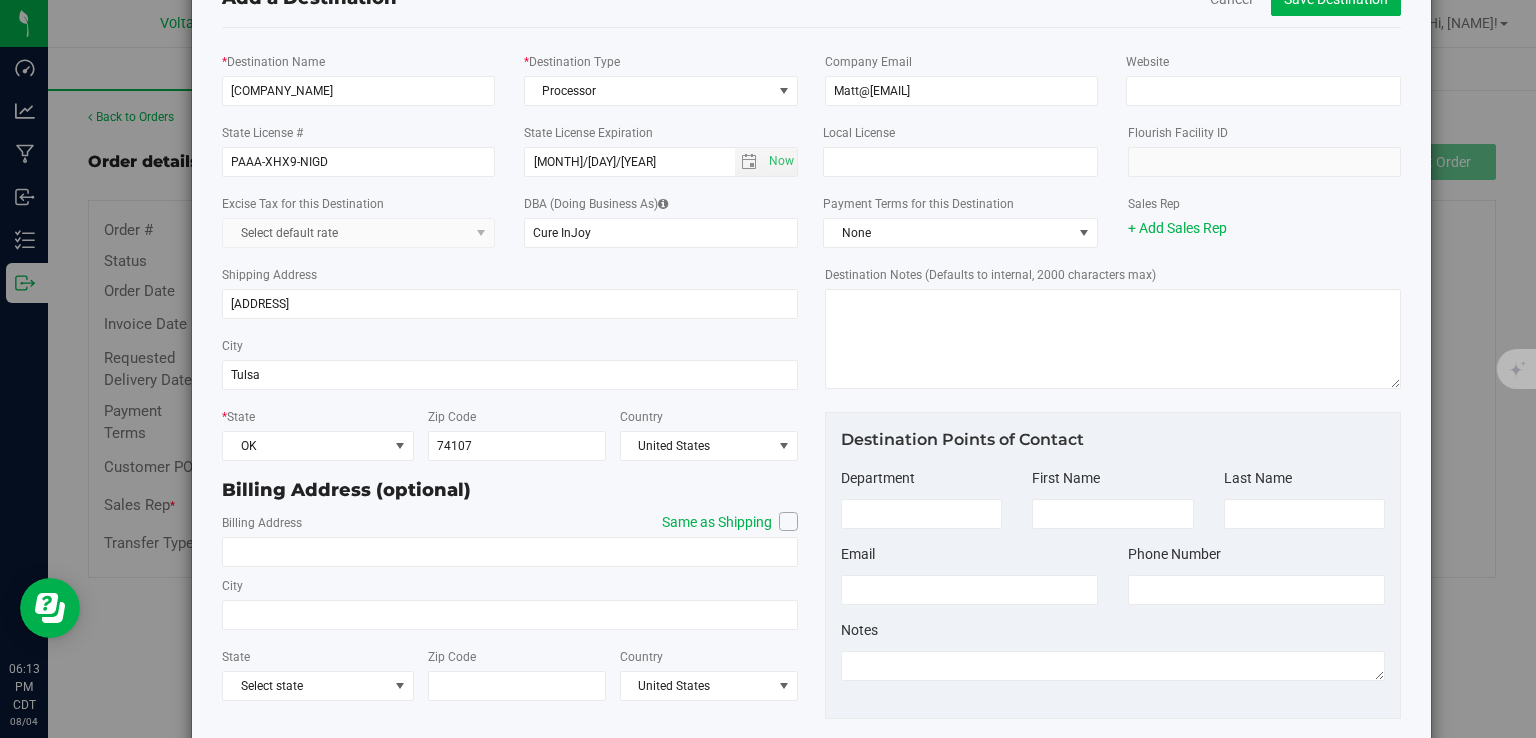 click on "Same as Shipping" at bounding box center (0, 0) 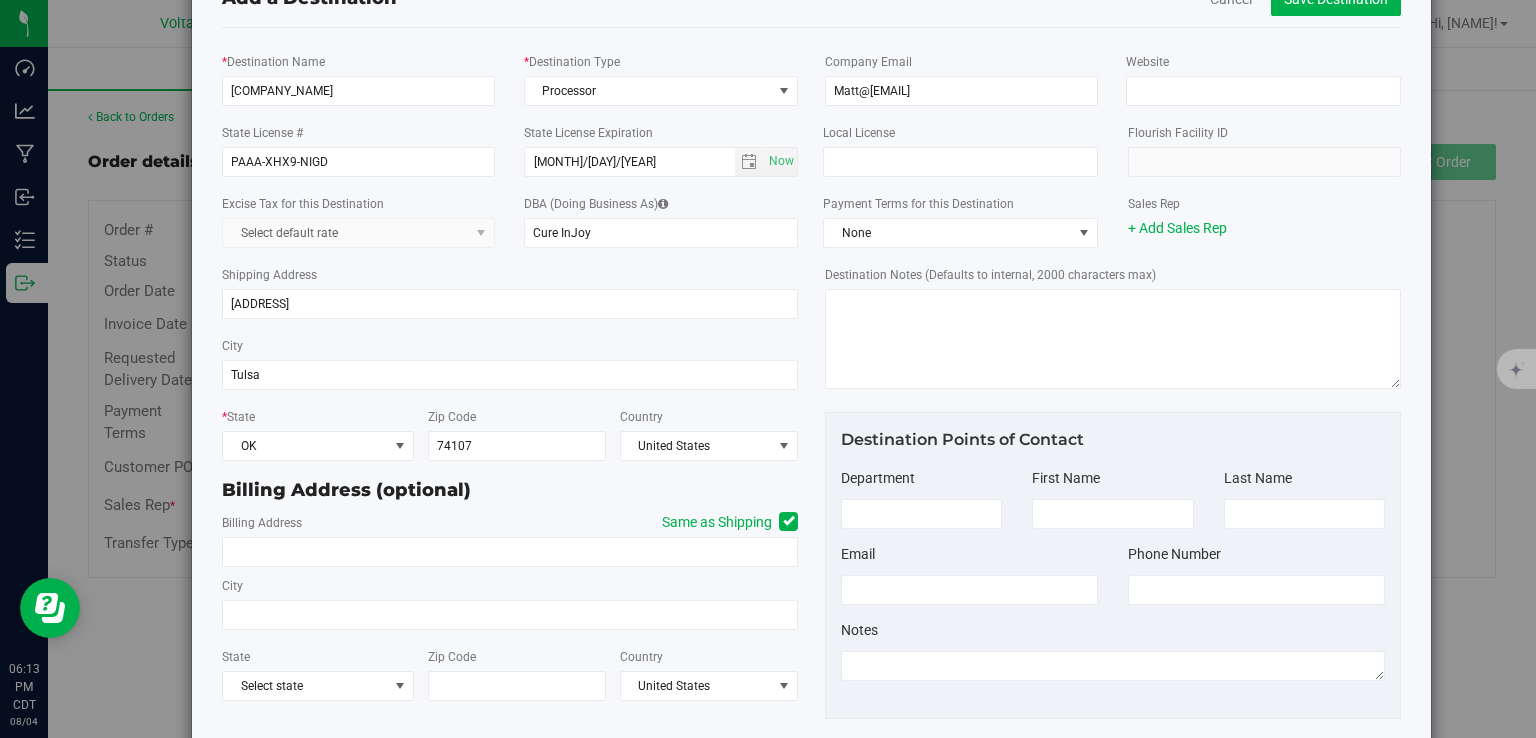 type on "[ADDRESS]" 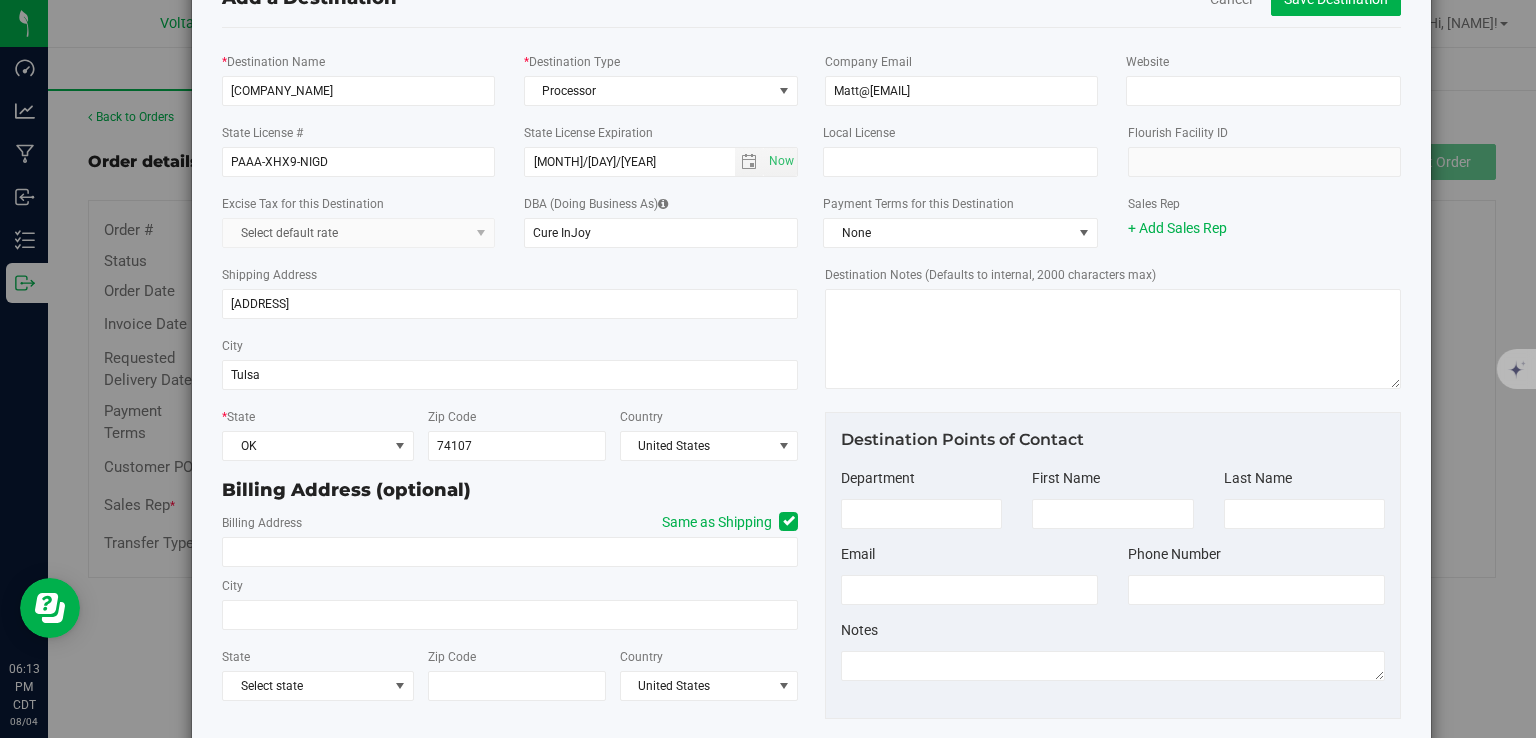 type on "Tulsa" 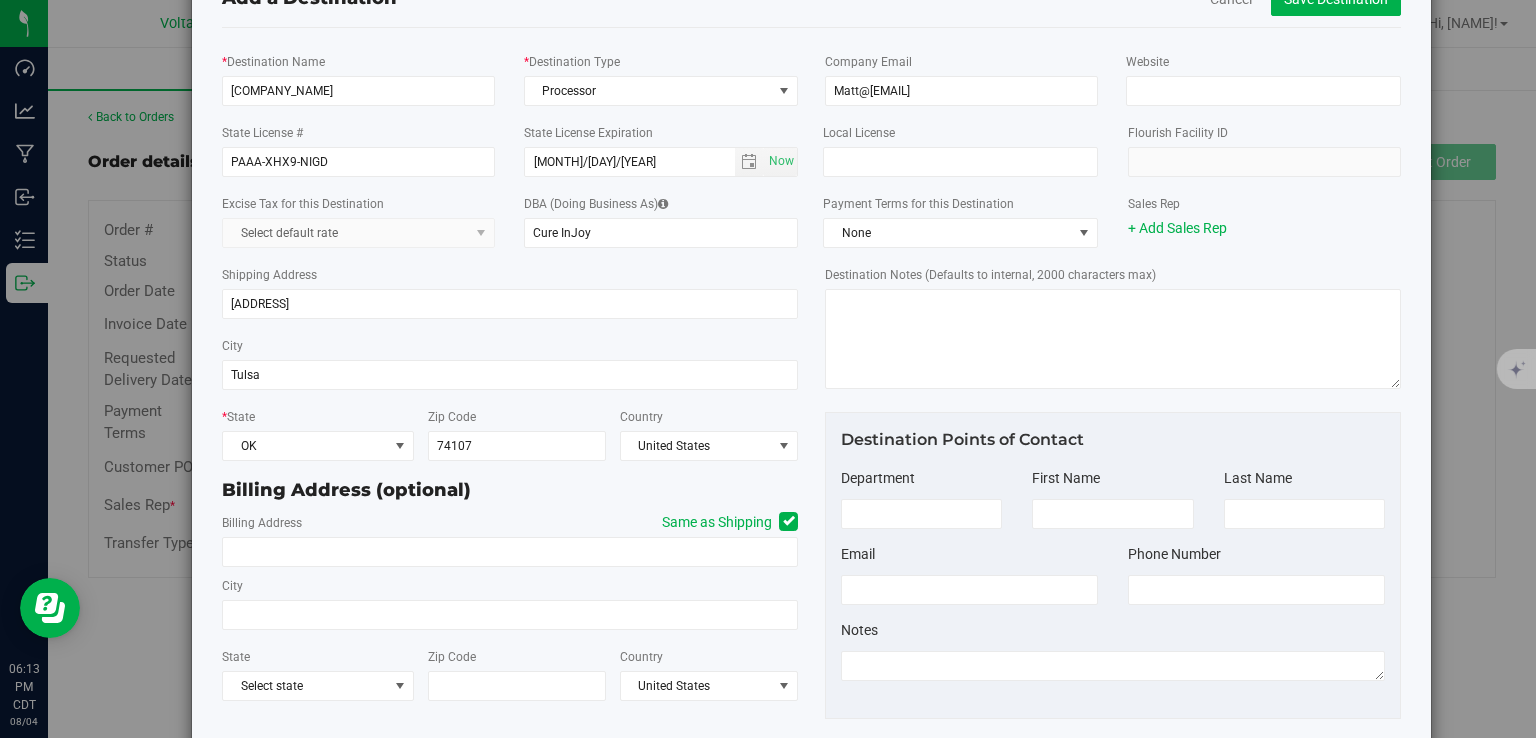 type on "74107" 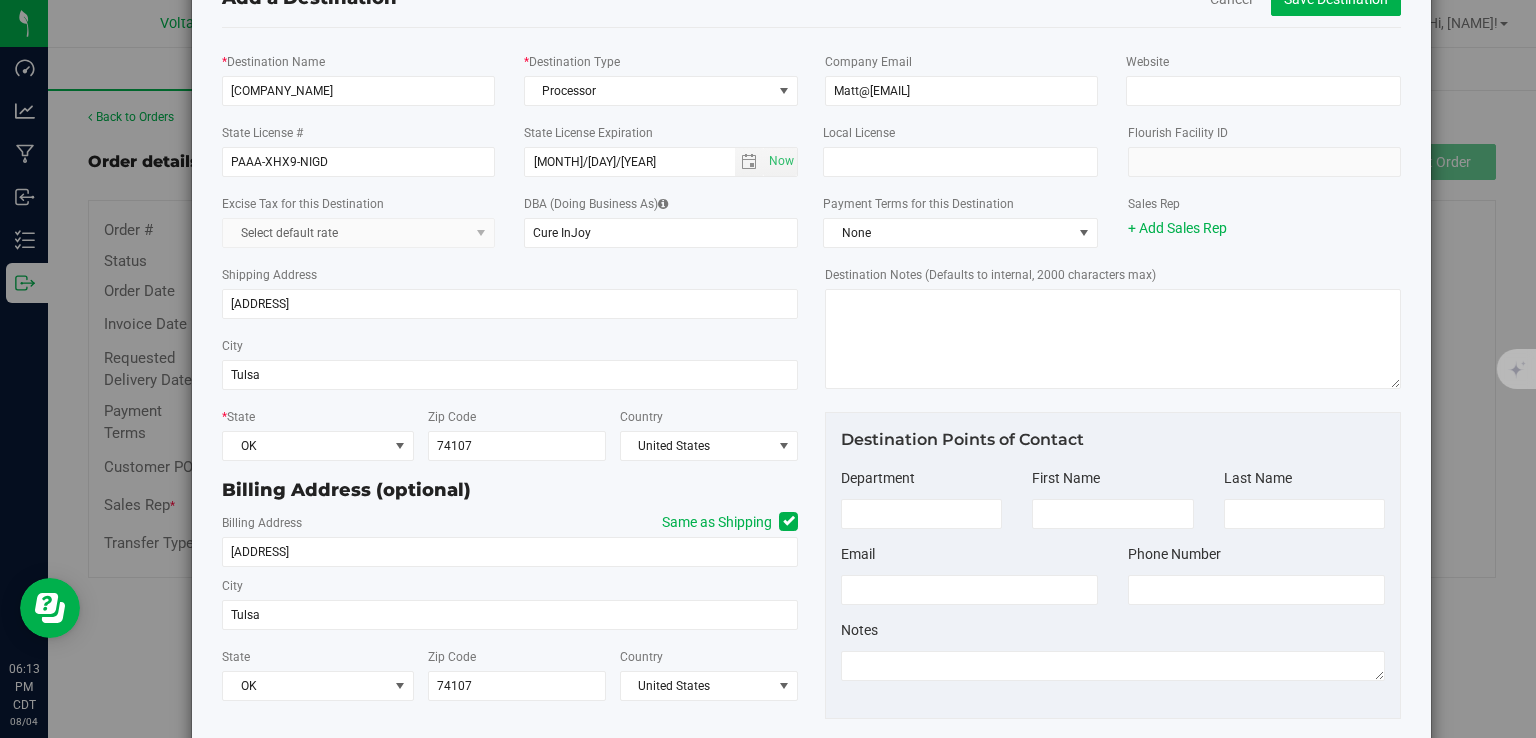 scroll, scrollTop: 133, scrollLeft: 0, axis: vertical 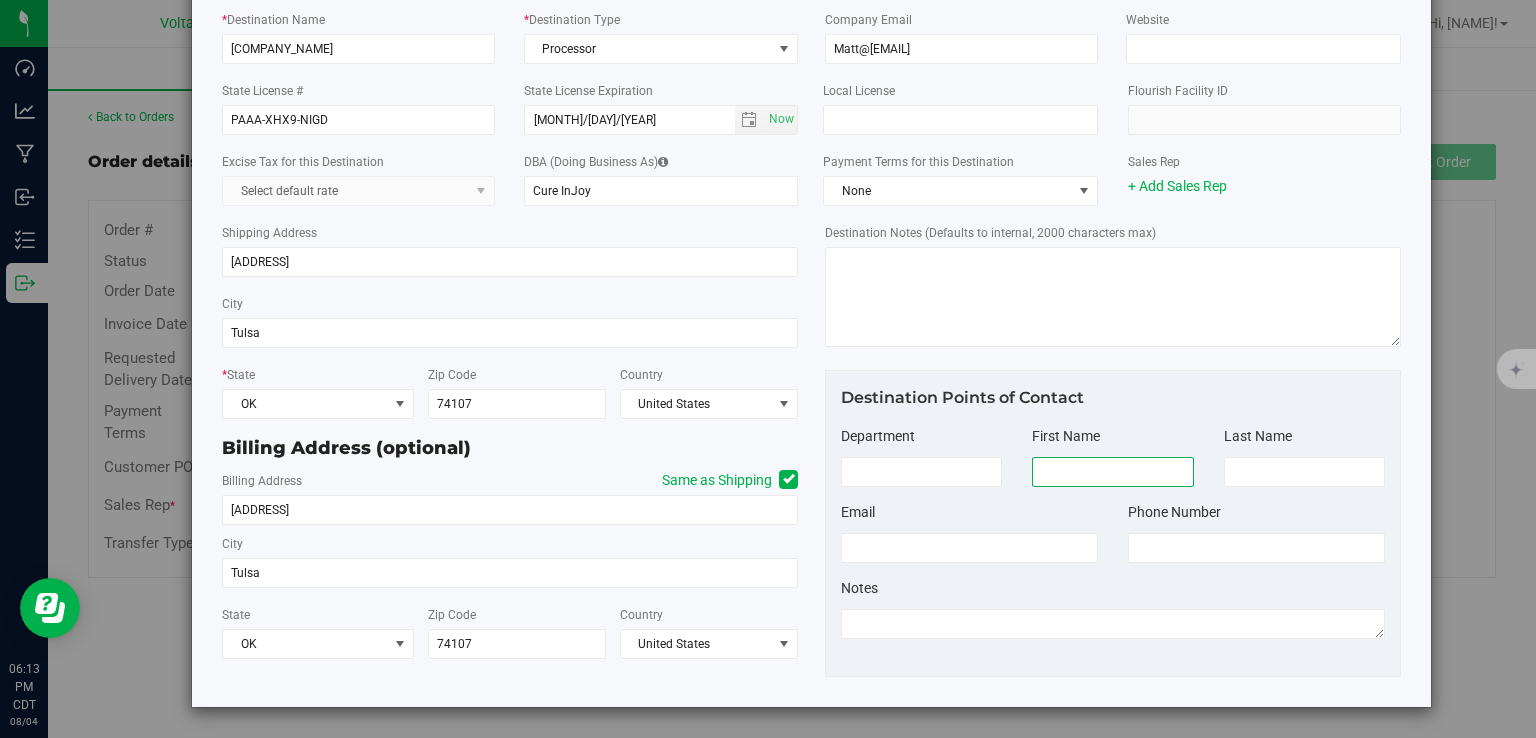 click at bounding box center (1112, 472) 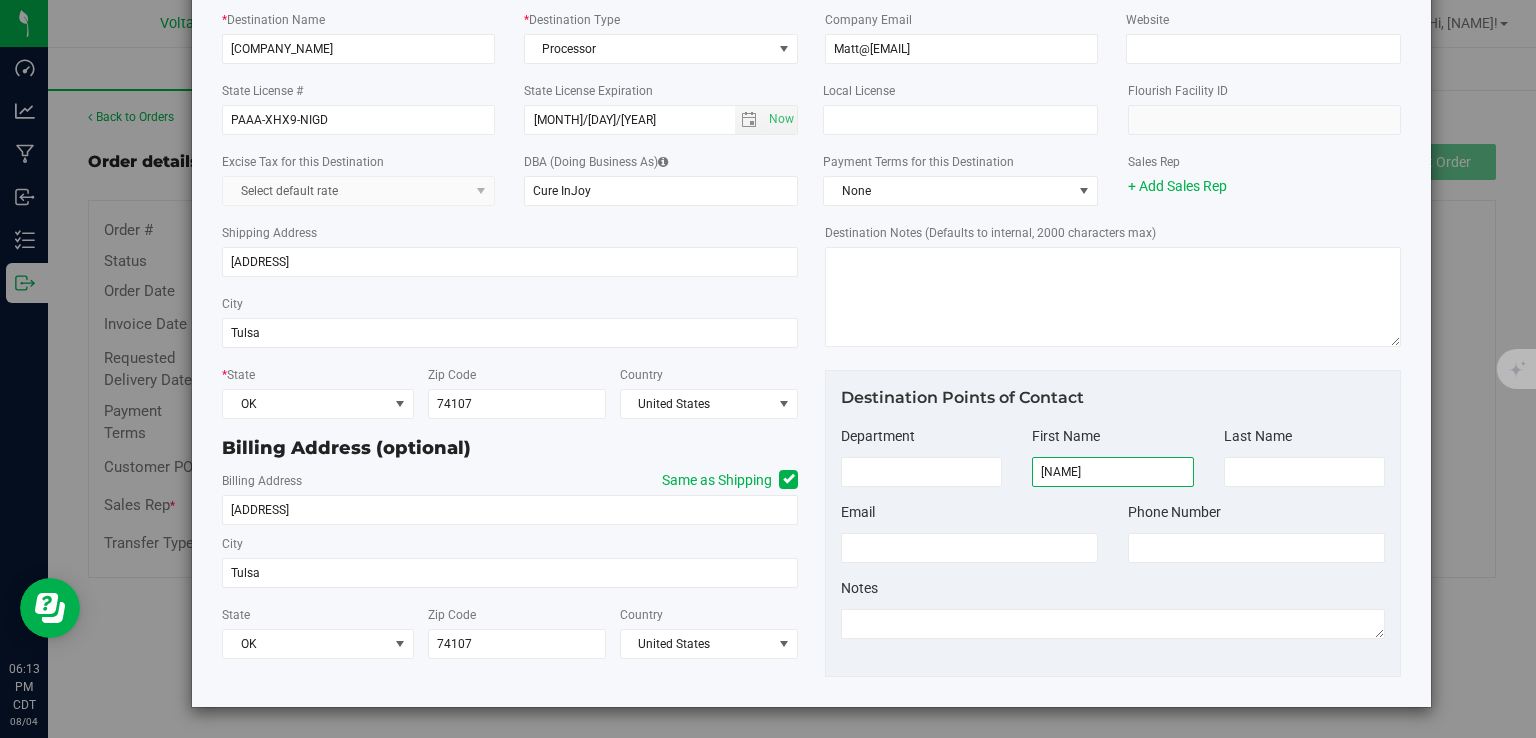 type on "[NAME]" 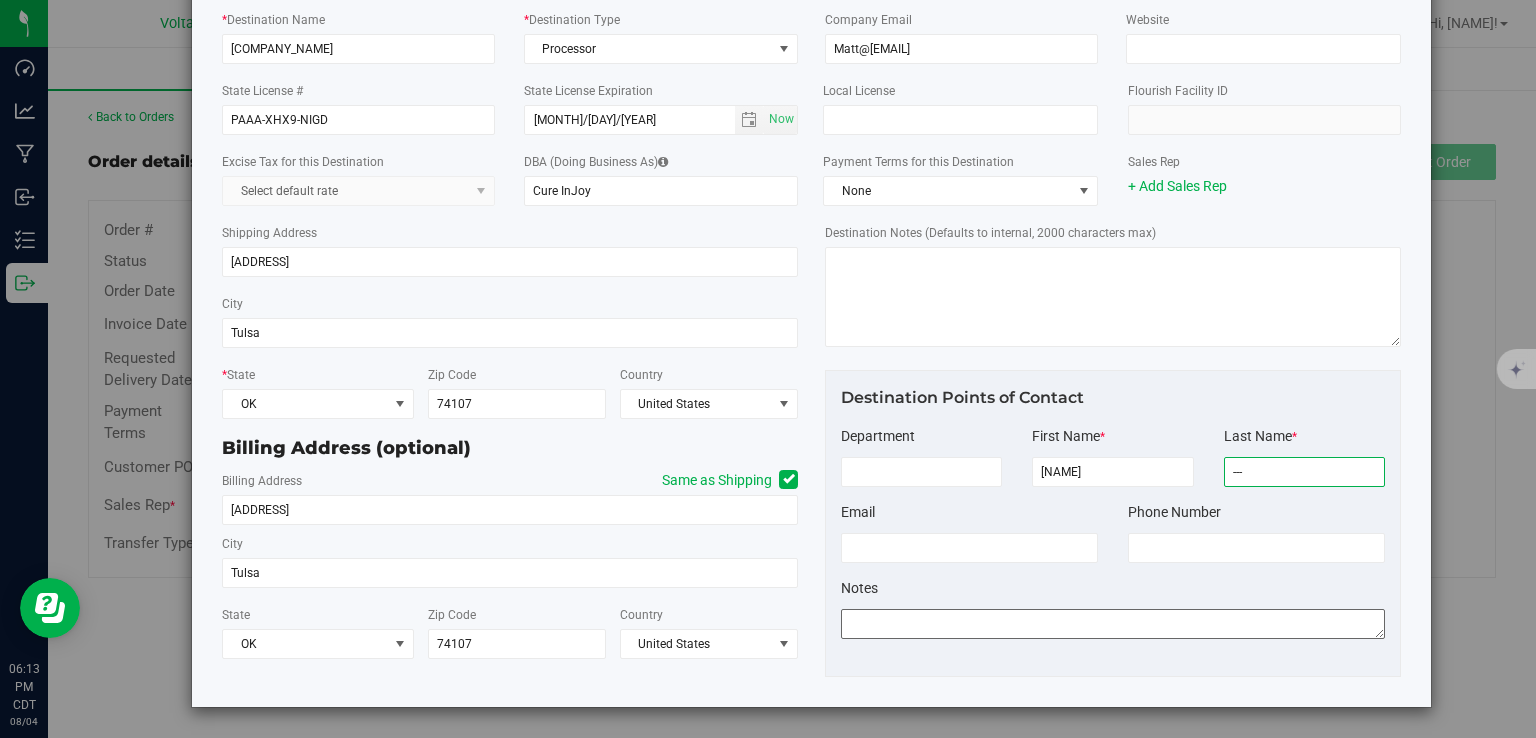type on "---" 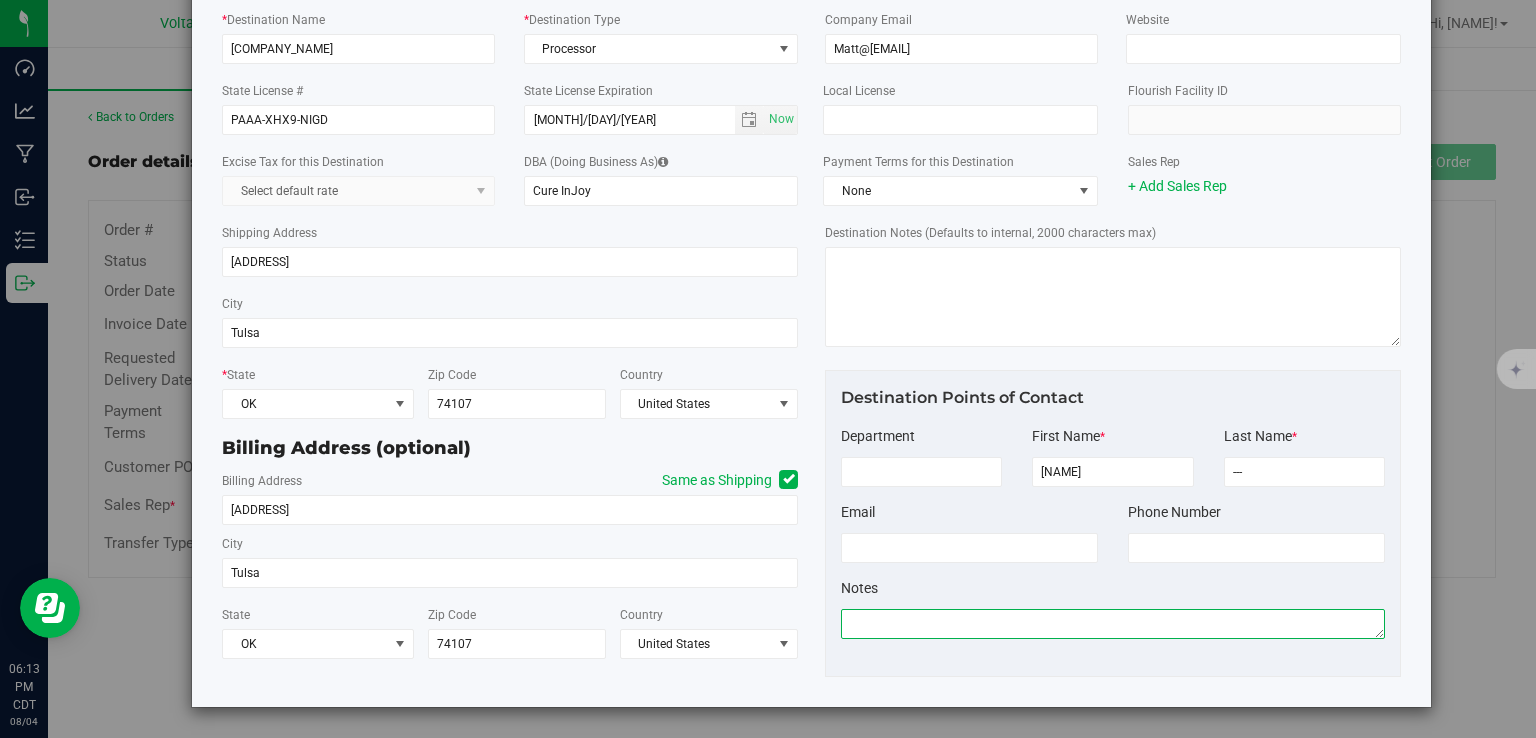 click at bounding box center [1113, 624] 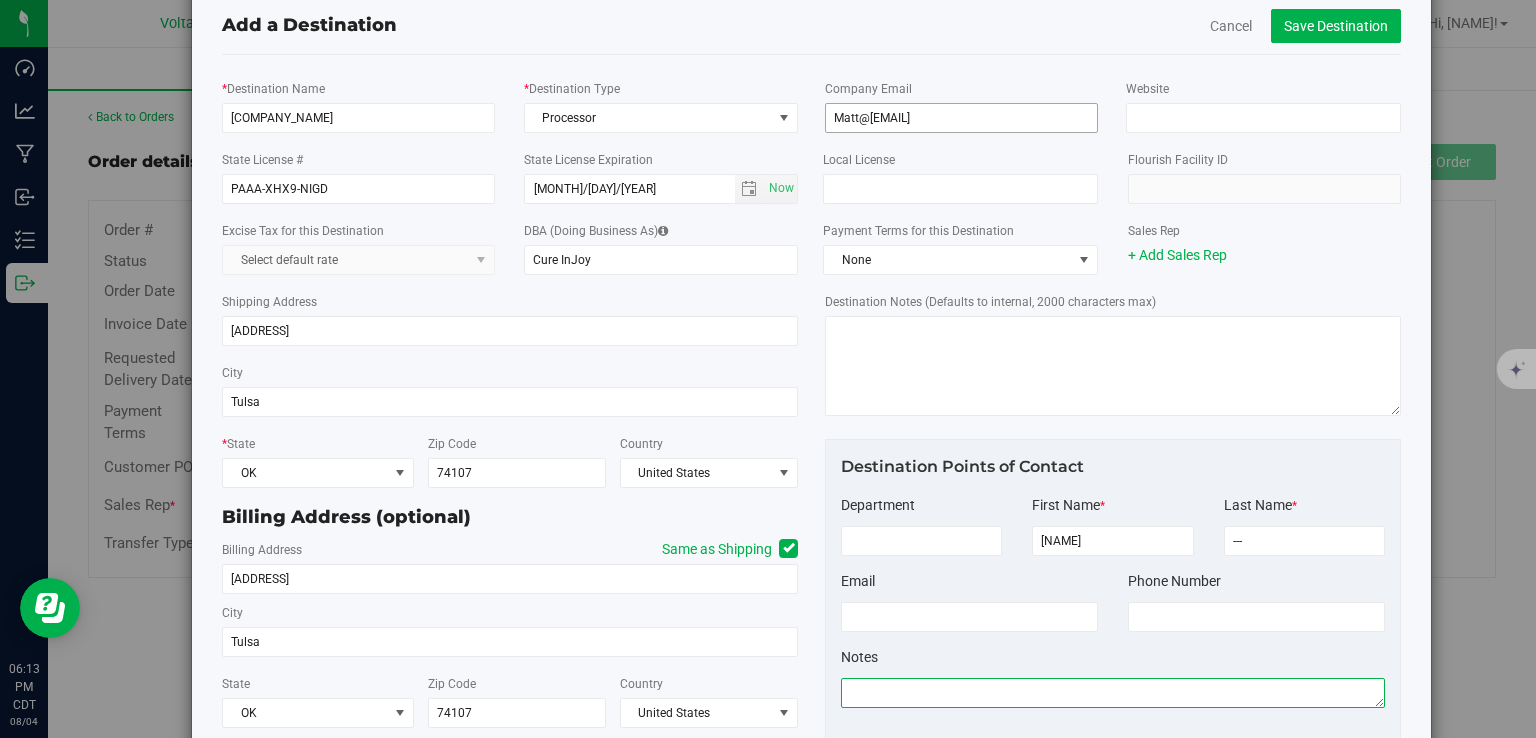 scroll, scrollTop: 64, scrollLeft: 0, axis: vertical 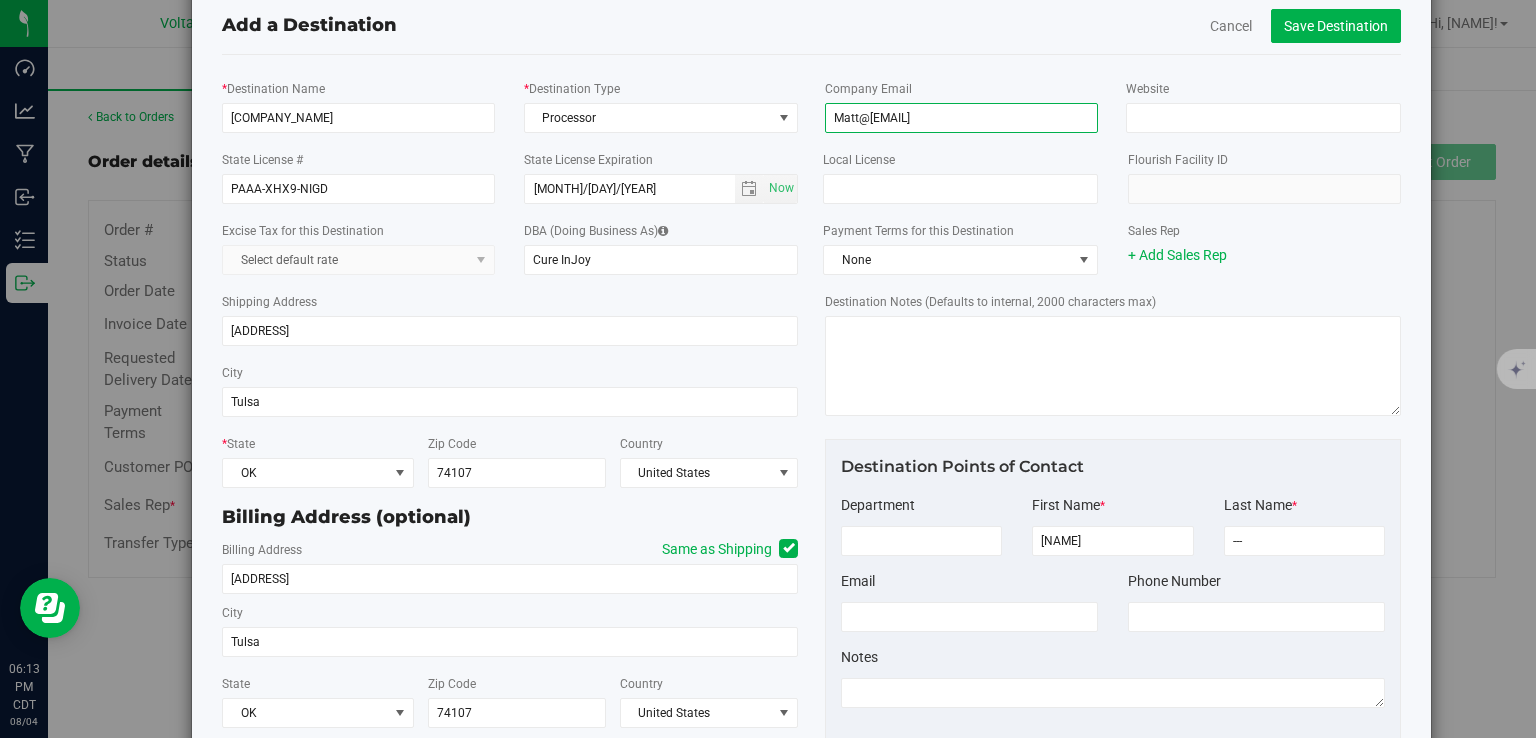 click on "Matt@[EMAIL]" at bounding box center (961, 118) 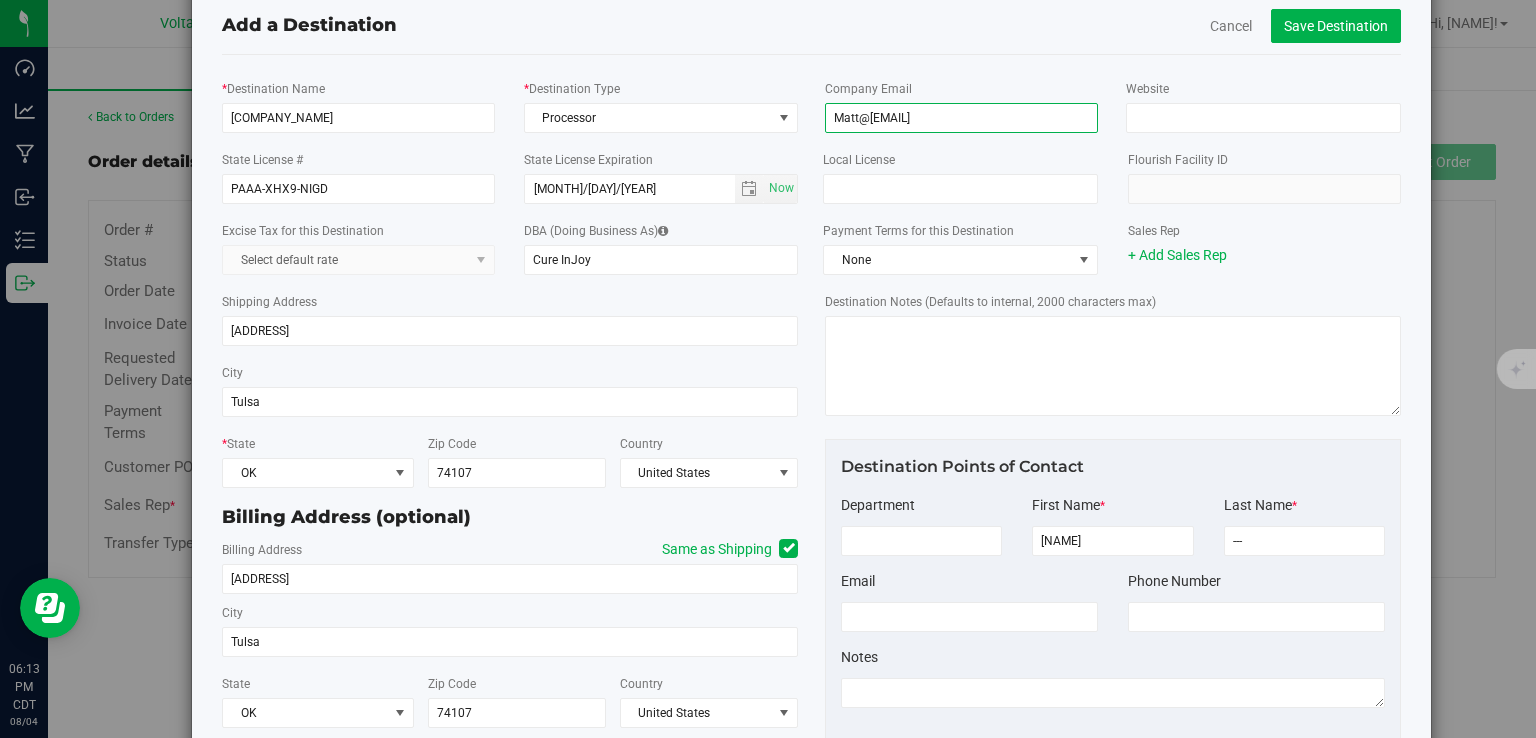 click on "Matt@[EMAIL]" at bounding box center (961, 118) 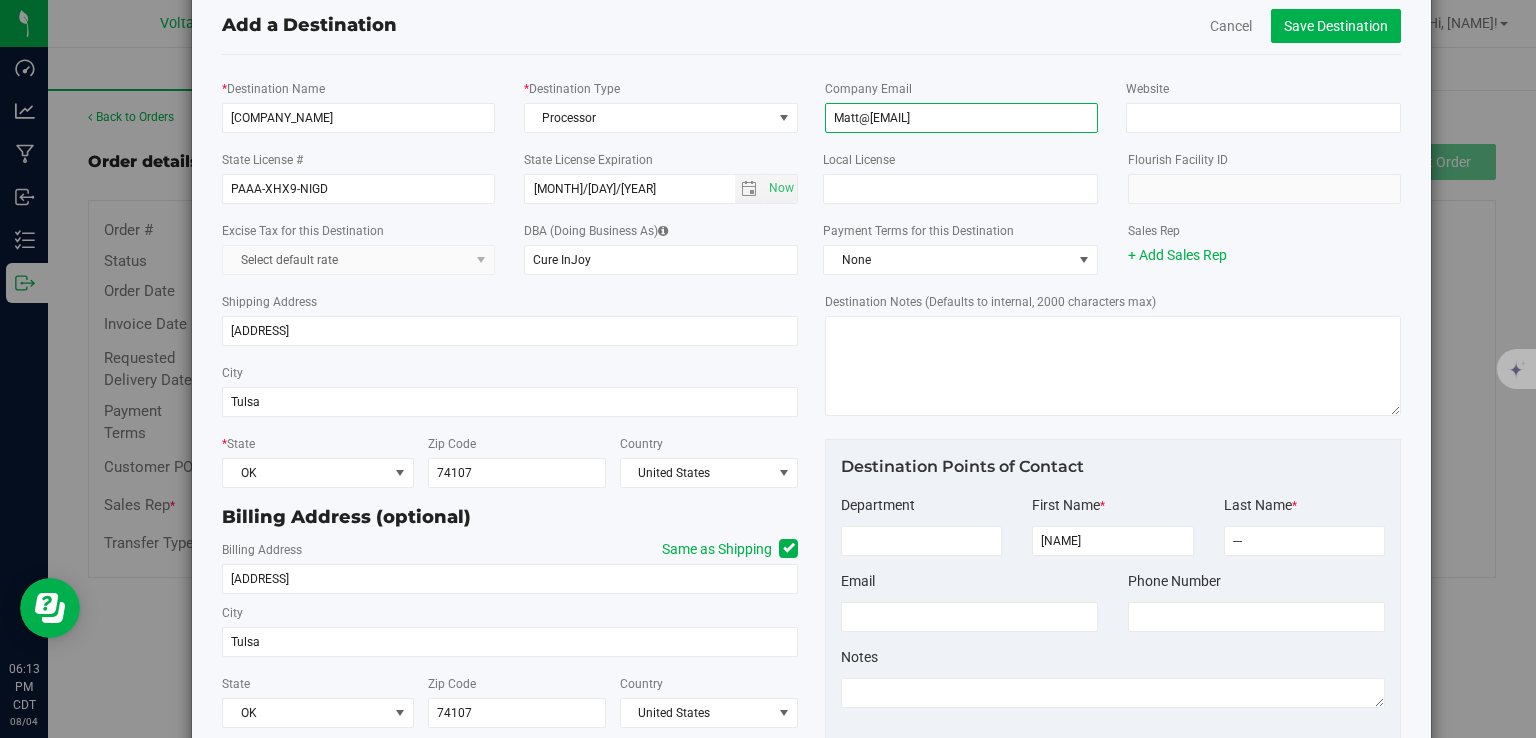 click on "Matt@[EMAIL]" at bounding box center [961, 118] 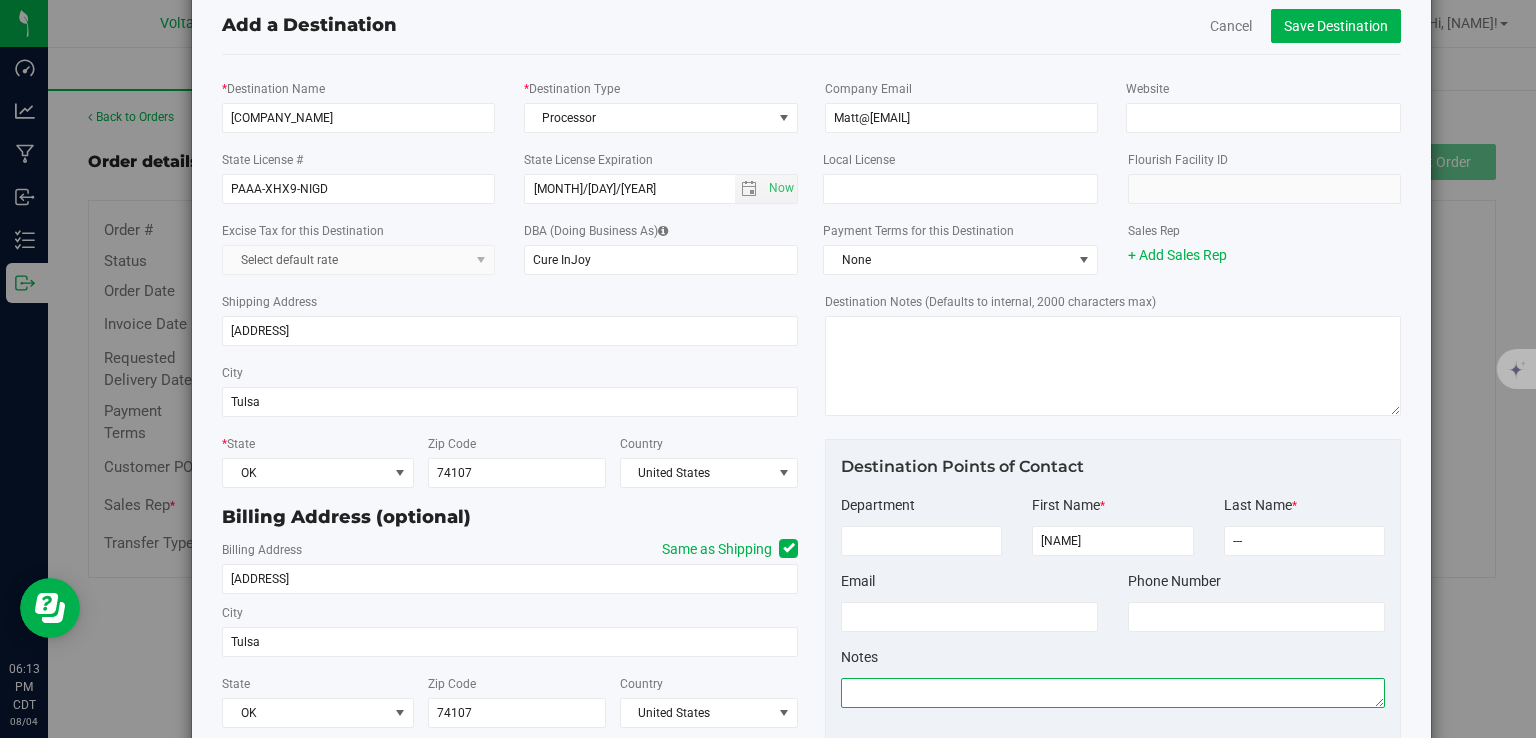 click at bounding box center [1113, 693] 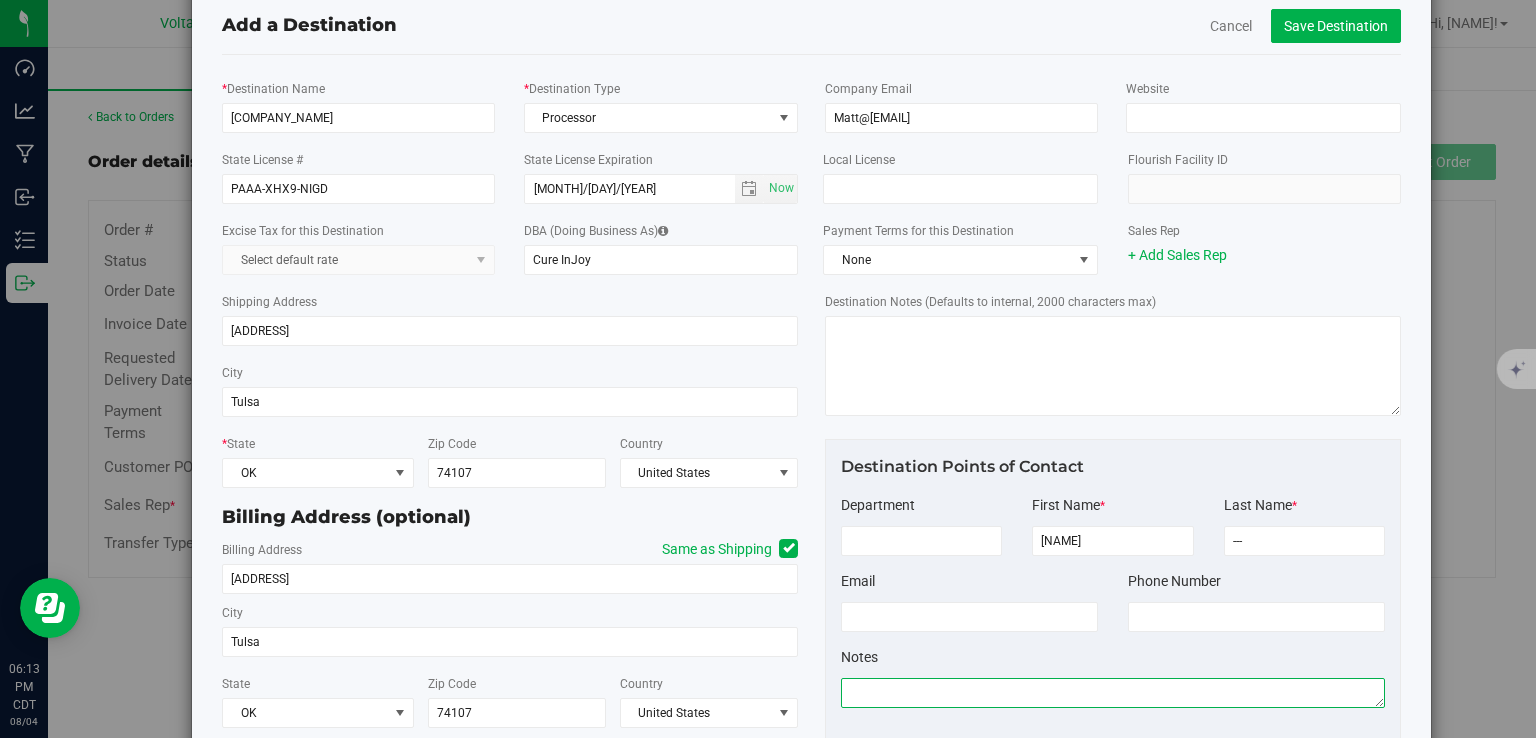 paste on "Matt@[EMAIL]" 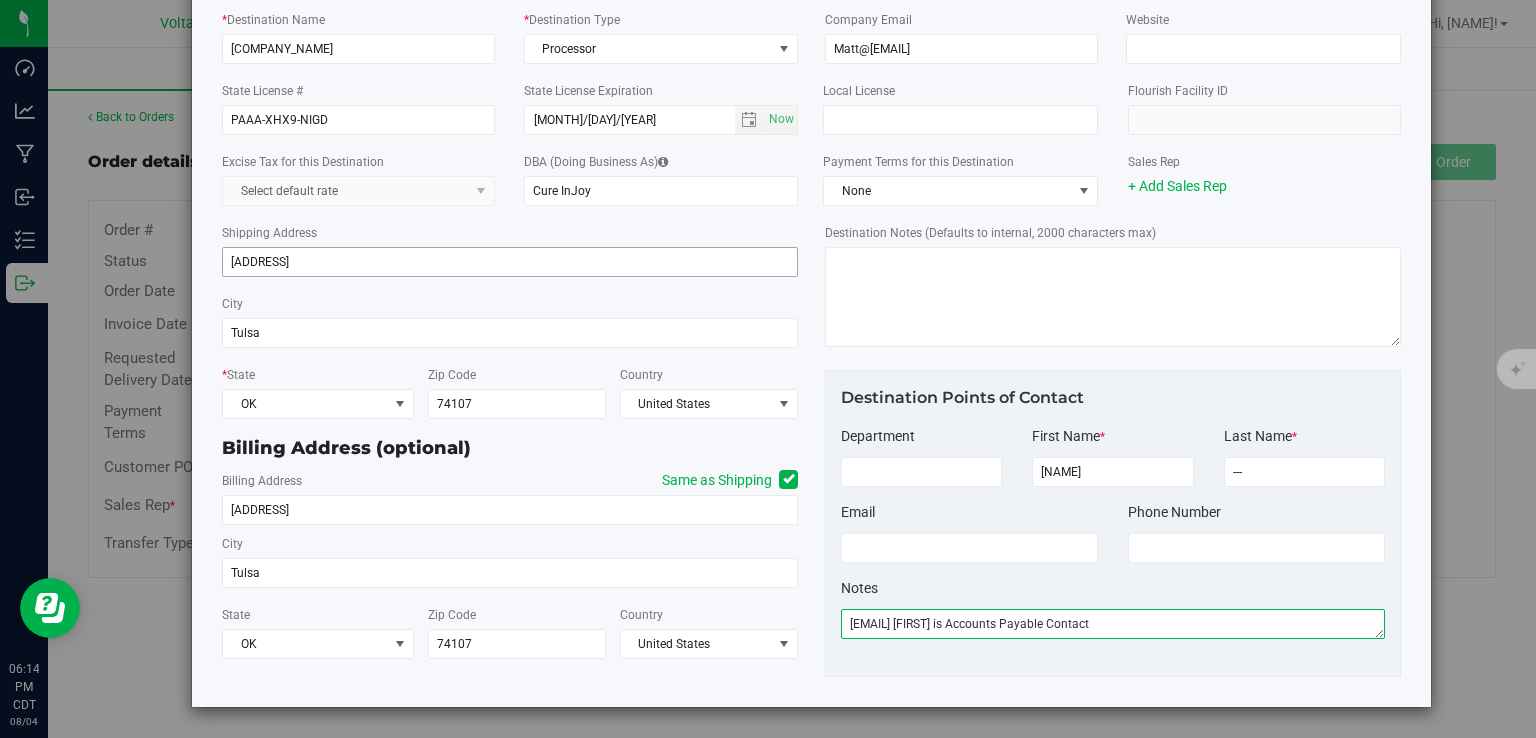 scroll, scrollTop: 0, scrollLeft: 0, axis: both 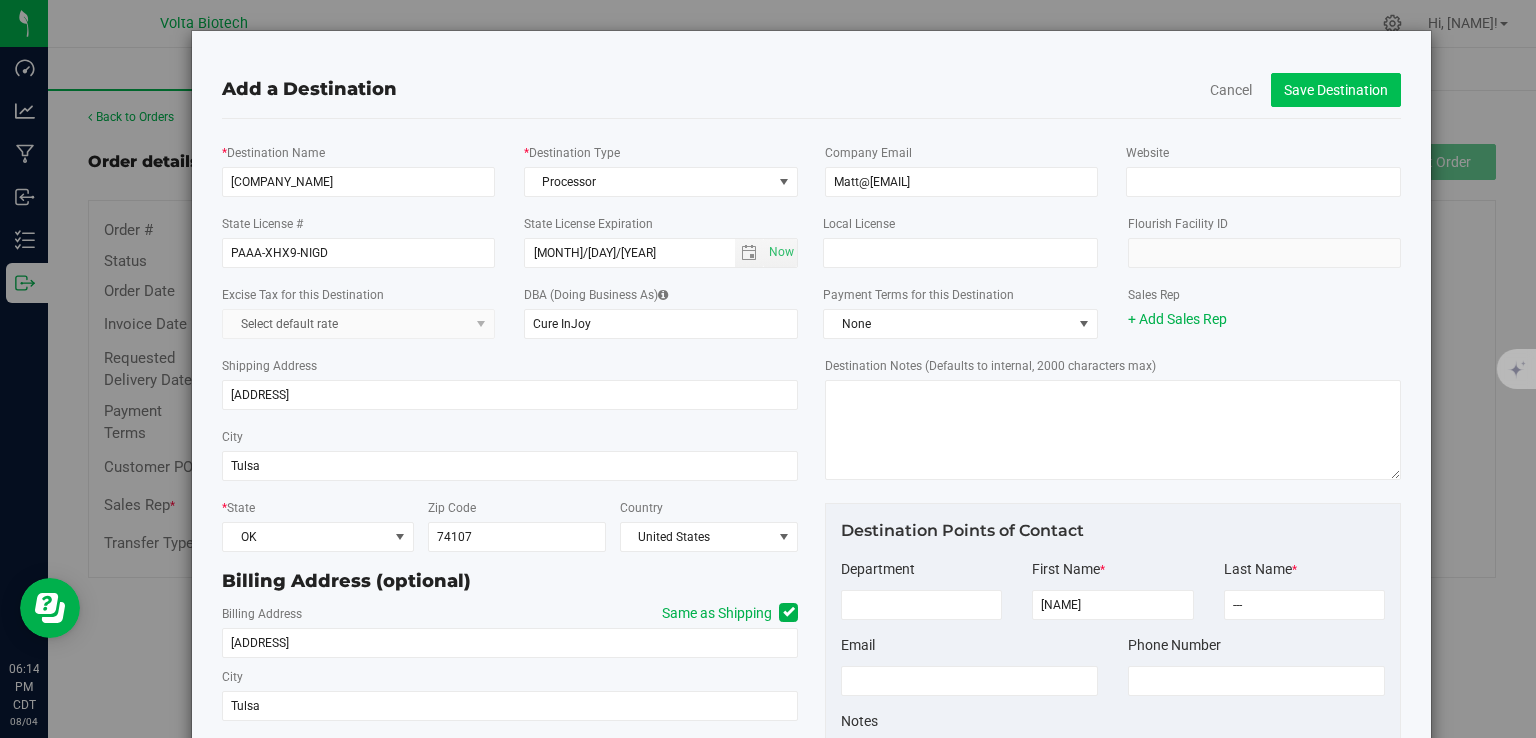 type on "[EMAIL] [FIRST] is Accounts Payable Contact" 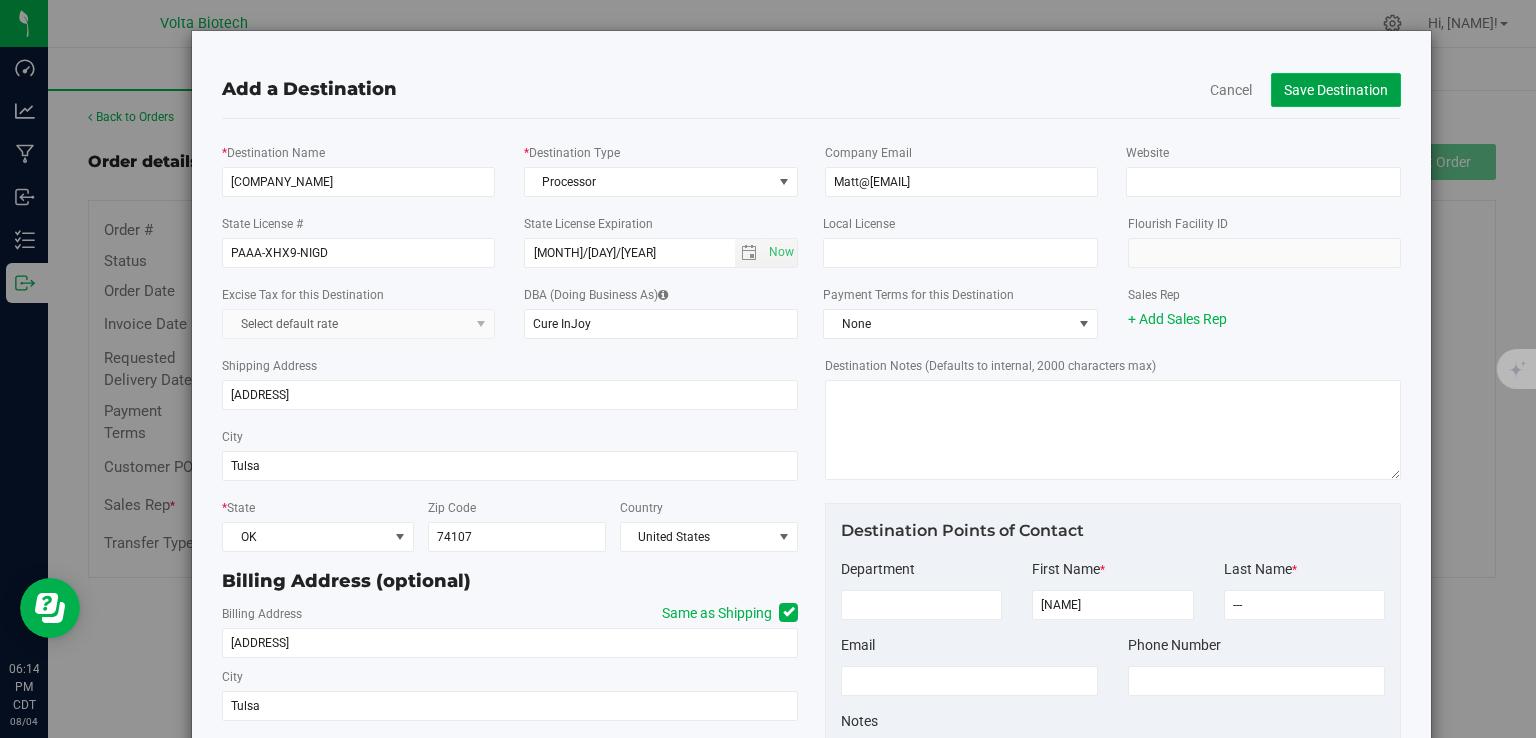 click on "Save Destination" at bounding box center (1336, 90) 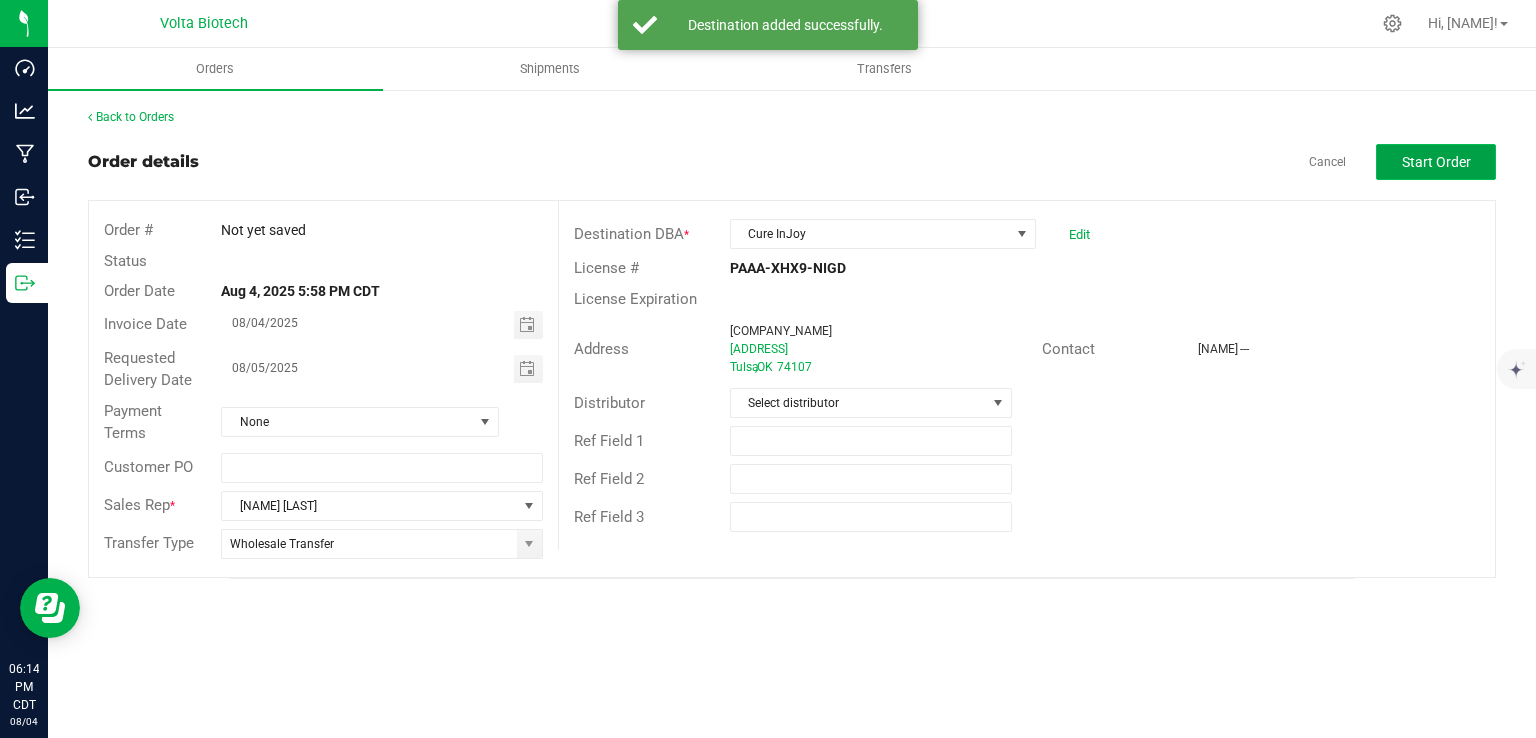 click on "Start Order" at bounding box center [1436, 162] 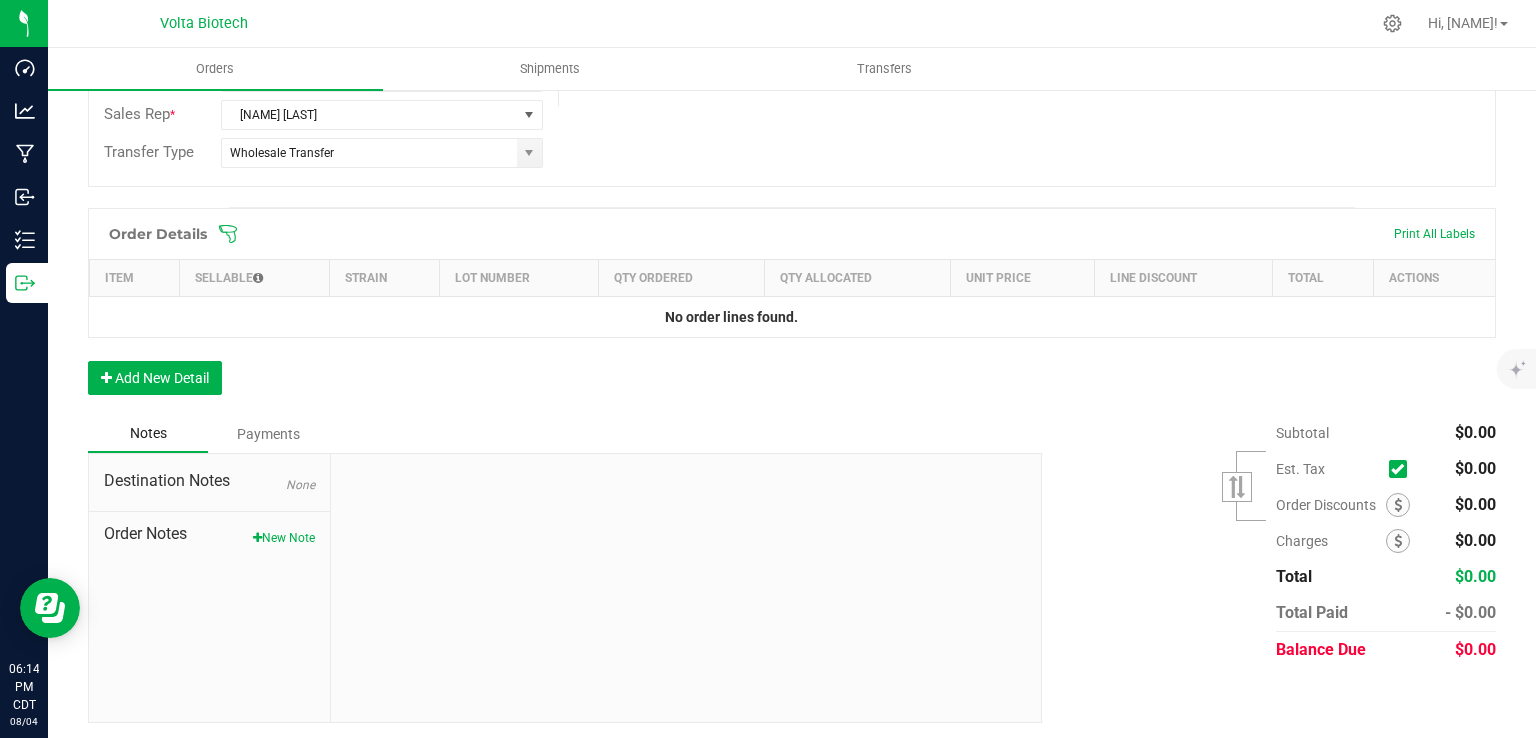scroll, scrollTop: 445, scrollLeft: 0, axis: vertical 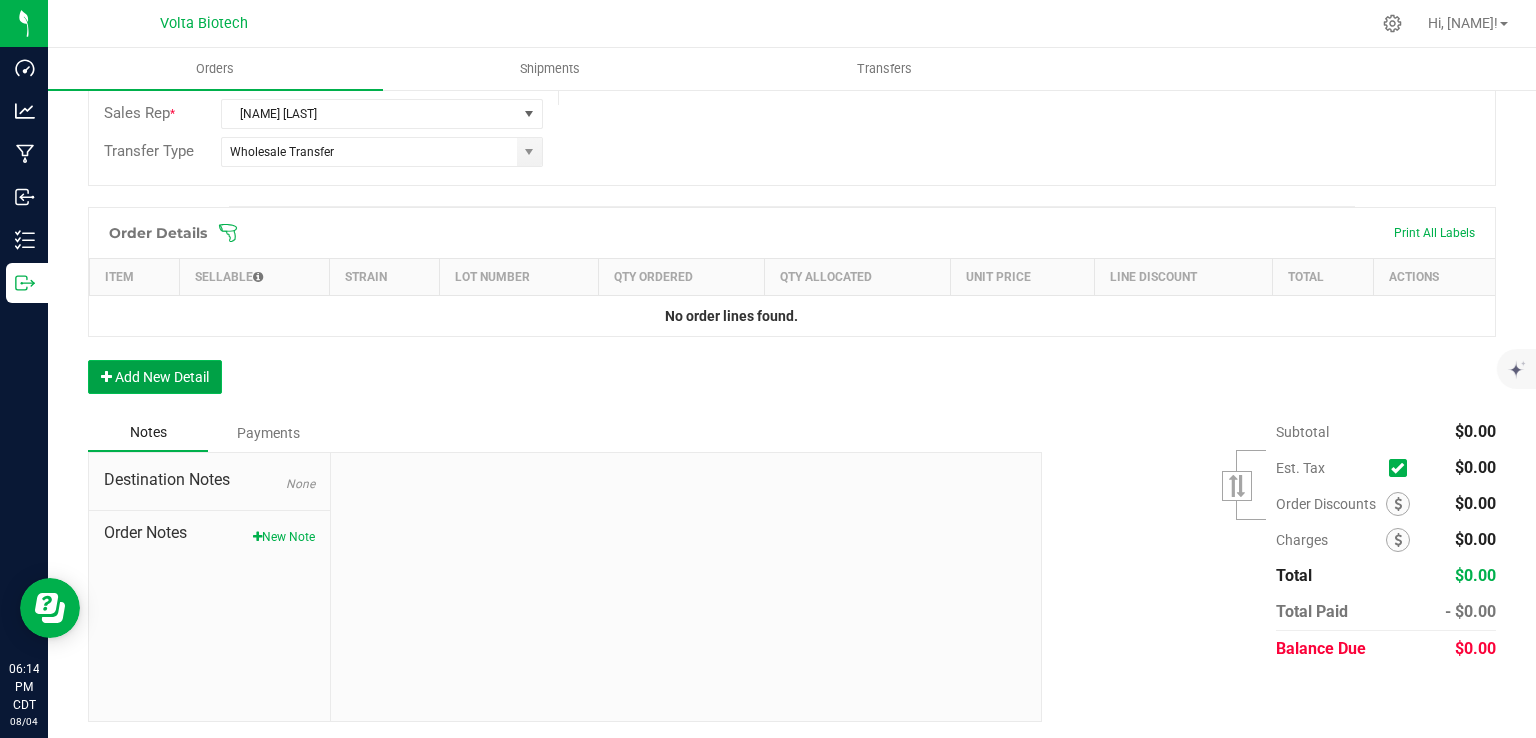 click on "Add New Detail" at bounding box center (155, 377) 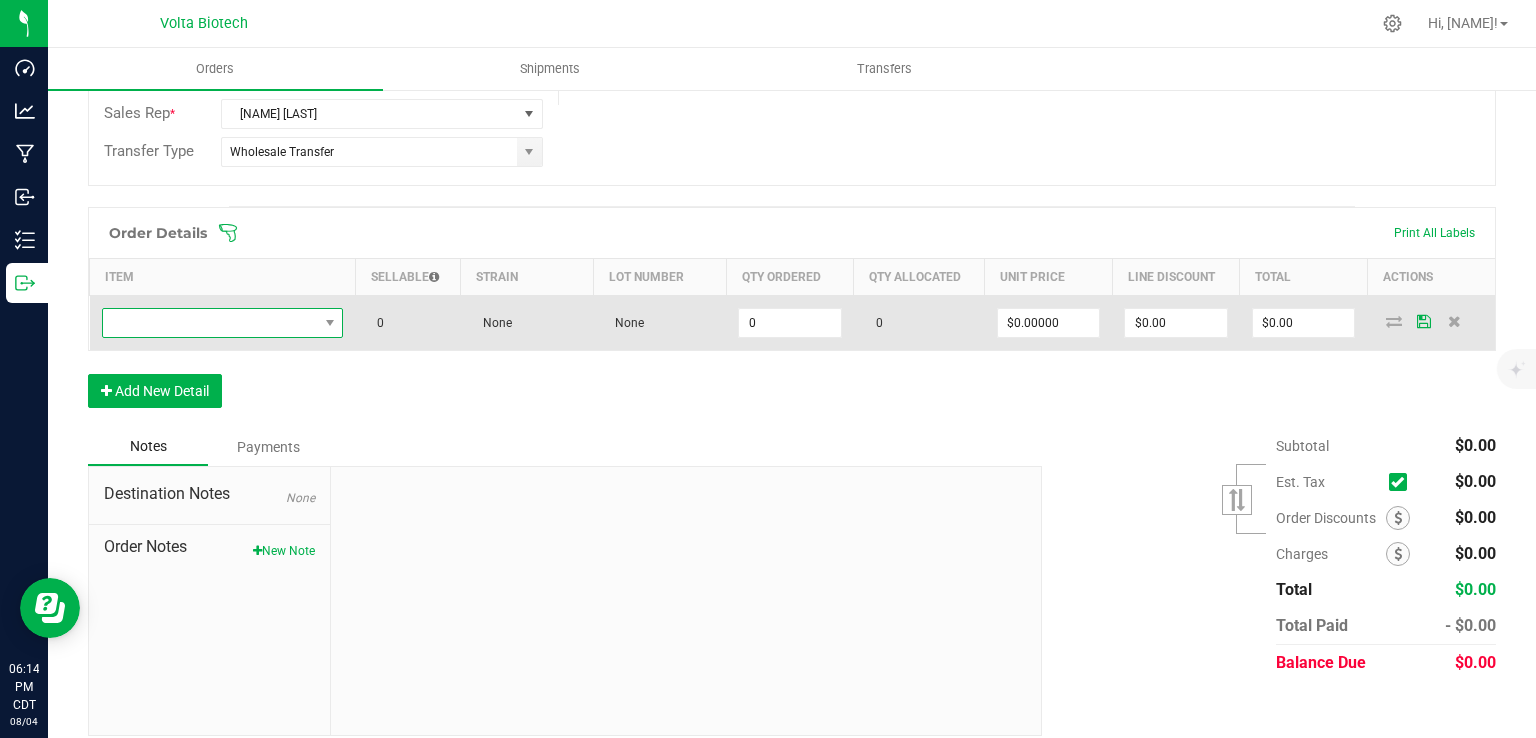 click at bounding box center (329, 323) 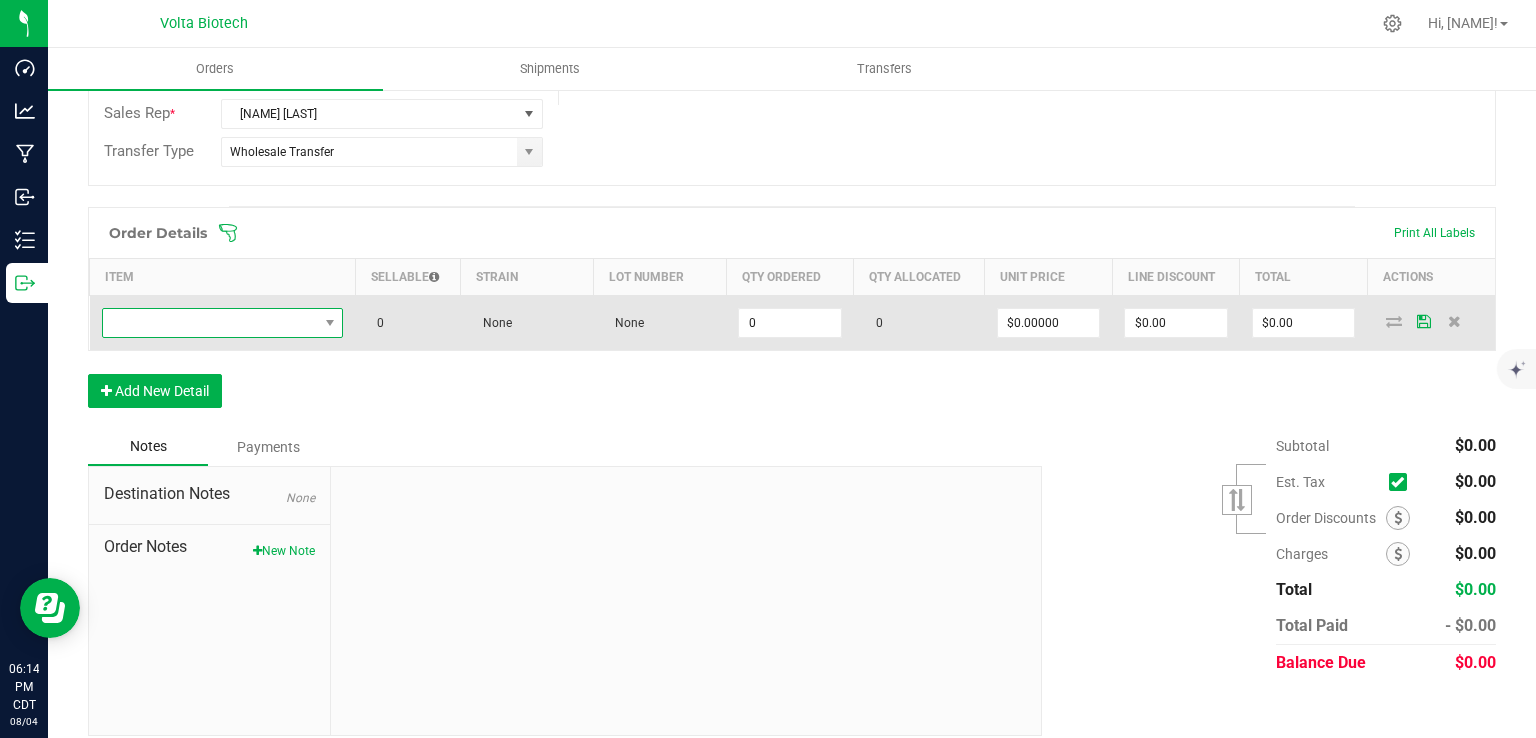 click at bounding box center [329, 323] 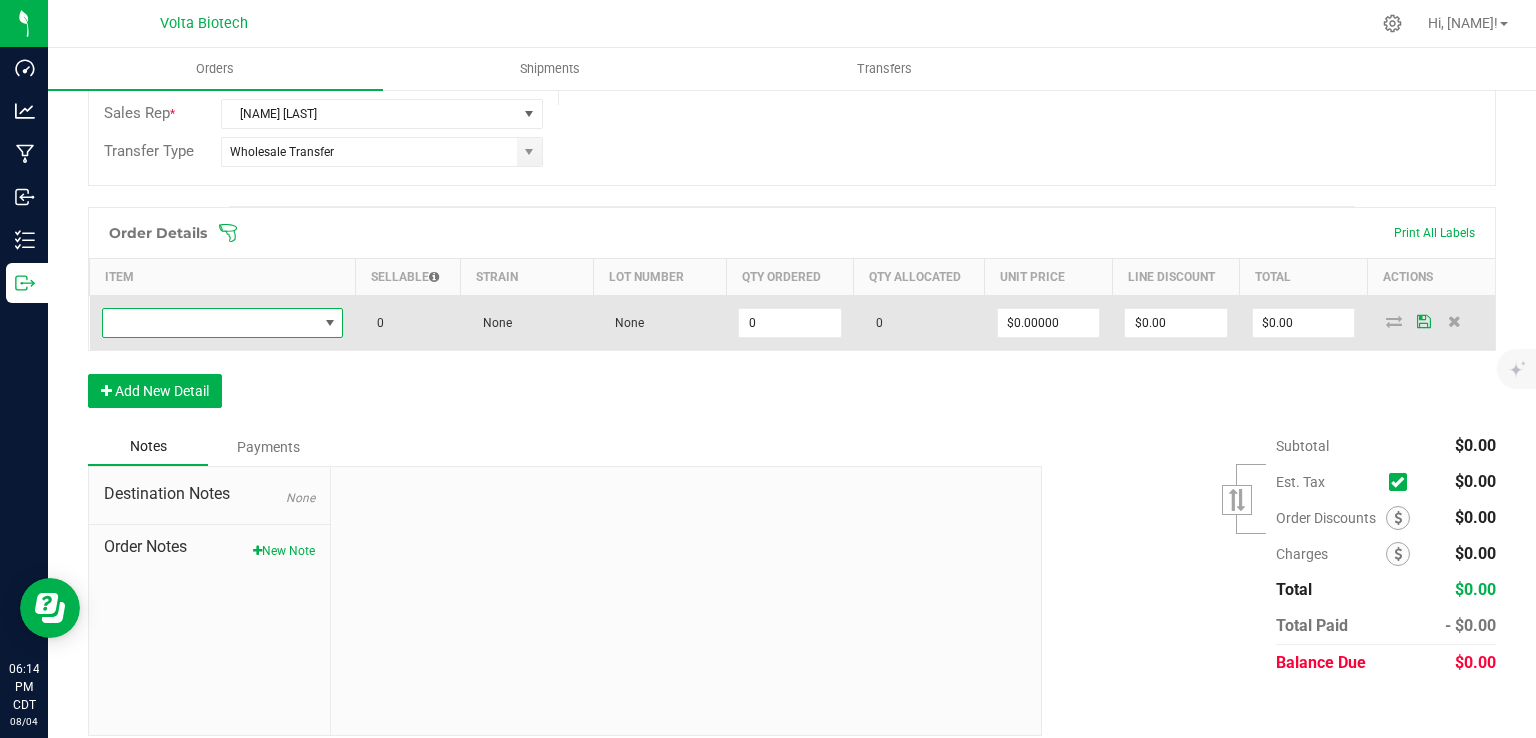 click at bounding box center (329, 323) 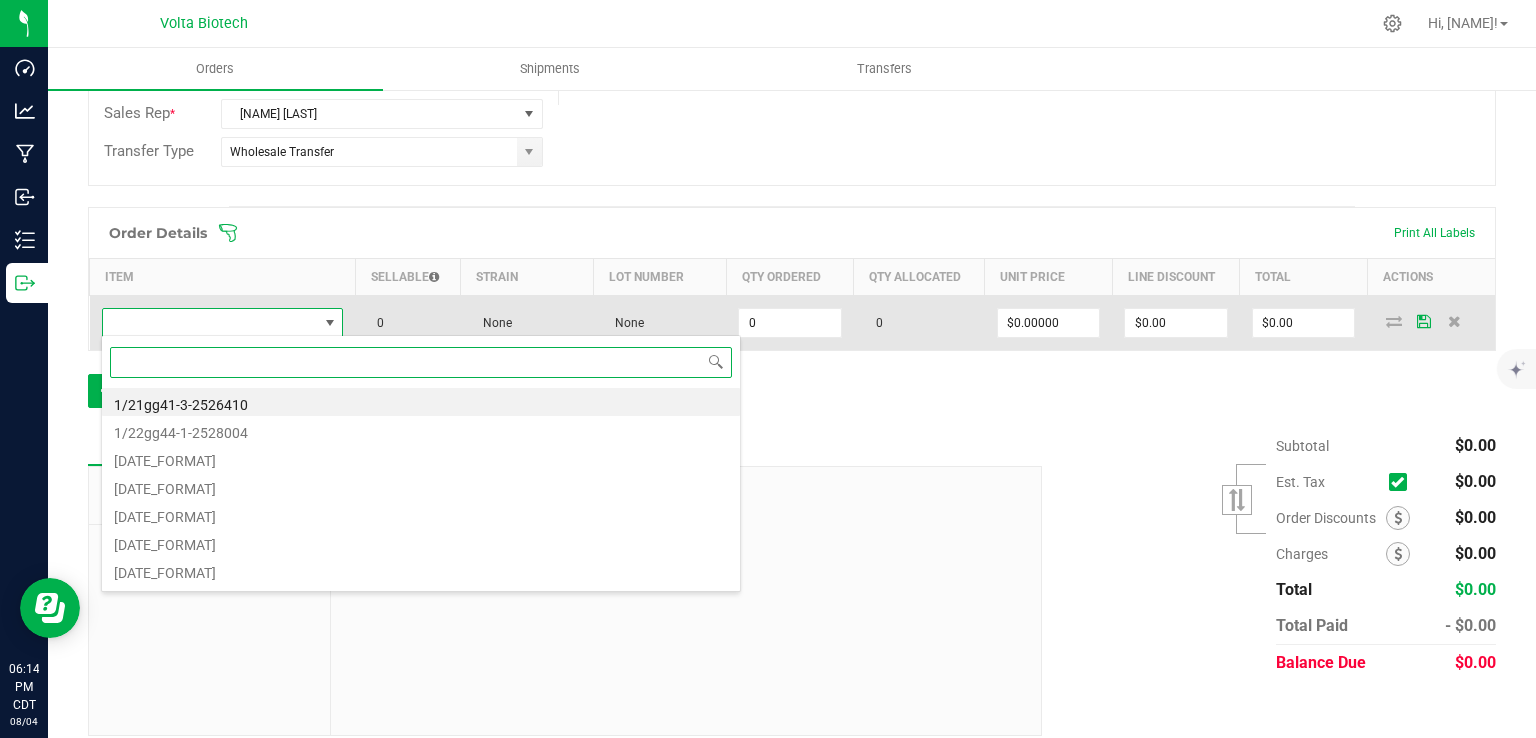scroll, scrollTop: 99970, scrollLeft: 99761, axis: both 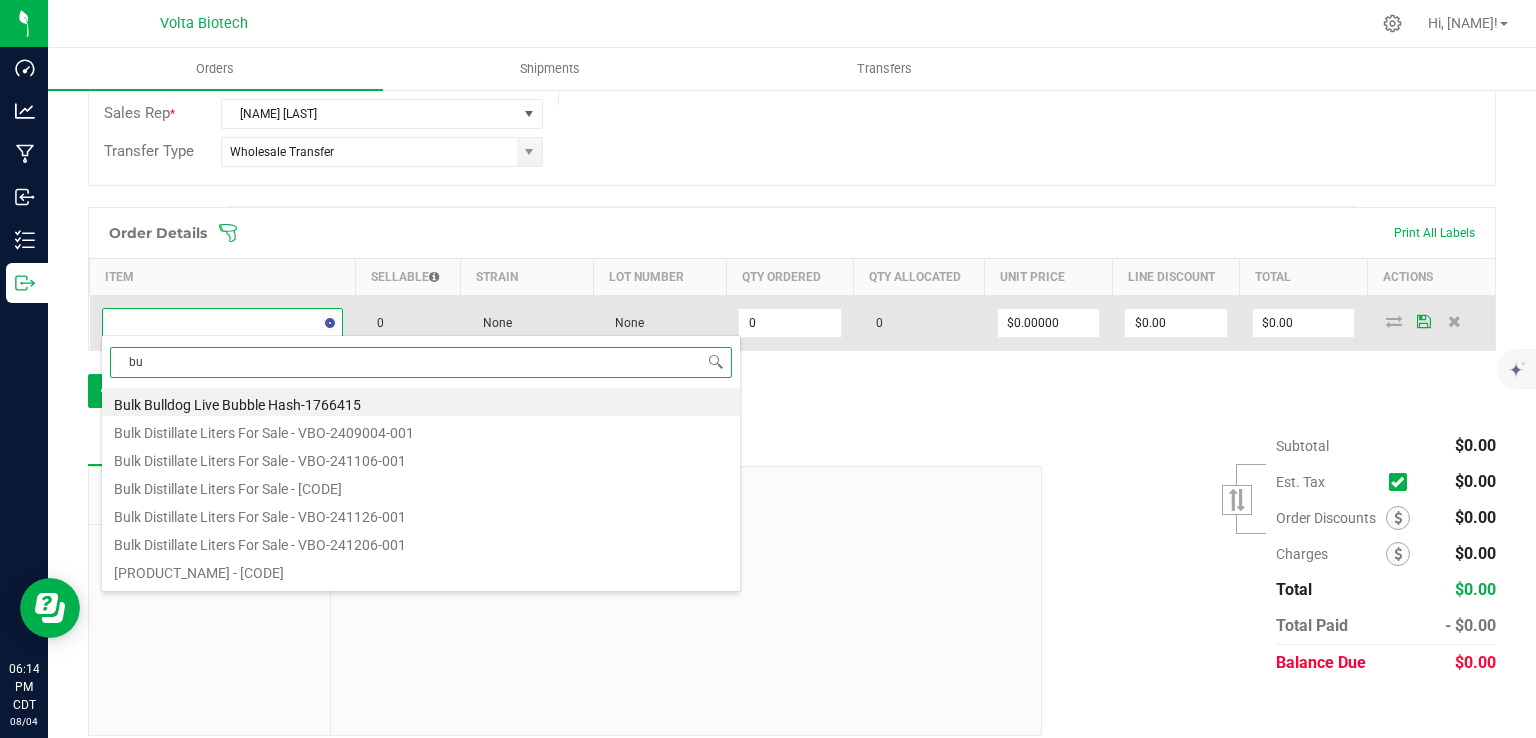 type on "b" 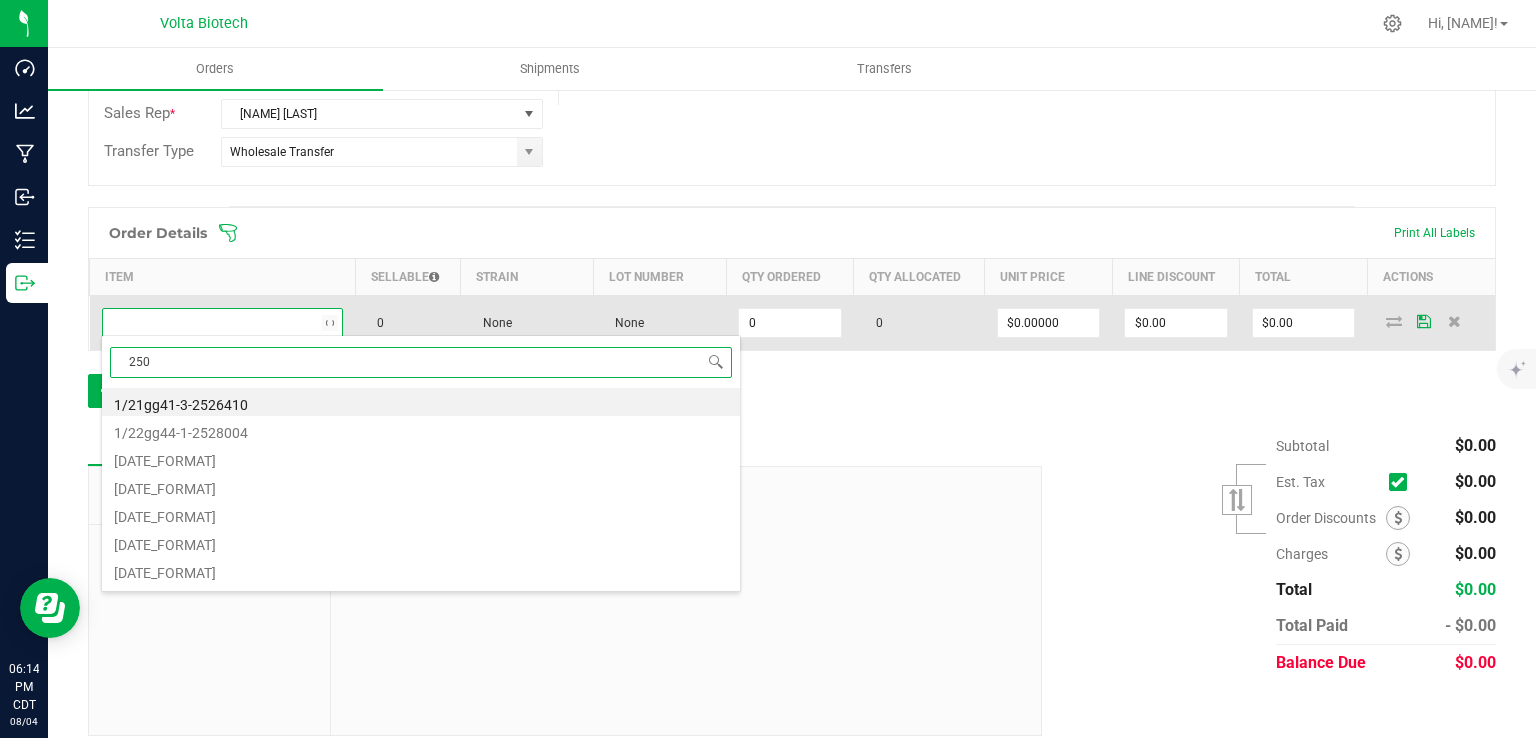 type on "2507" 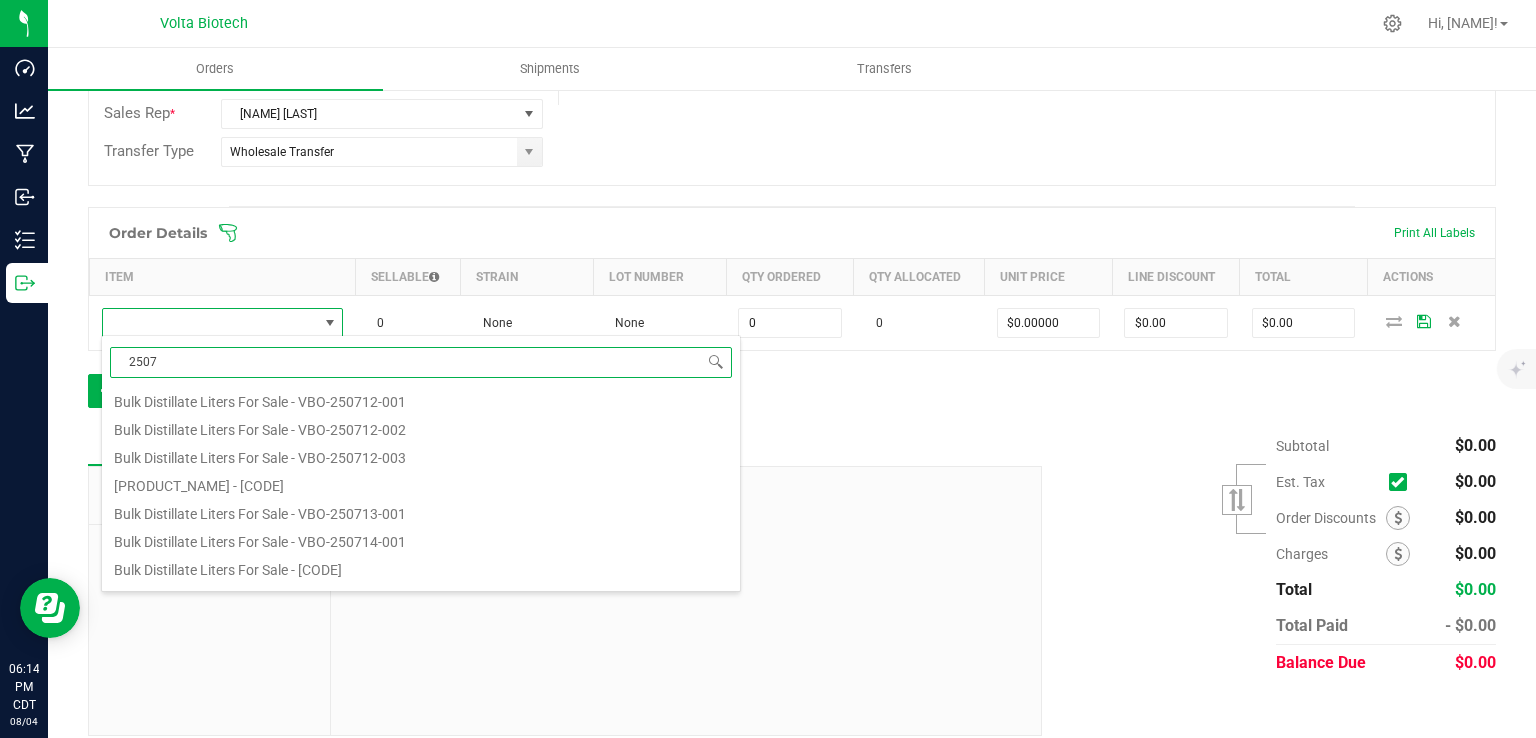 scroll, scrollTop: 256, scrollLeft: 0, axis: vertical 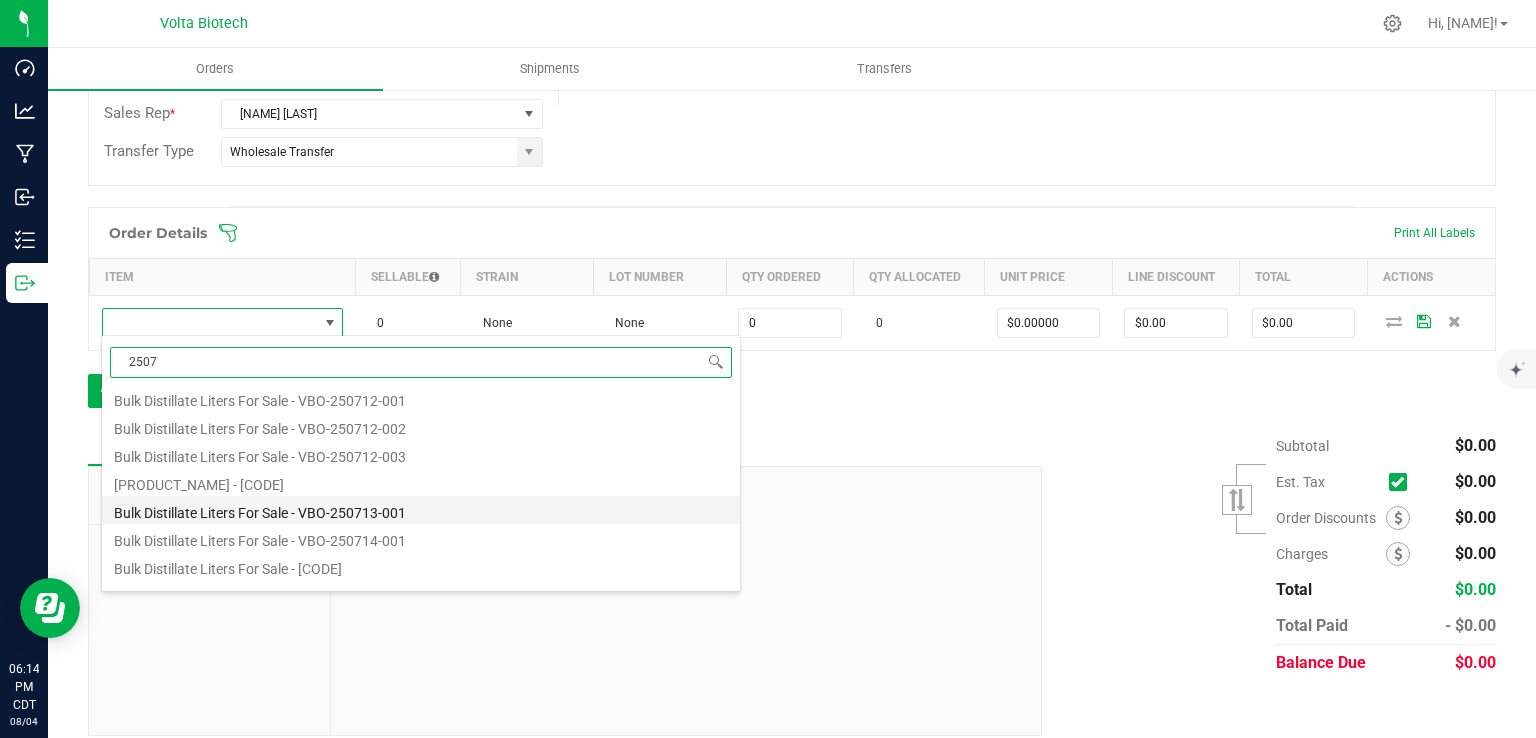 click on "Bulk Distillate Liters For Sale - VBO-250713-001" at bounding box center (421, 510) 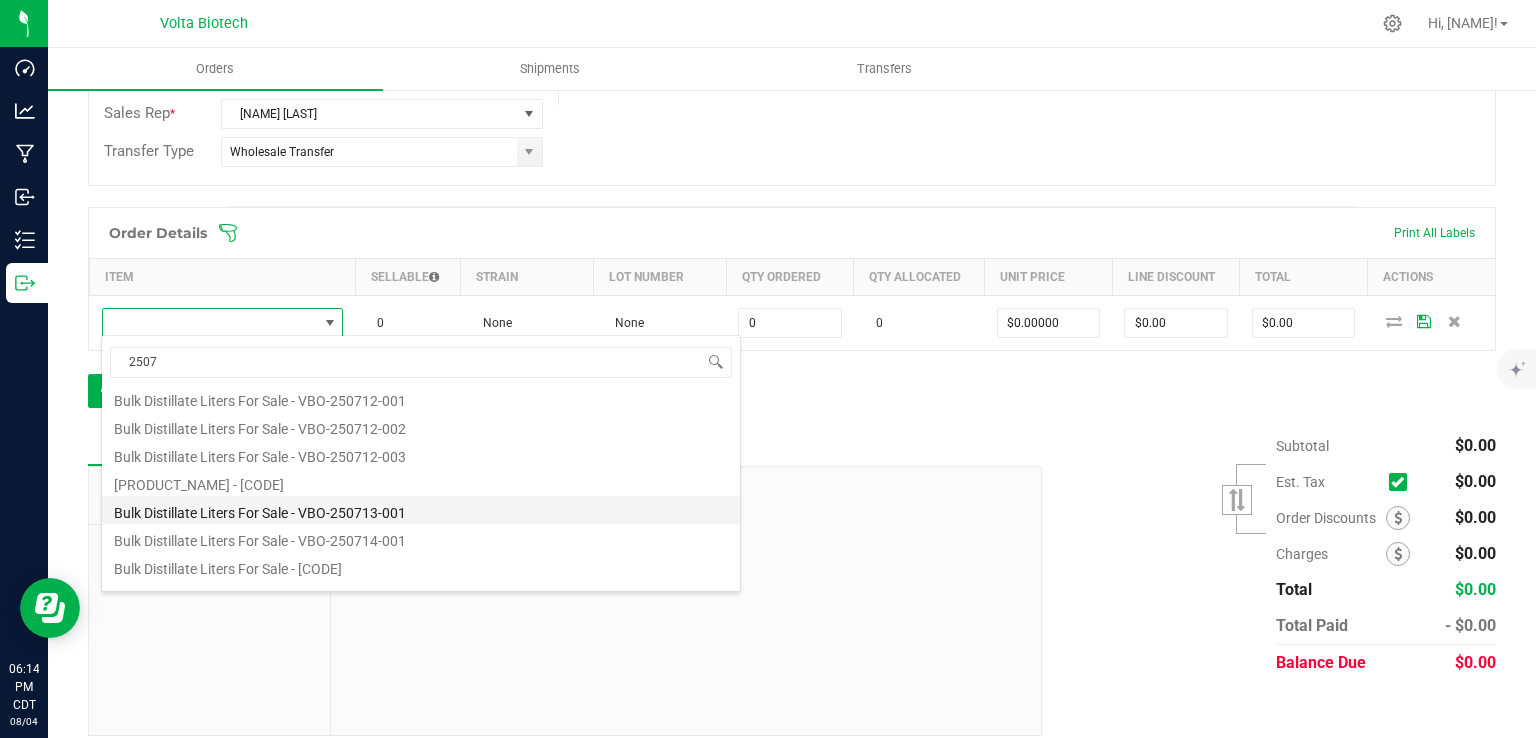 type on "0.0000 g" 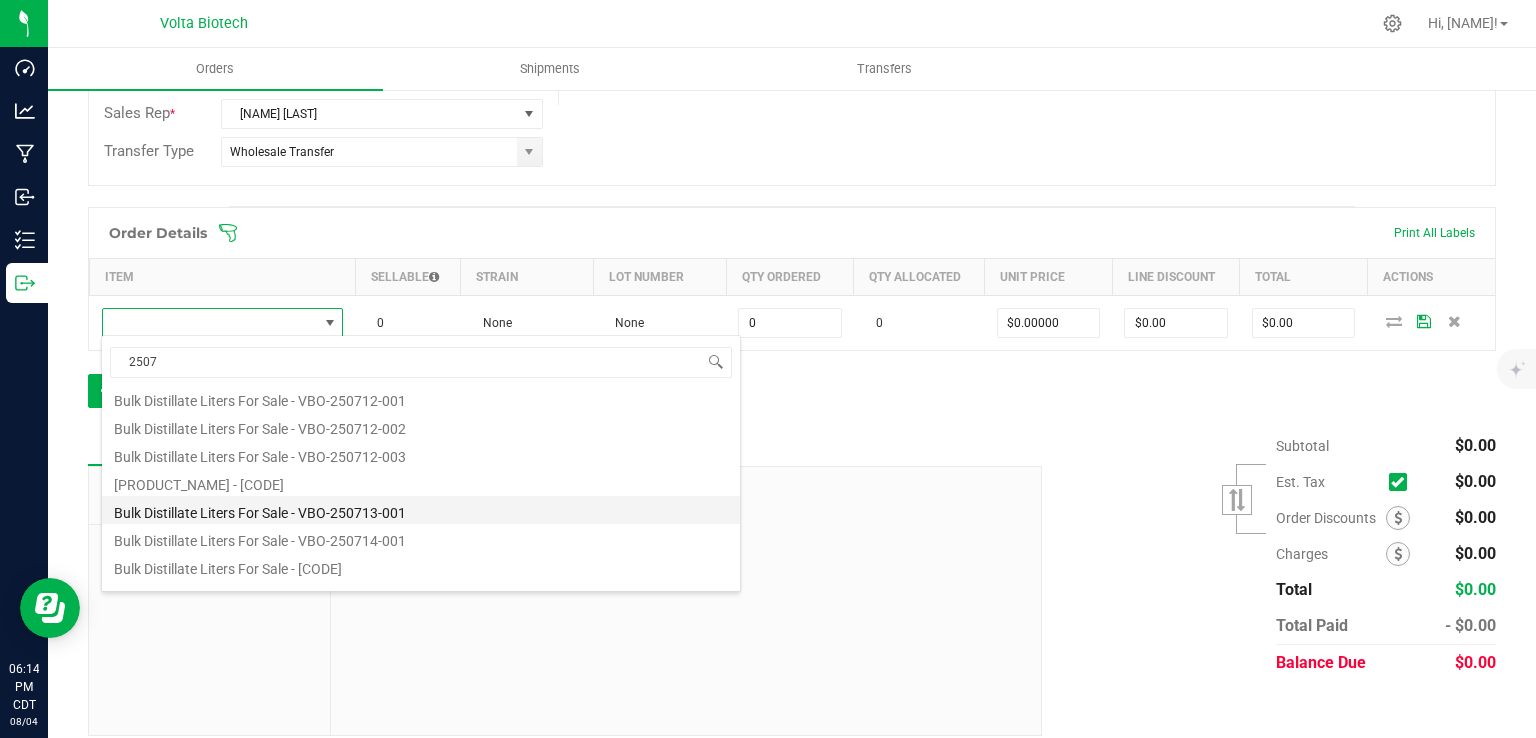 type on "$1.50000" 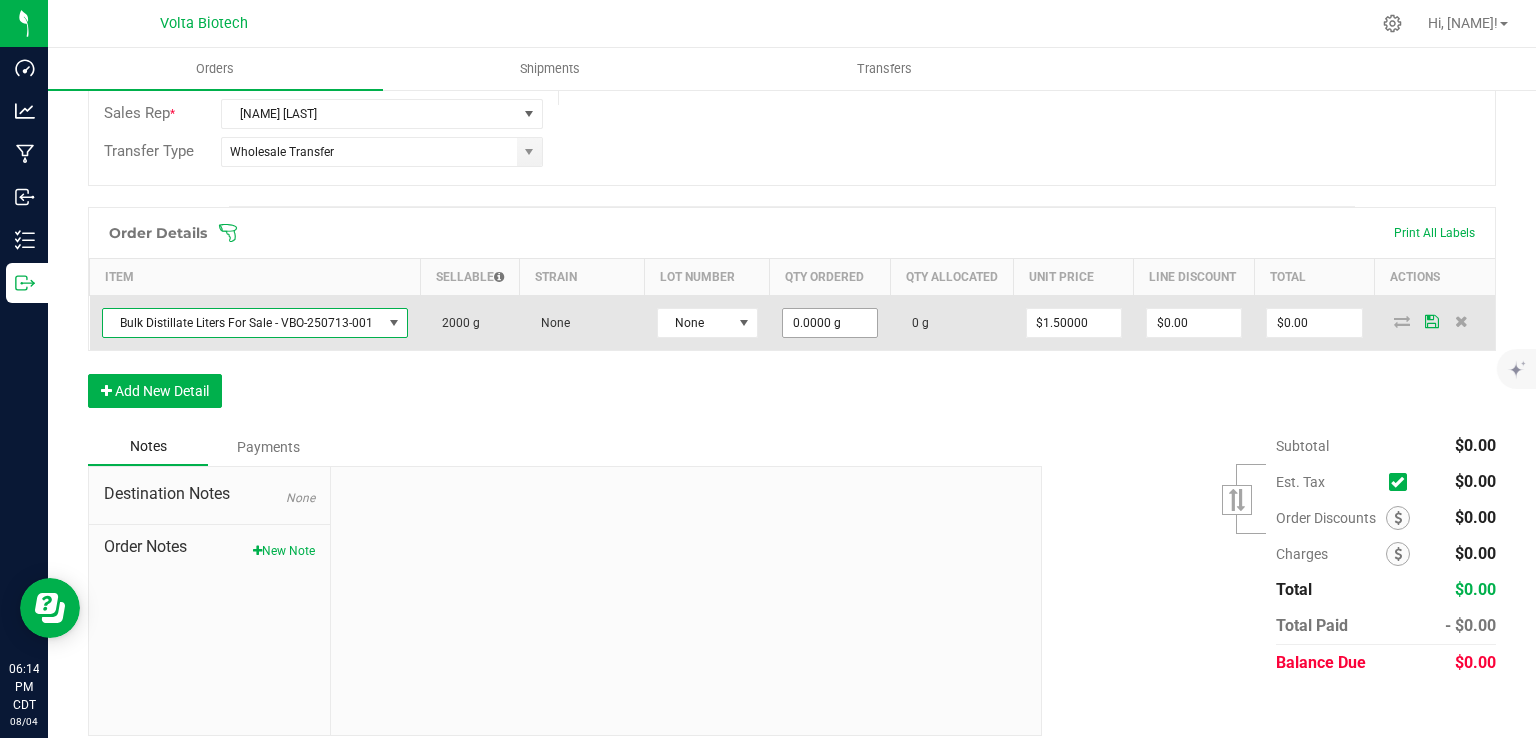 click on "0.0000 g" at bounding box center [830, 323] 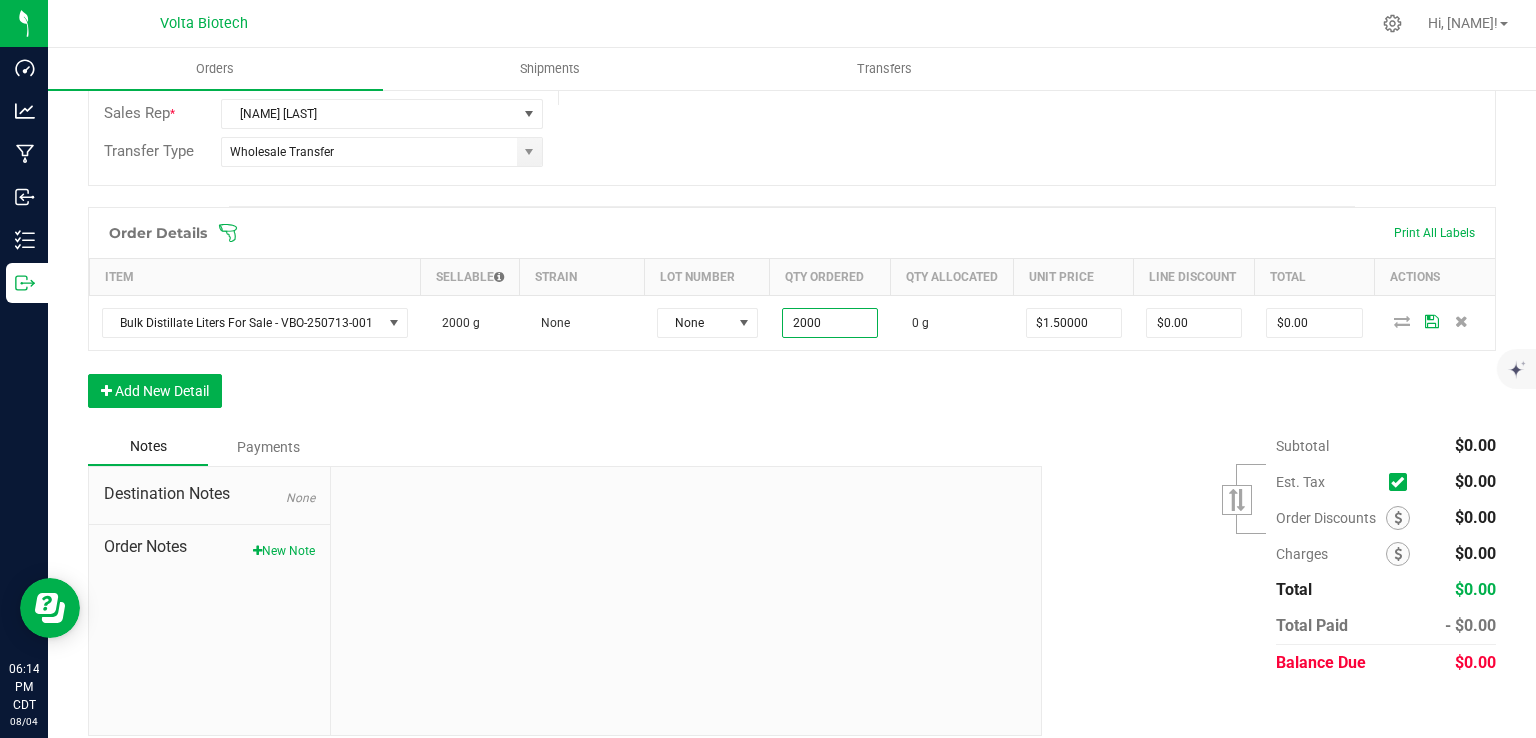 type on "2000.0000 g" 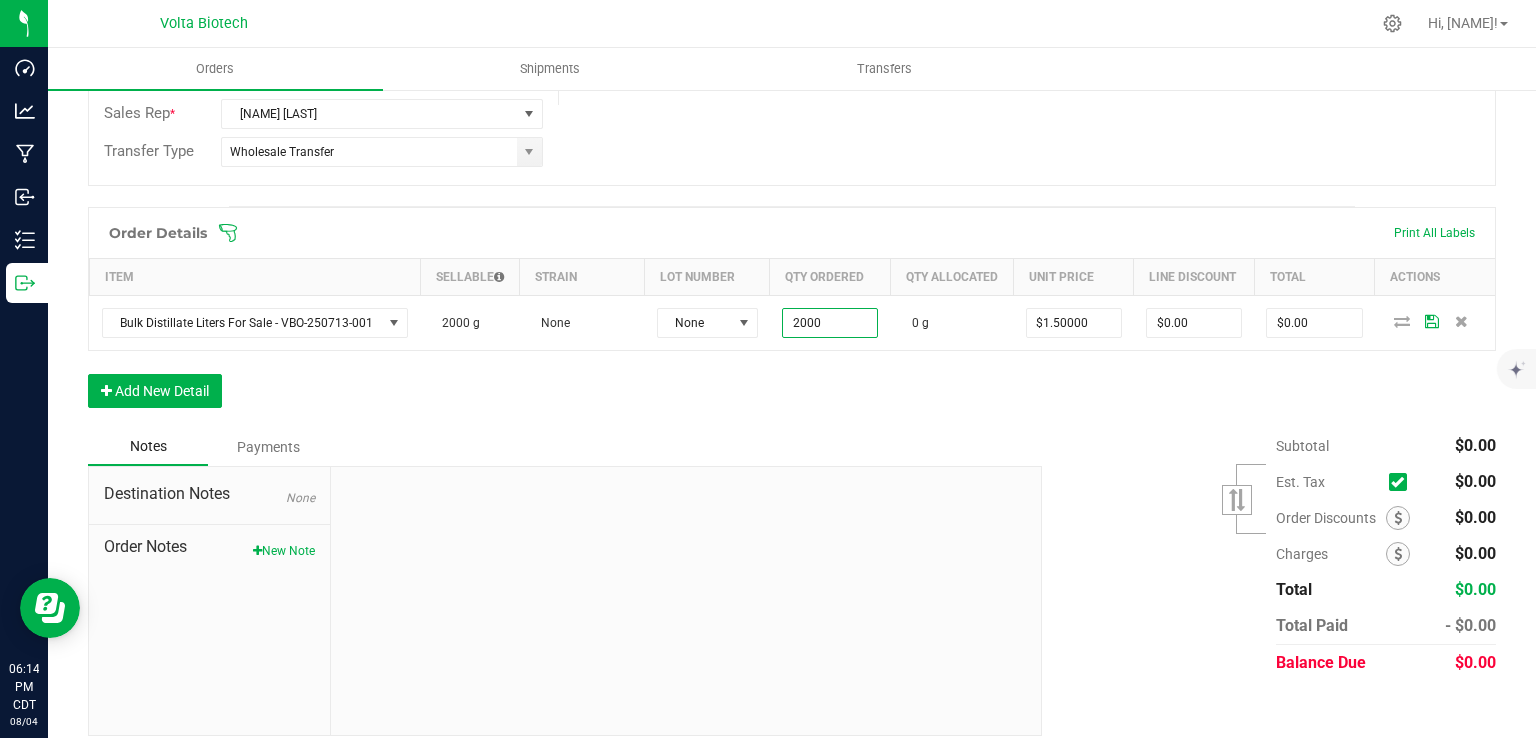 type on "$3,000.00" 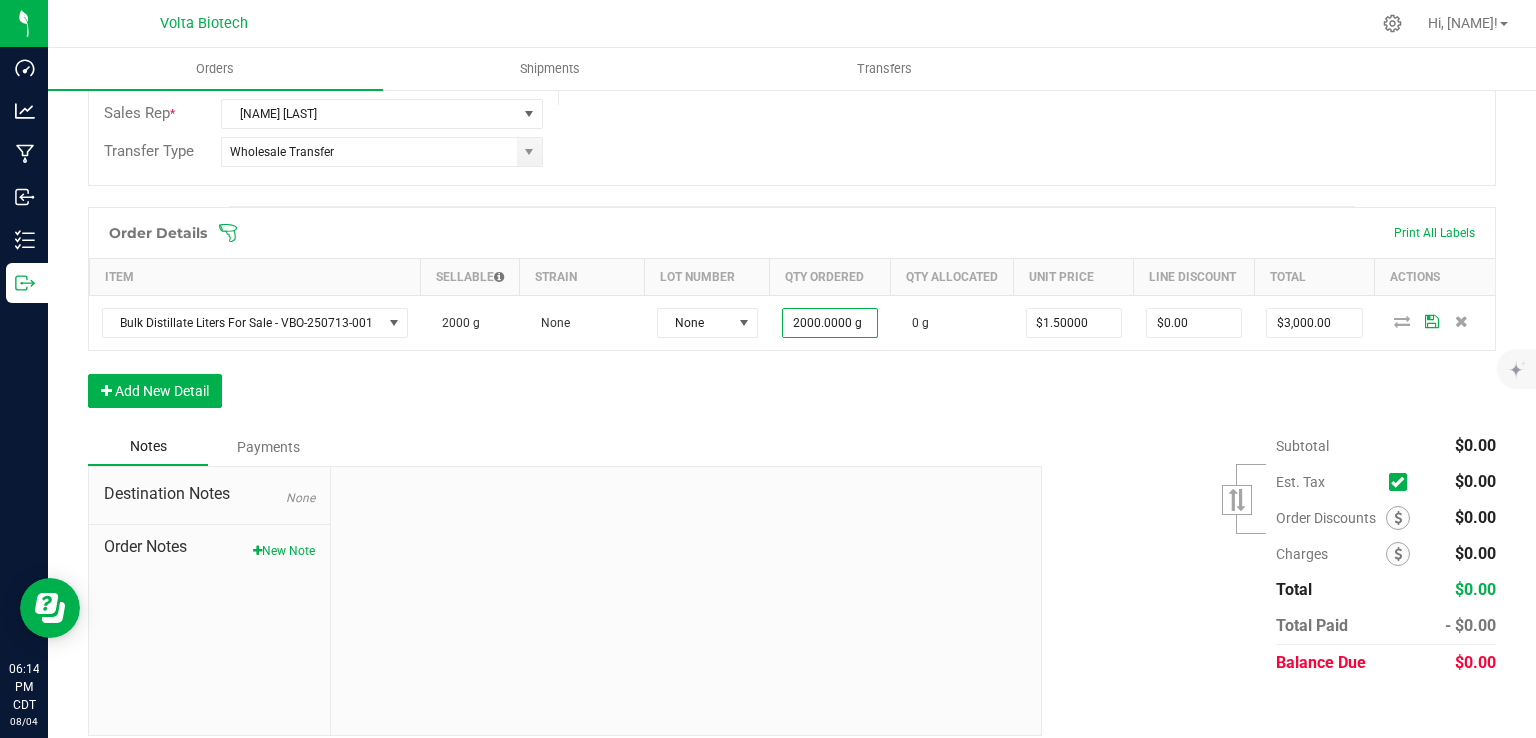 click on "Notes
Payments" at bounding box center (557, 447) 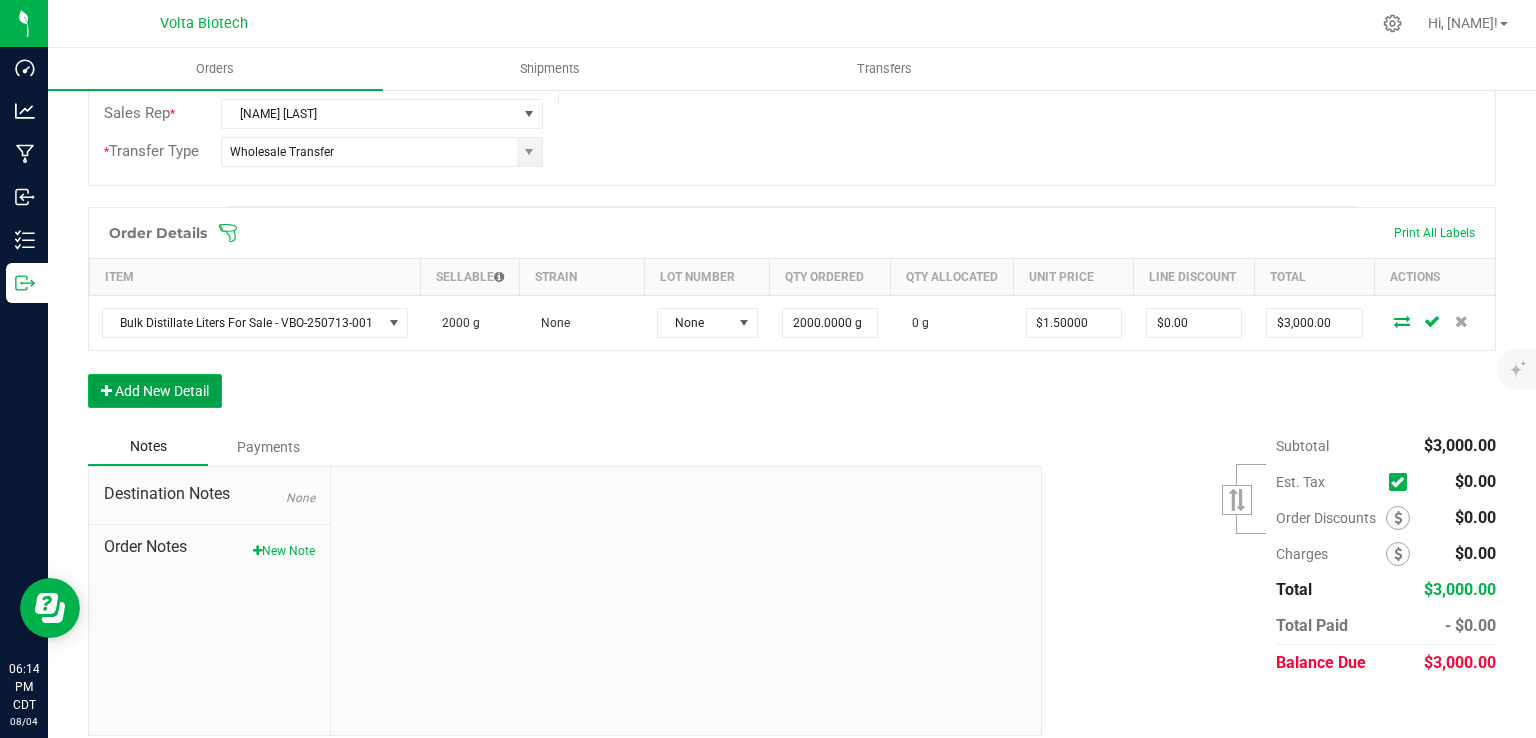 click on "Add New Detail" at bounding box center (155, 391) 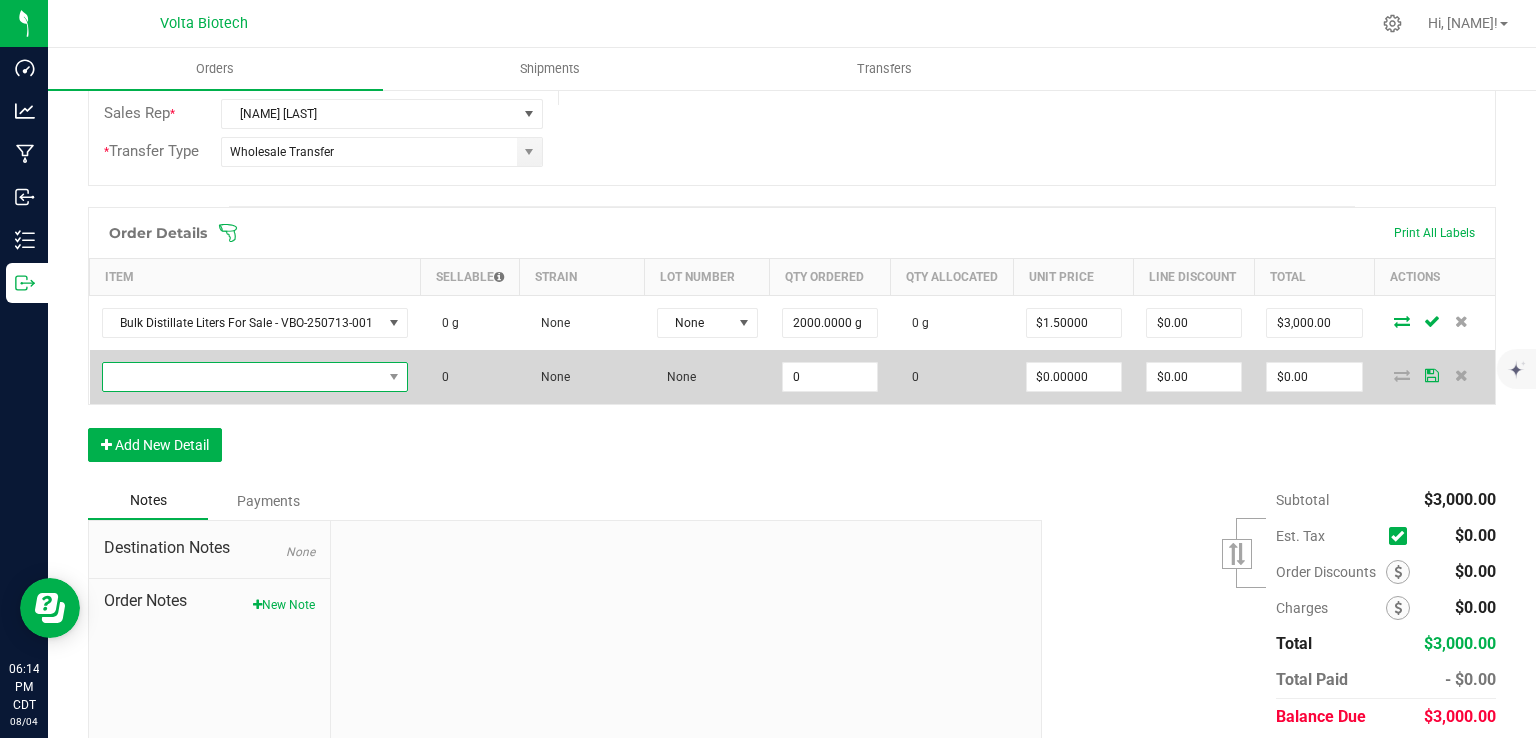 click at bounding box center [243, 377] 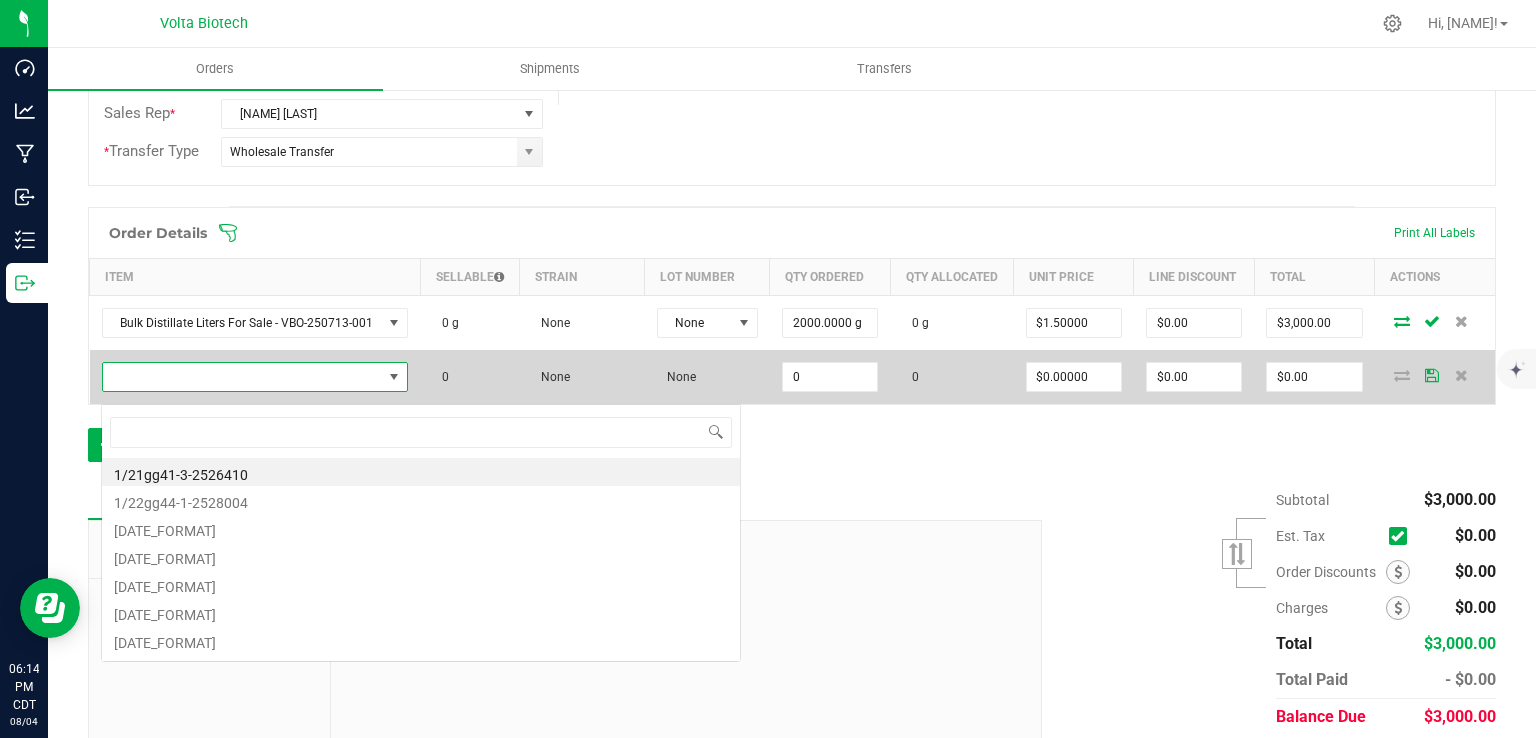 scroll, scrollTop: 99970, scrollLeft: 99696, axis: both 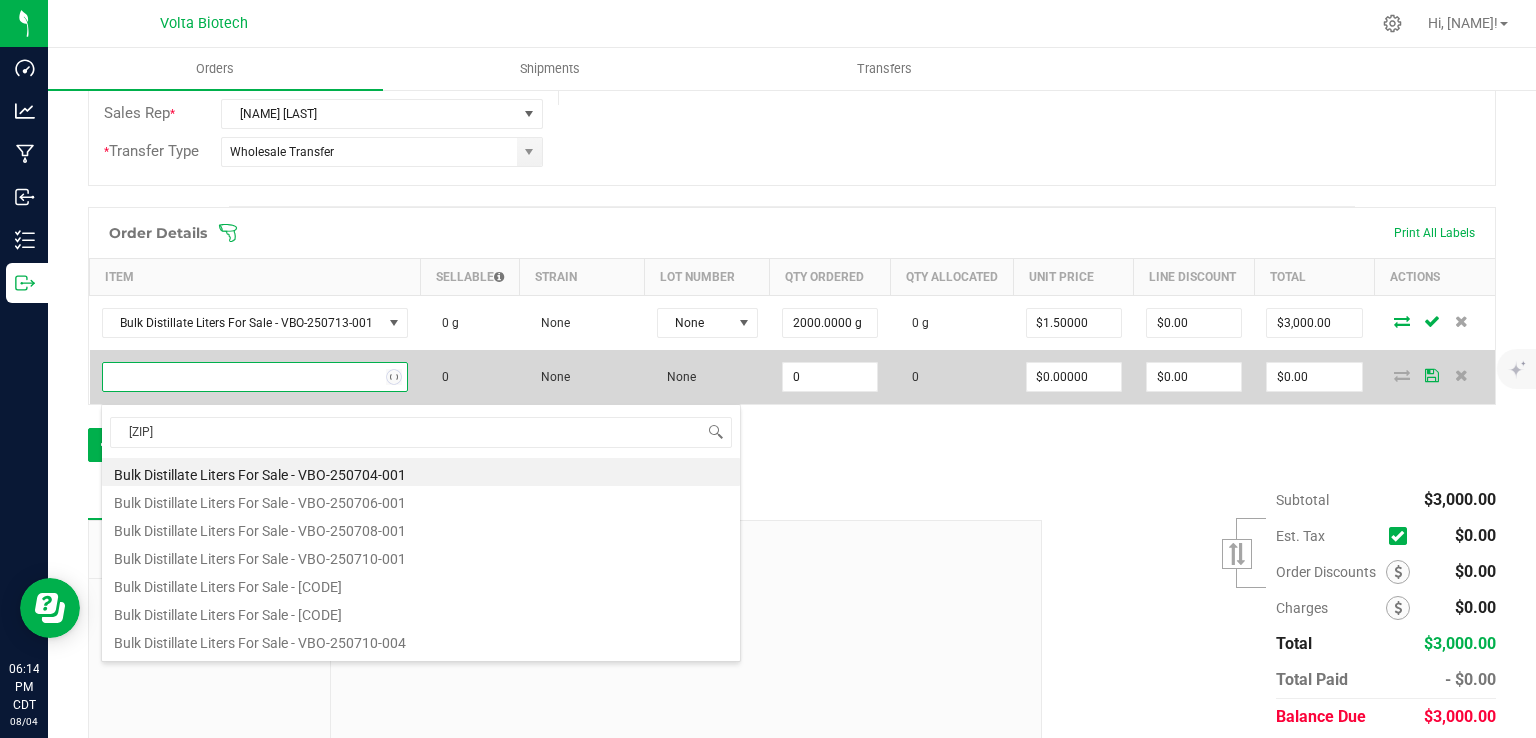 type on "250714" 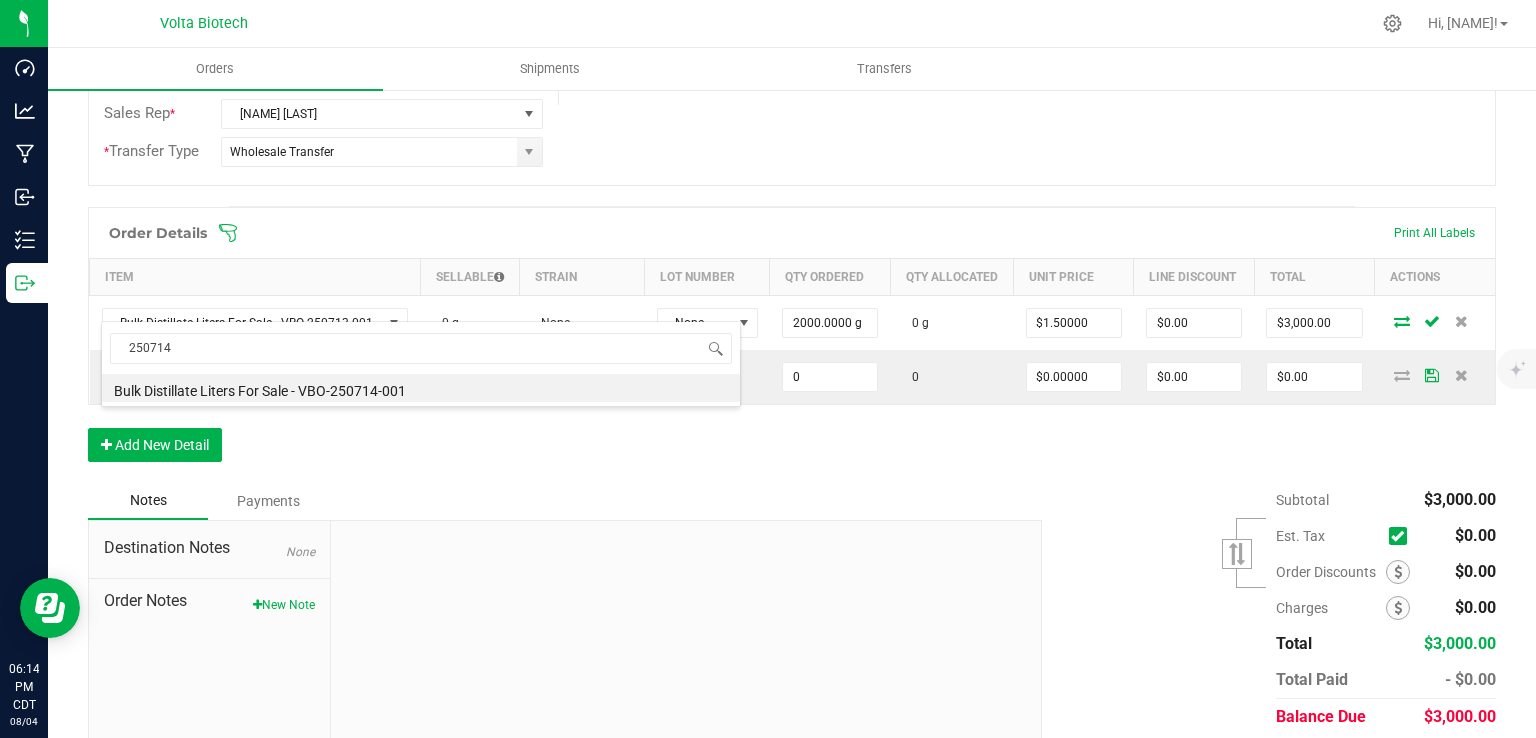 scroll, scrollTop: 528, scrollLeft: 0, axis: vertical 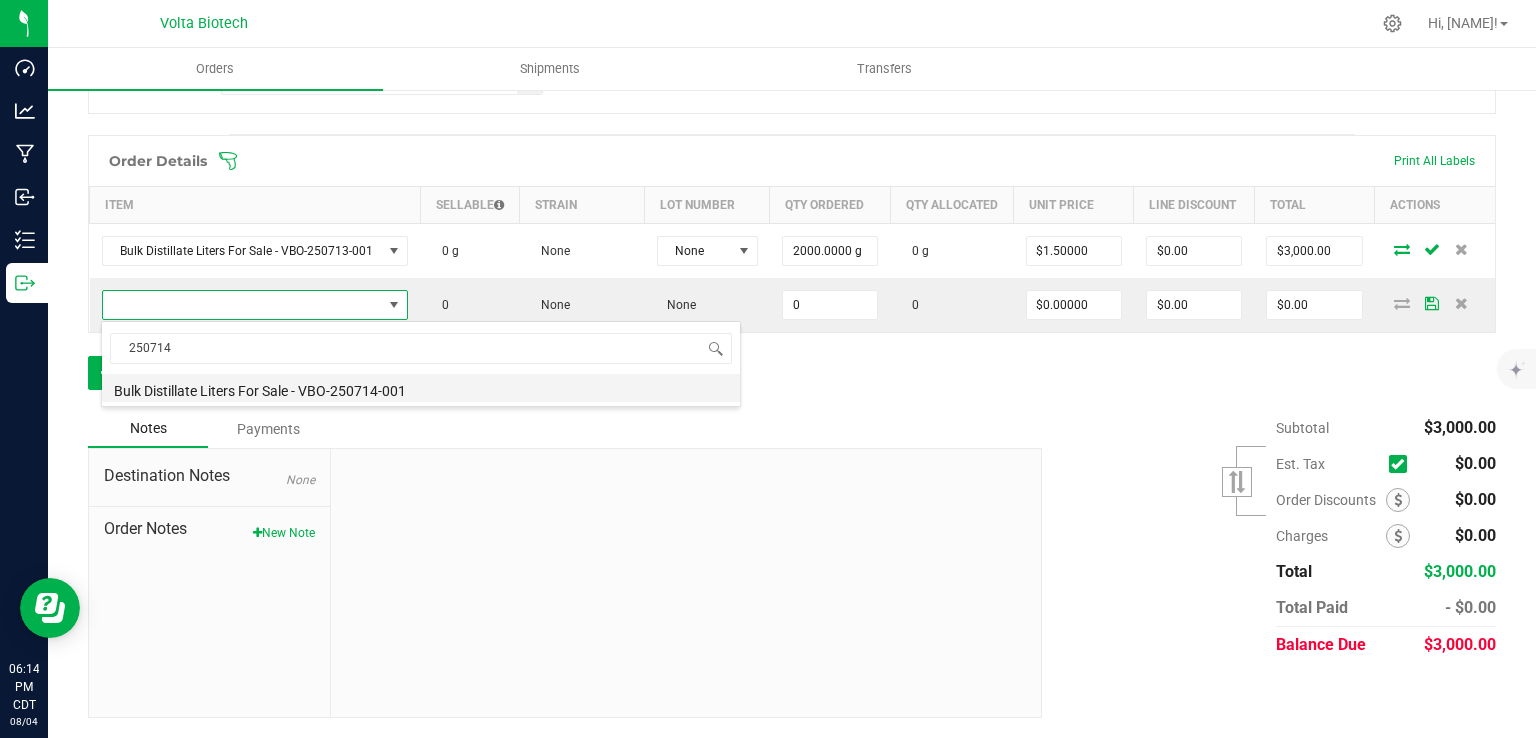 click on "Bulk Distillate Liters For Sale - VBO-250714-001" at bounding box center (421, 388) 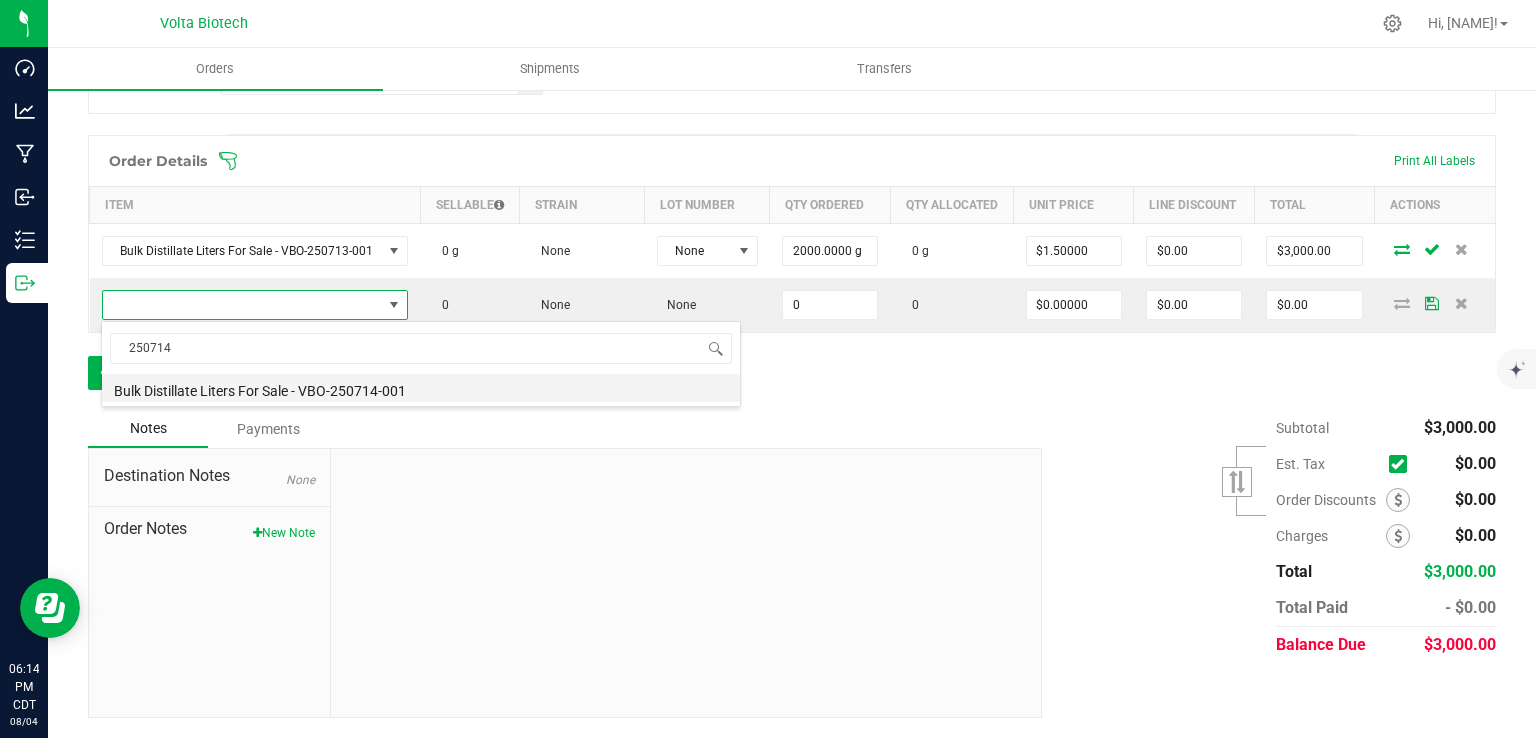 type on "0.0000 g" 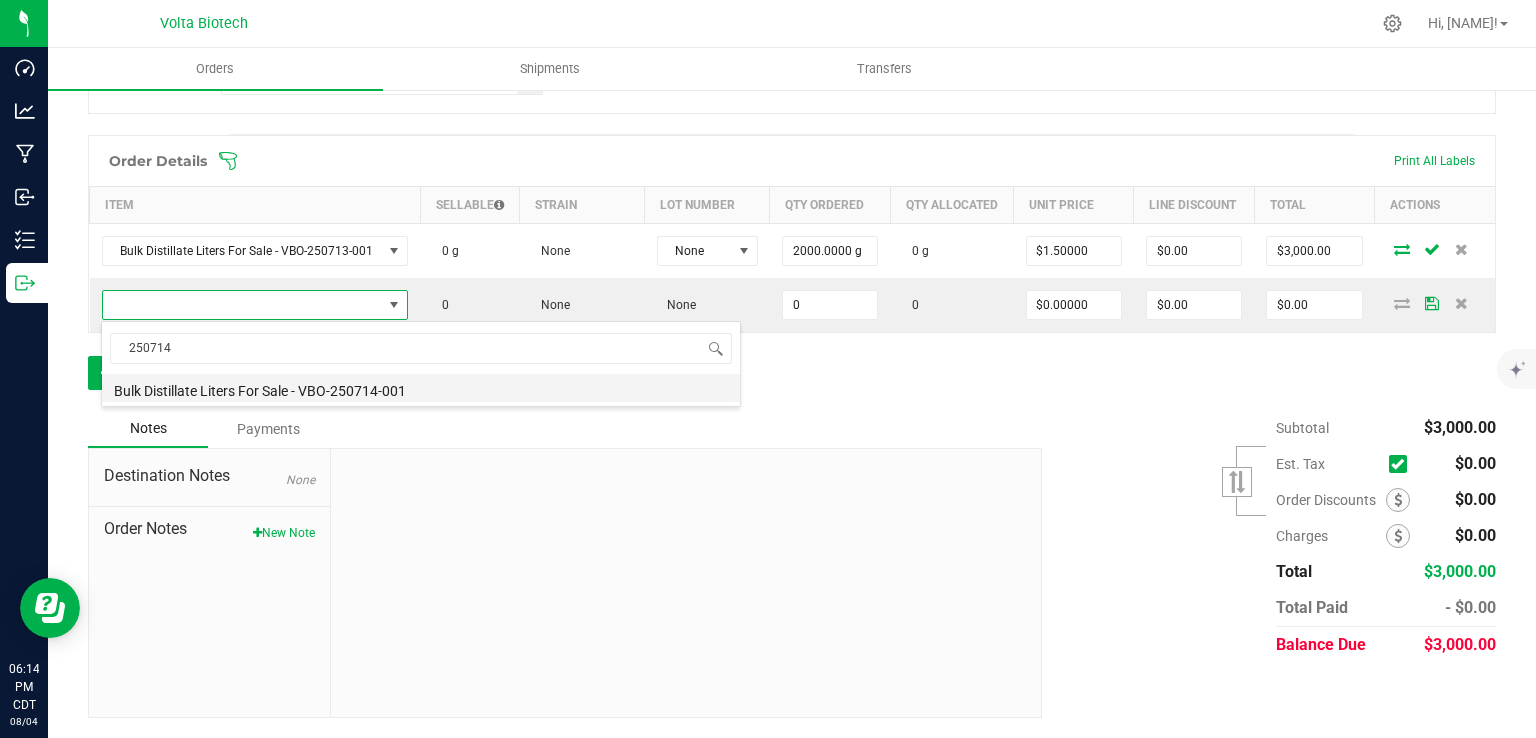 type on "$1.50000" 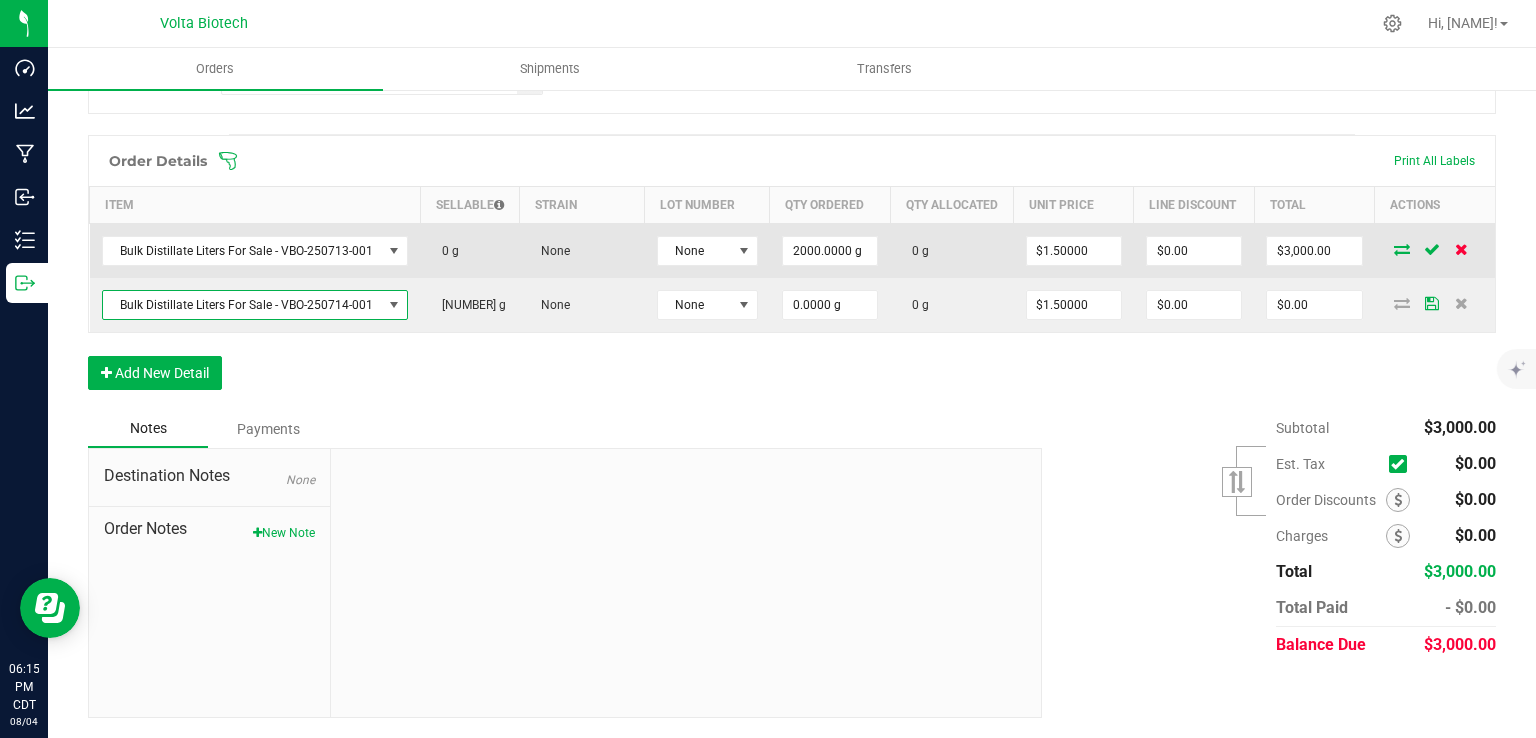 click at bounding box center [1462, 249] 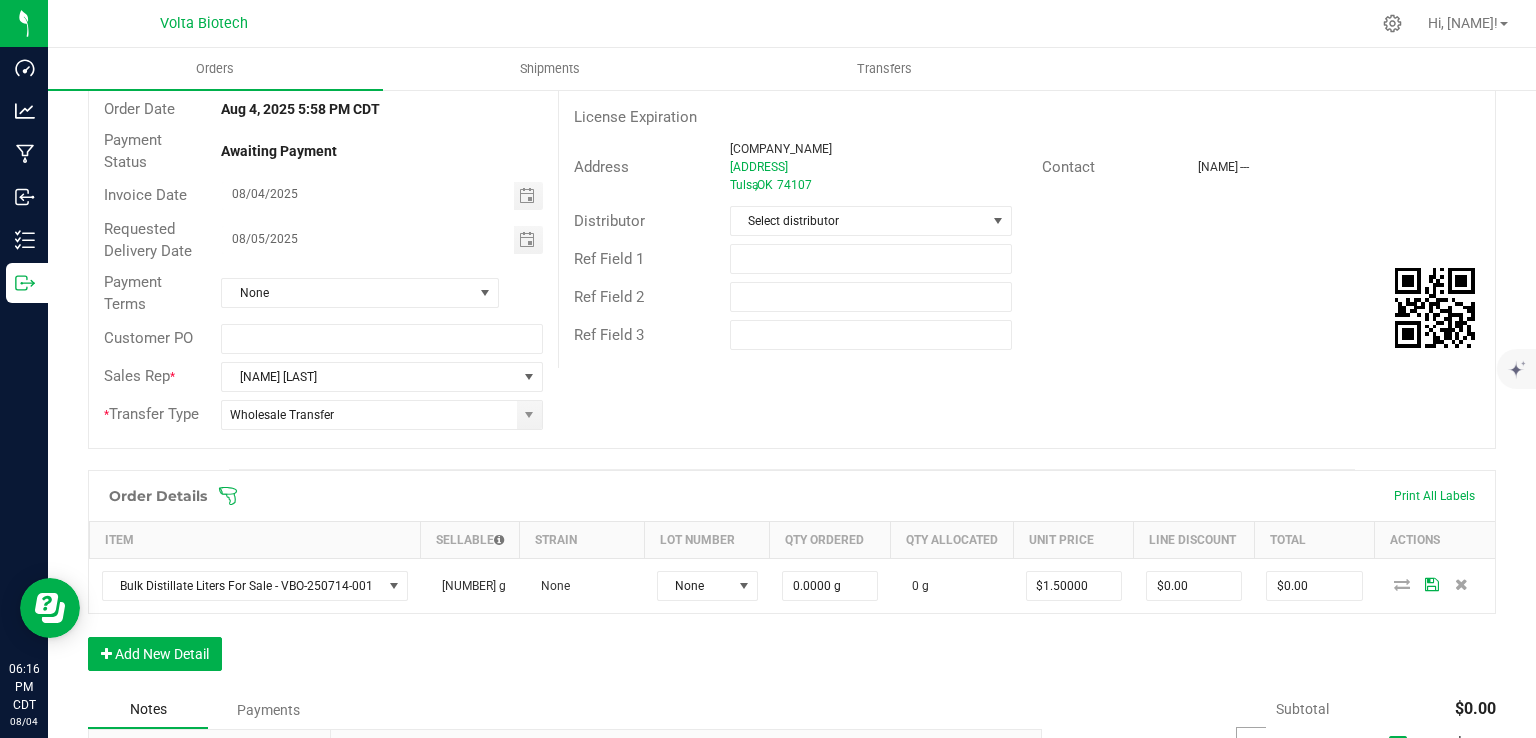 scroll, scrollTop: 0, scrollLeft: 0, axis: both 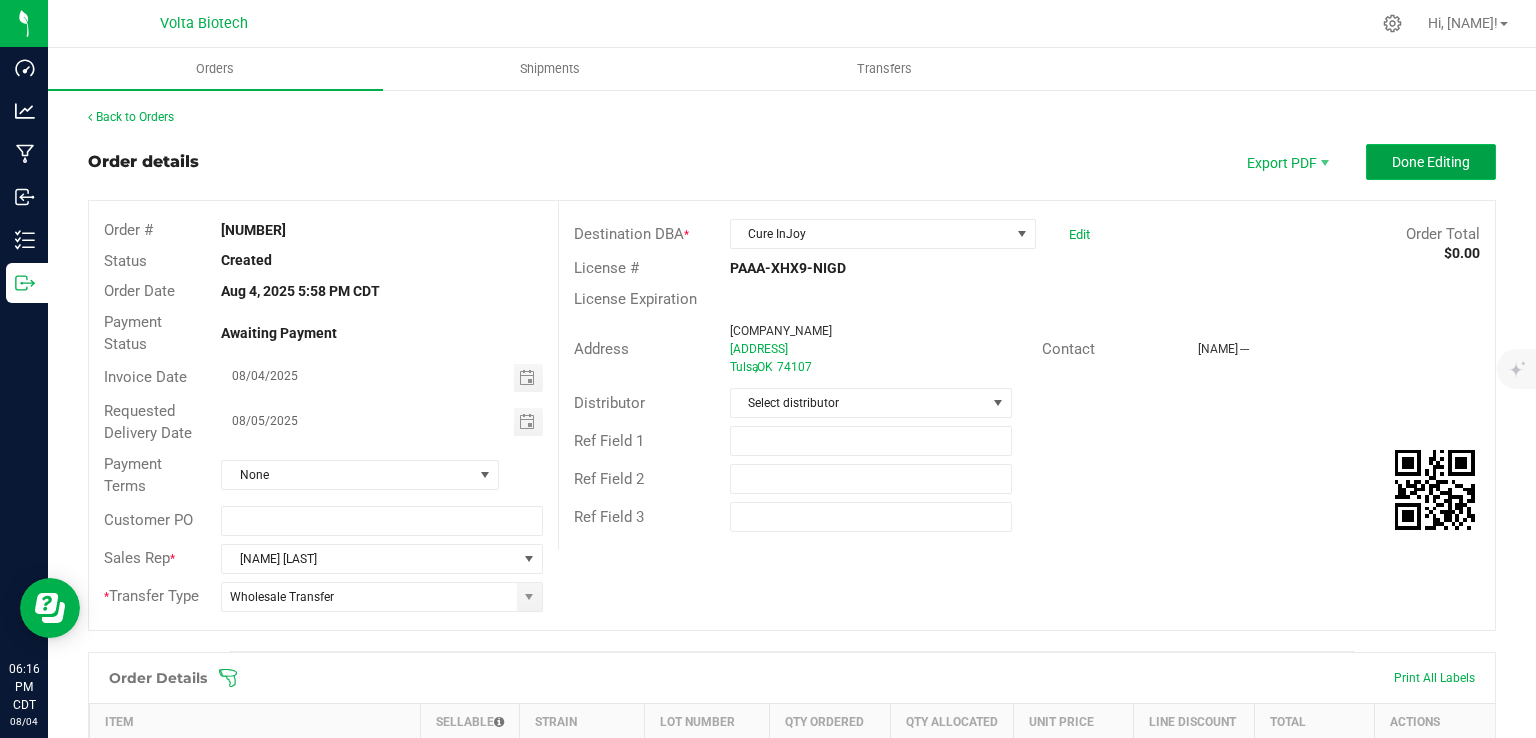 click on "Done Editing" at bounding box center (1431, 162) 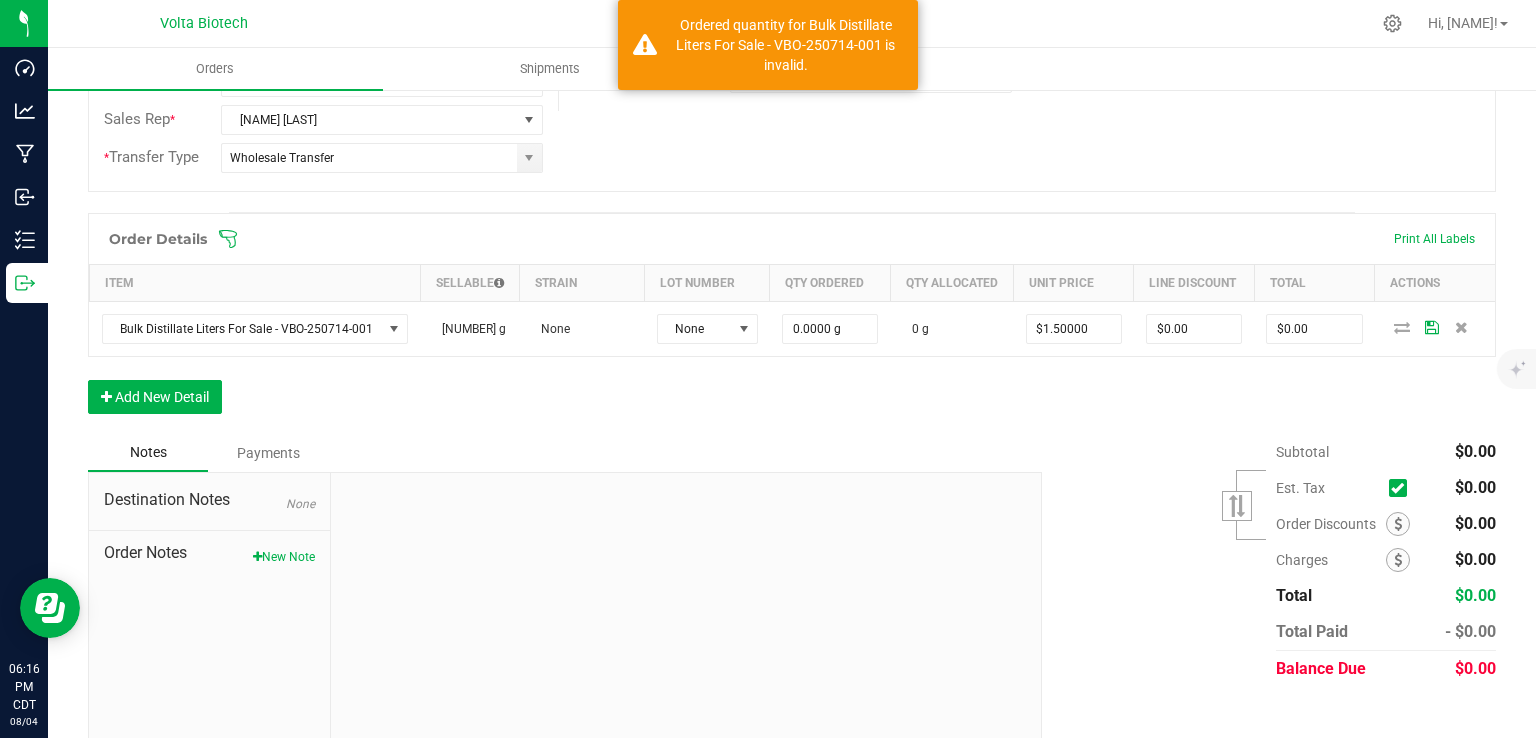 scroll, scrollTop: 475, scrollLeft: 0, axis: vertical 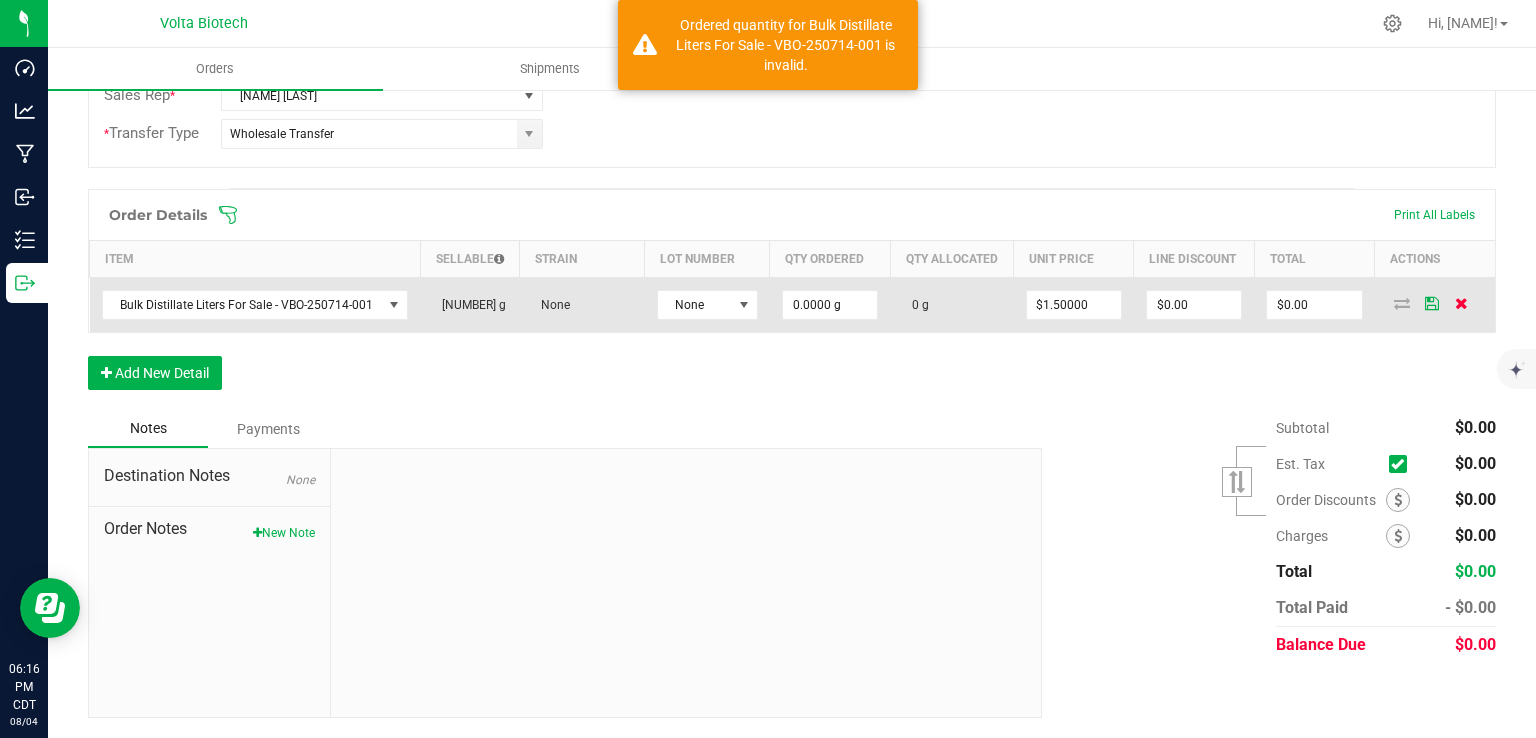 click at bounding box center (1461, 303) 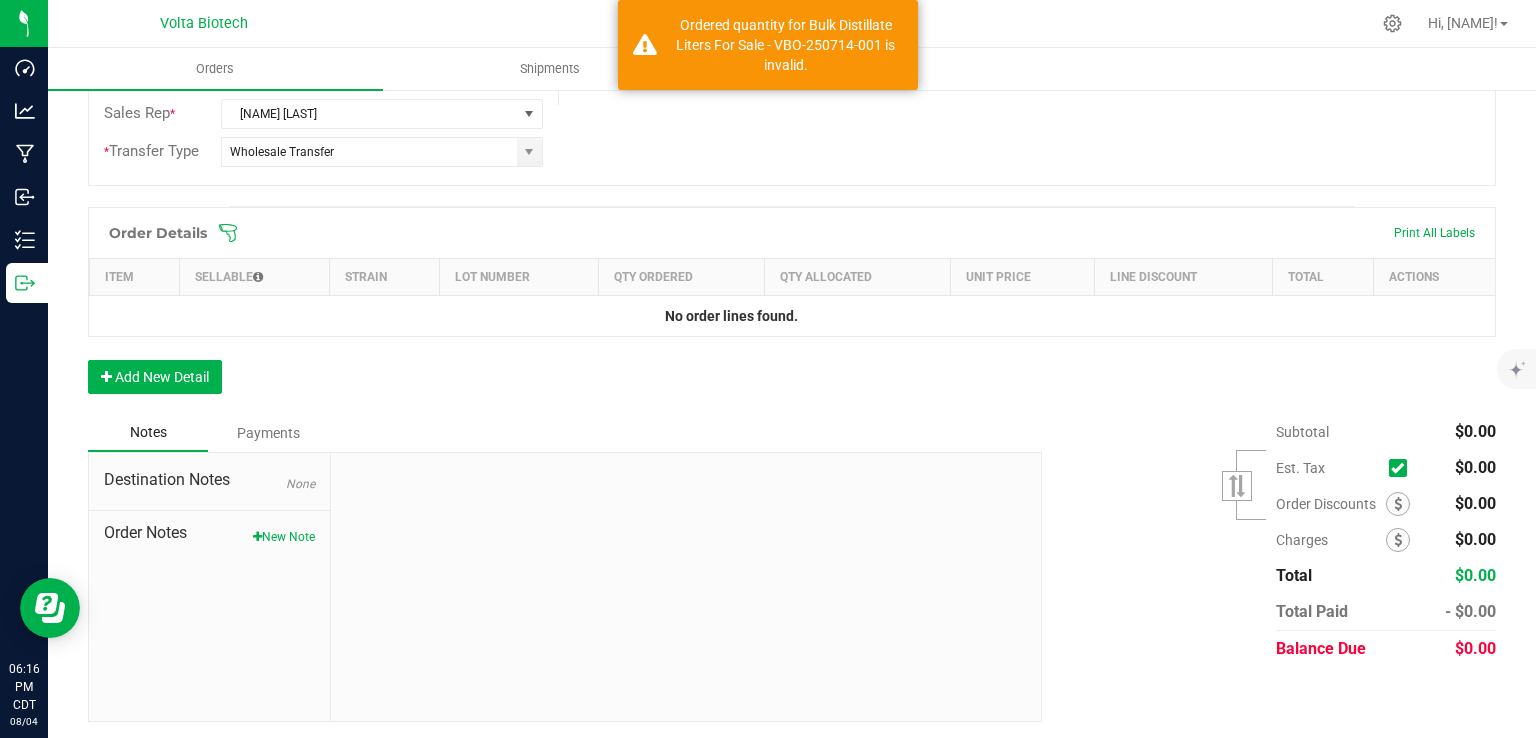 scroll, scrollTop: 0, scrollLeft: 0, axis: both 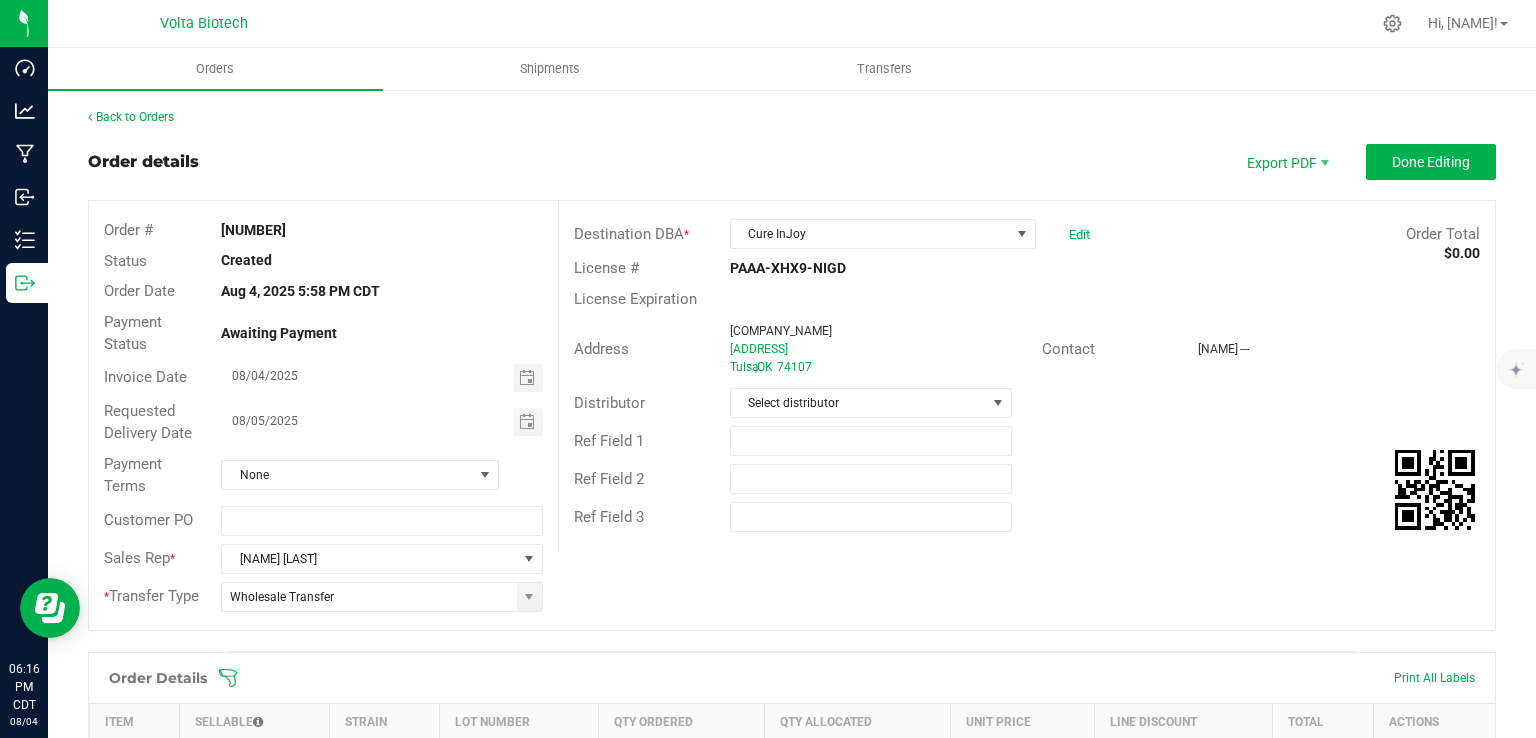 click on "Order details   Export PDF   Done Editing   Order #   00002755   Status   Created   Order Date   Aug 4, 2025 5:58 PM CDT   Payment Status   Awaiting Payment   Invoice Date  08/04/2025  Requested Delivery Date  08/05/2025  Payment Terms  None  Customer PO   Sales Rep   *  [NAME] [LAST] *  Transfer Type  Wholesale Transfer  Destination DBA  * Cure InJoy  Edit   Order Total   $0.00   License #   PAAA-XHX9-NIGD   License Expiration   Address  Green Country Research, Inc. 4550 W. 57th St. Tulsa  ,  OK 74107  Contact  Keegan ---  Distributor  Select distributor  Ref Field 1   Ref Field 2   Ref Field 3" at bounding box center [792, 397] 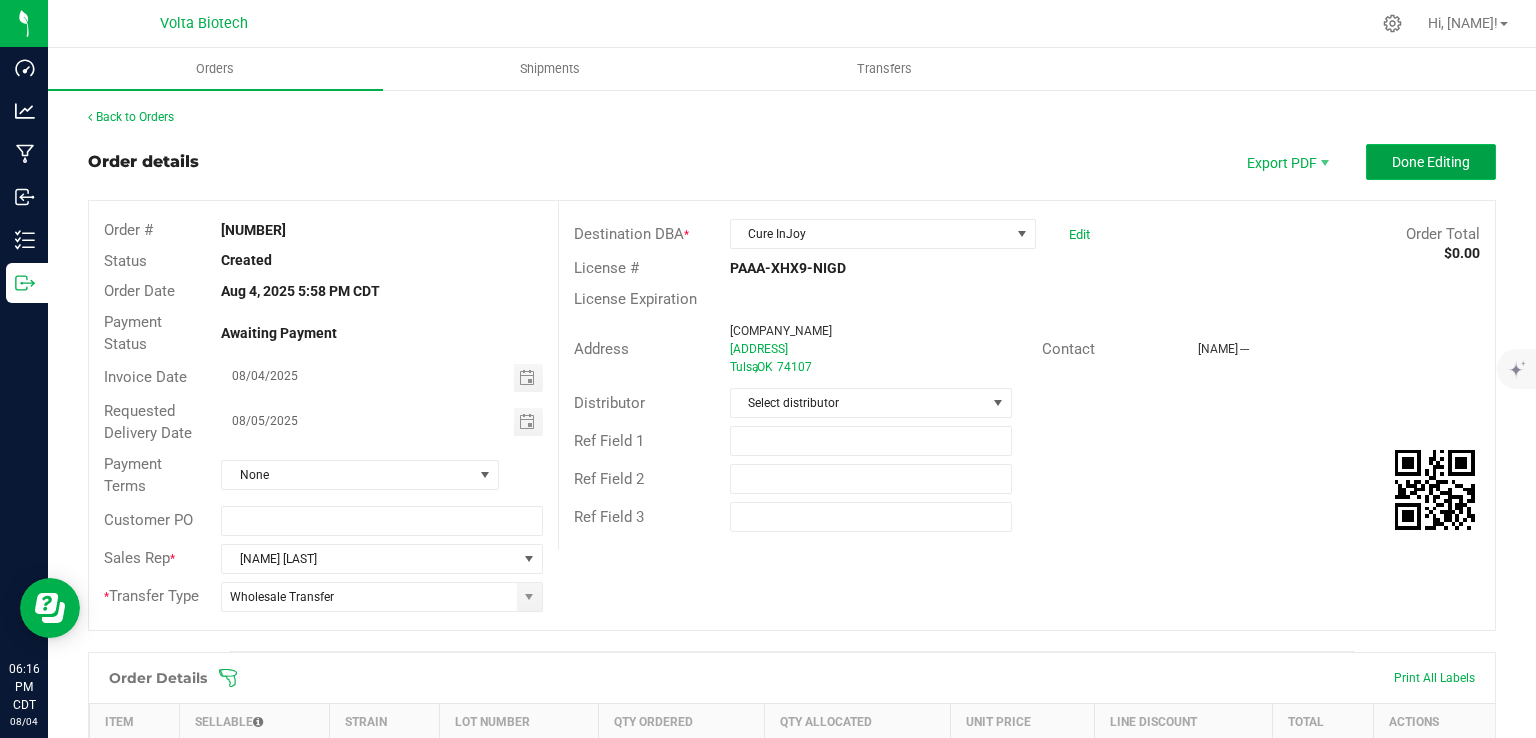 click on "Done Editing" at bounding box center (1431, 162) 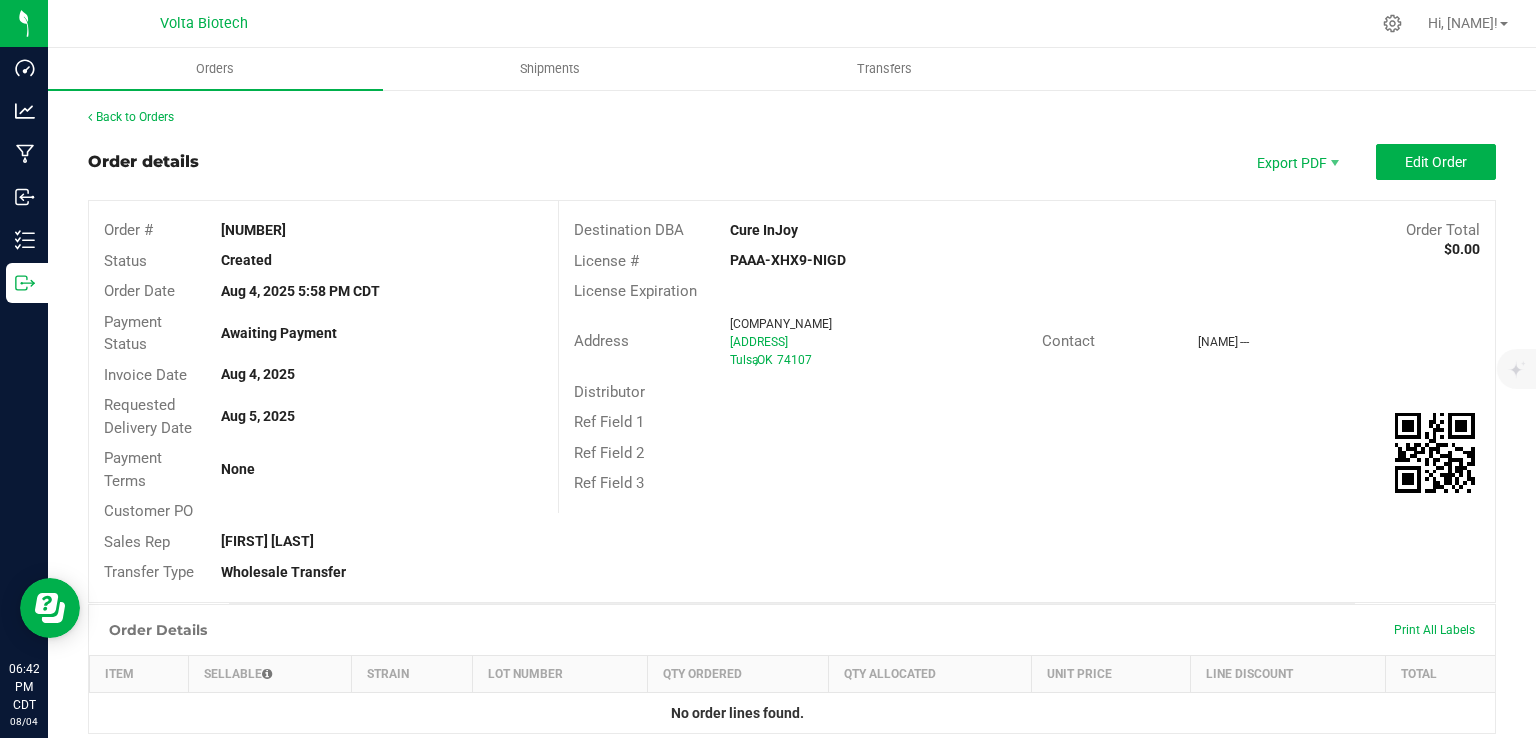 scroll, scrollTop: 0, scrollLeft: 0, axis: both 